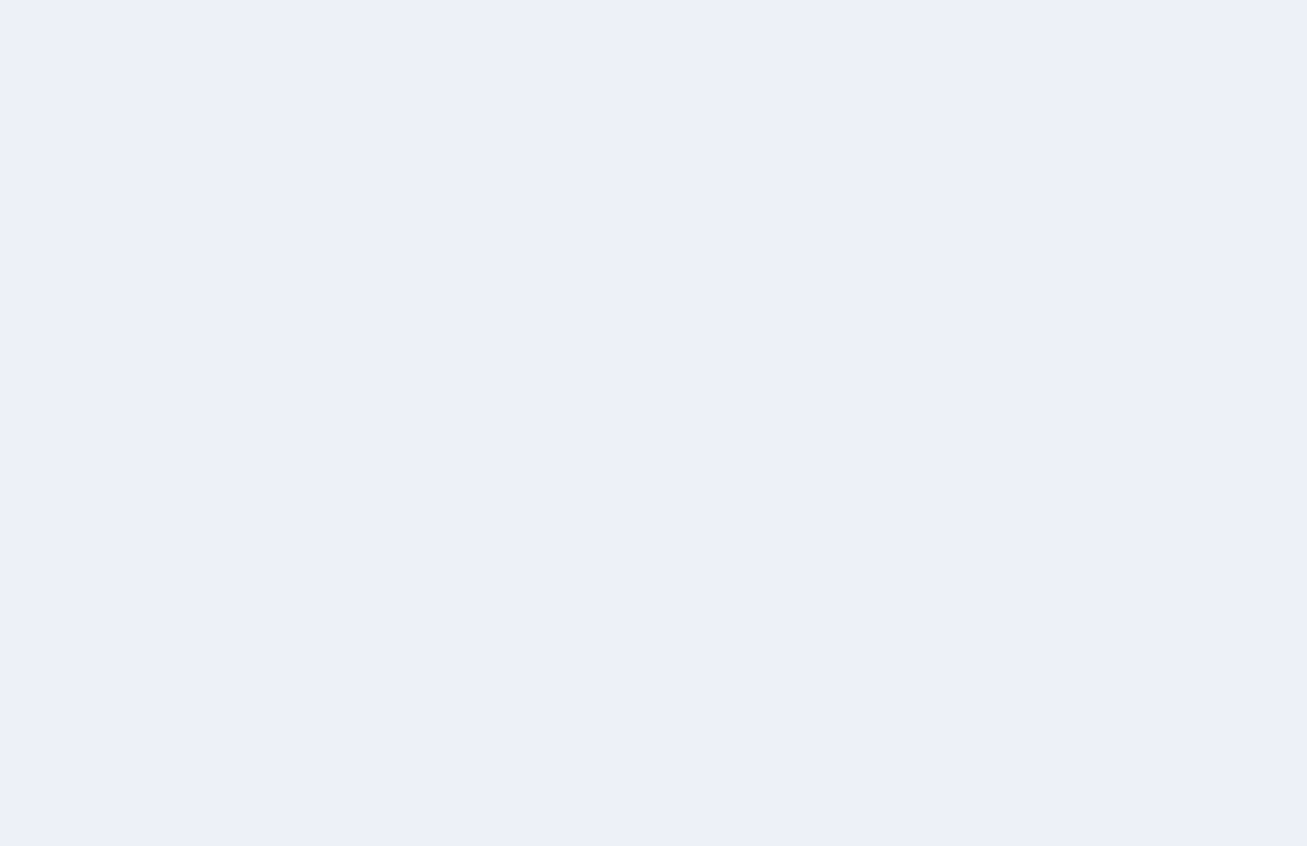 scroll, scrollTop: 0, scrollLeft: 0, axis: both 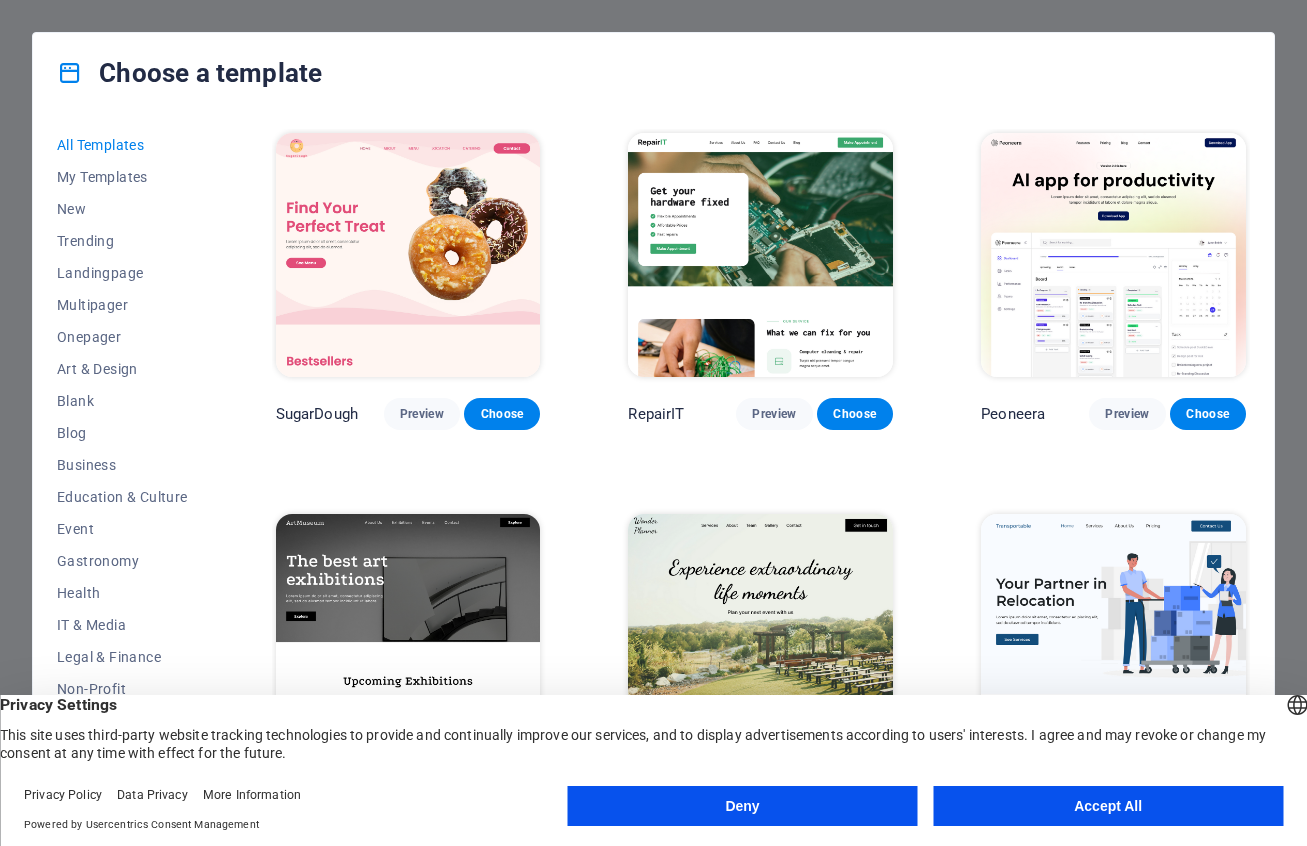 click on "Accept All" at bounding box center (1108, 806) 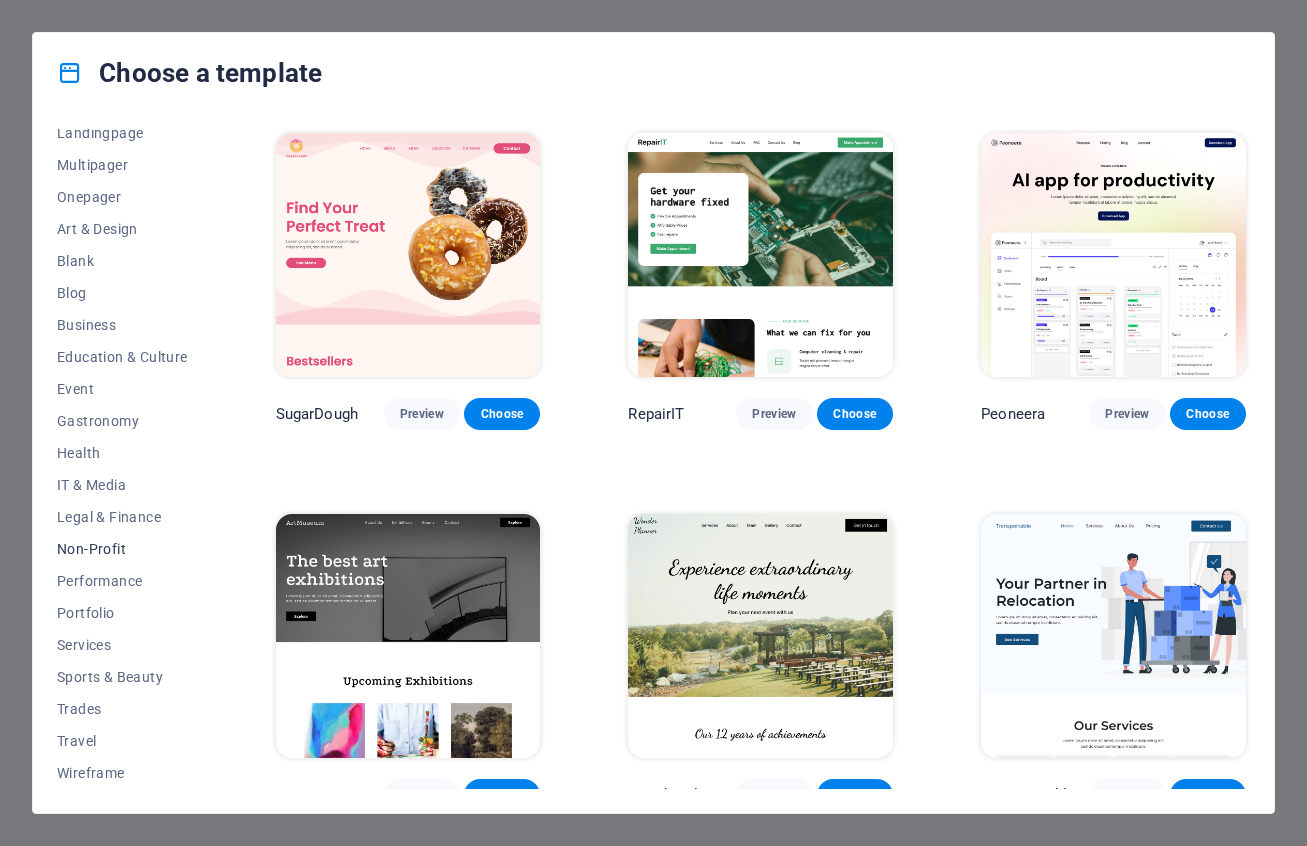 scroll, scrollTop: 0, scrollLeft: 0, axis: both 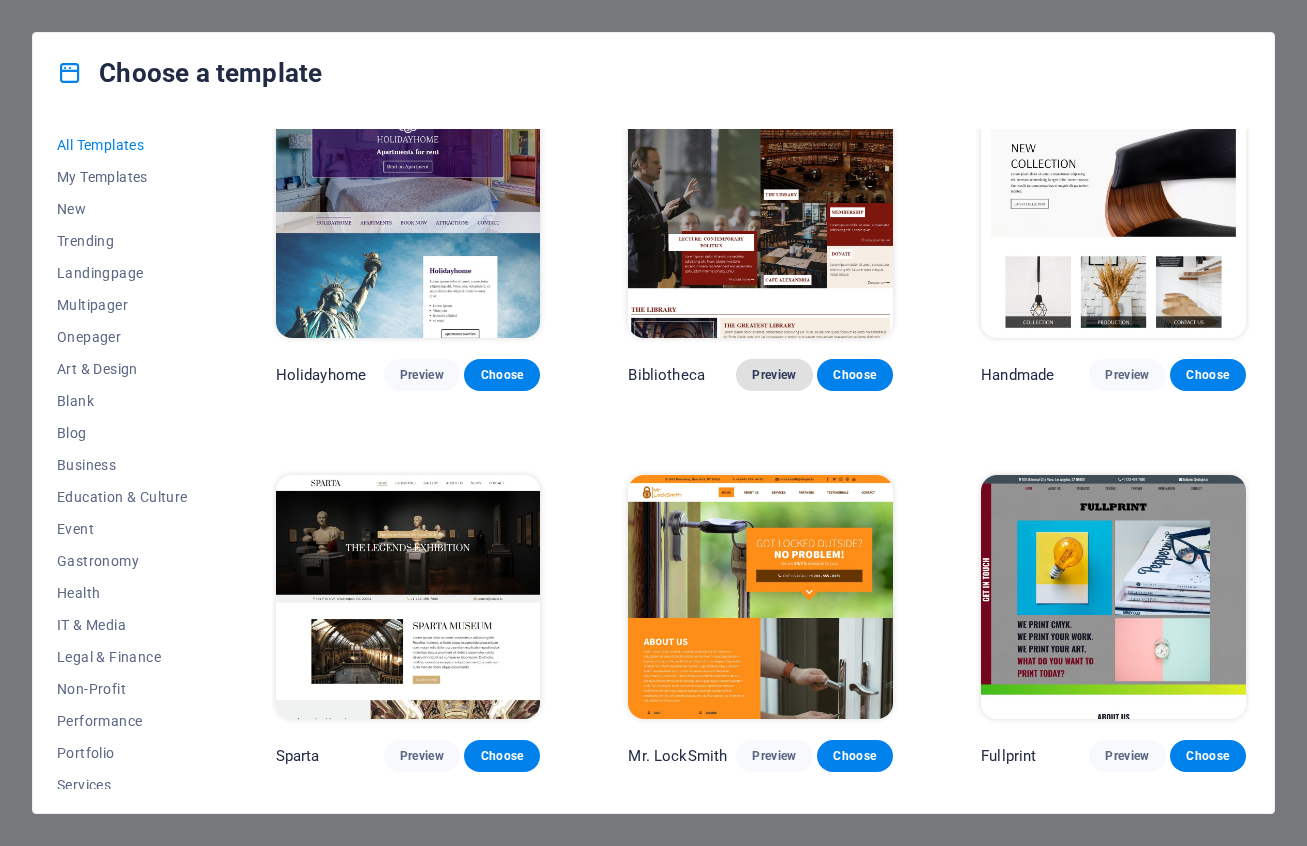 click on "Preview" at bounding box center [774, 375] 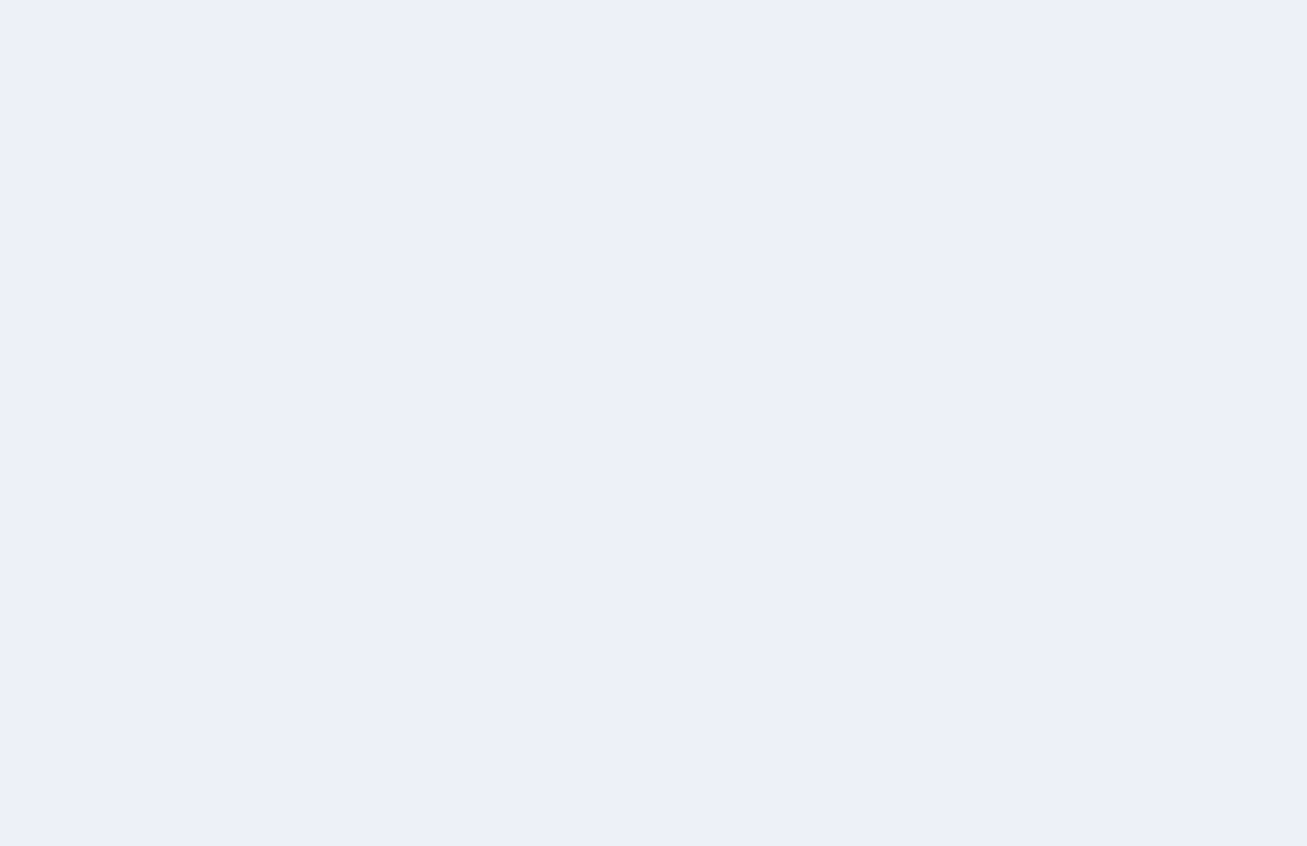 scroll, scrollTop: 0, scrollLeft: 0, axis: both 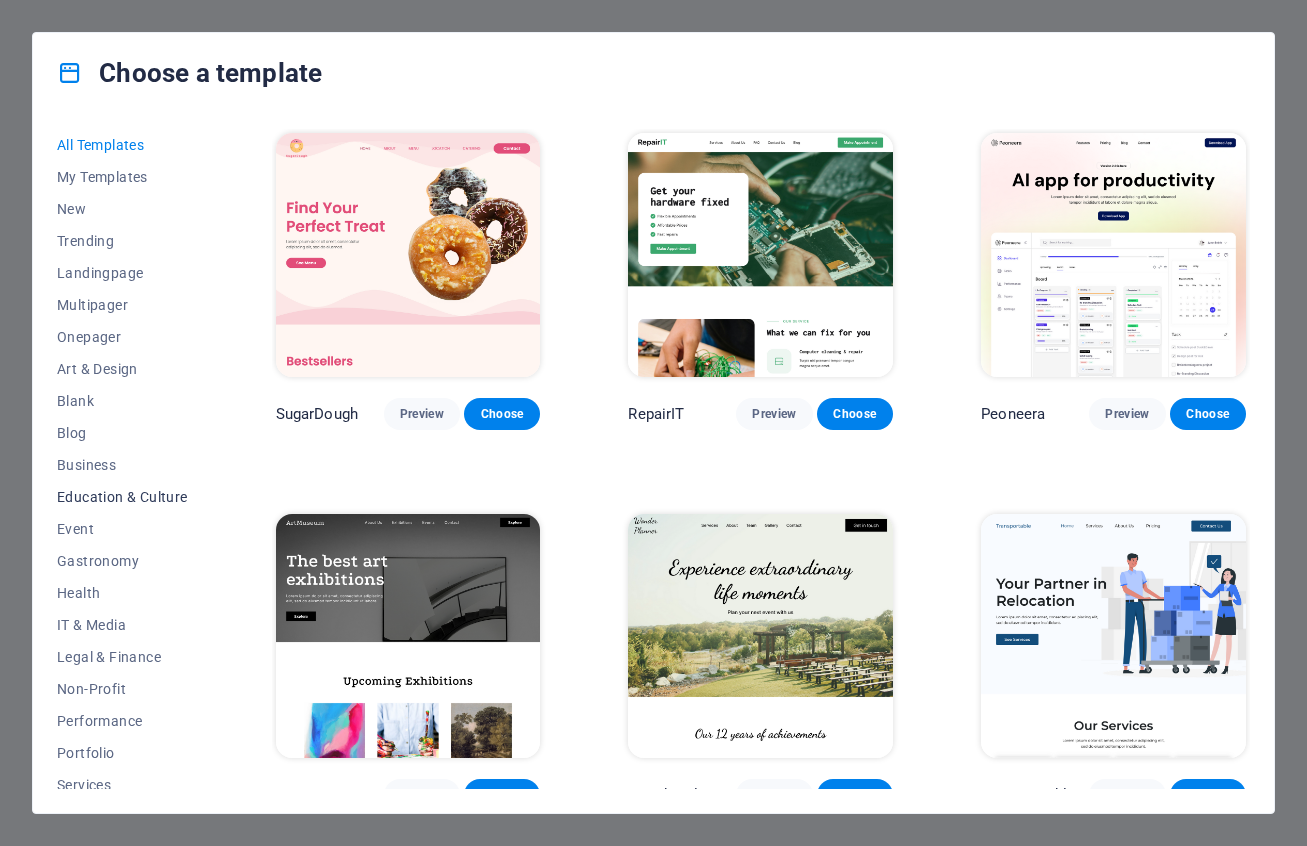 click on "Education & Culture" at bounding box center [122, 497] 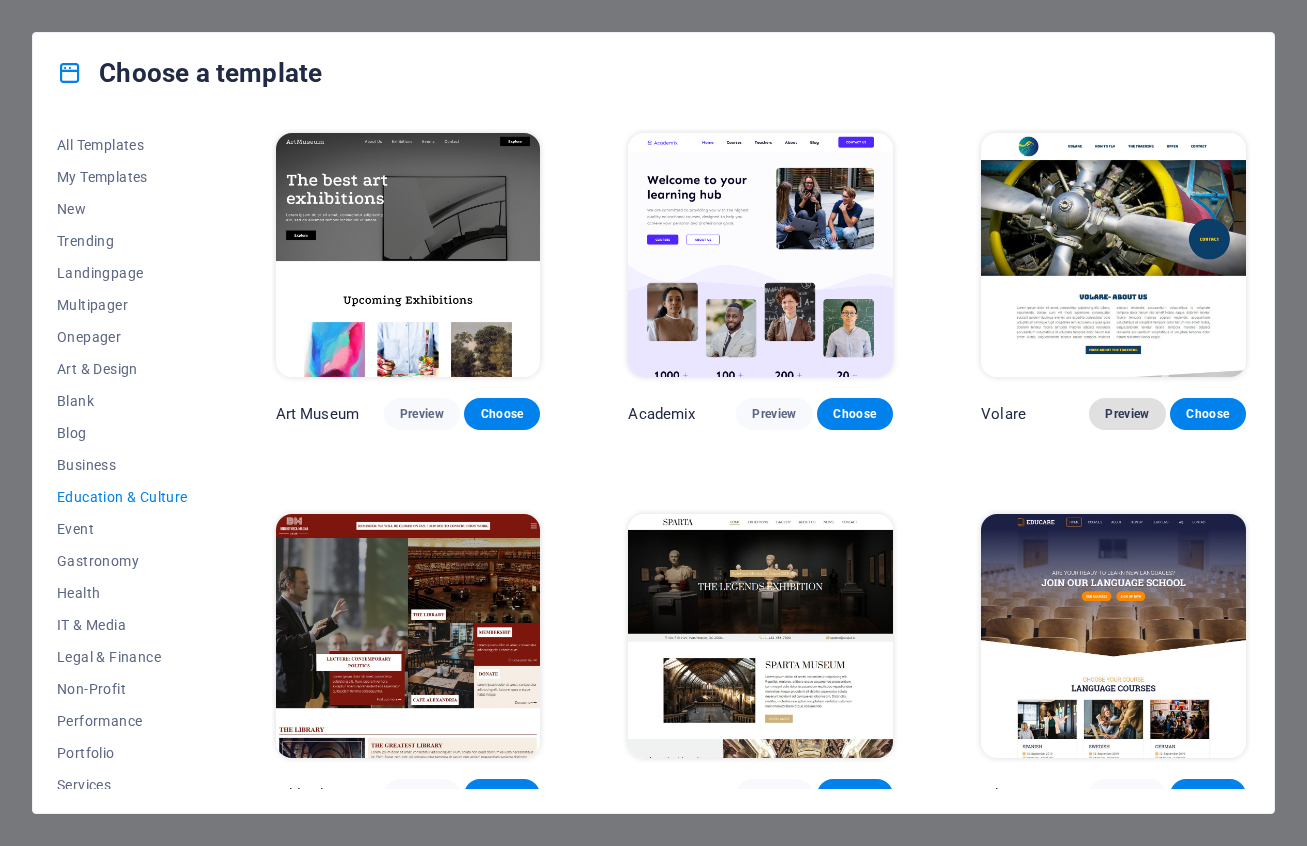 click on "Preview" at bounding box center (1127, 414) 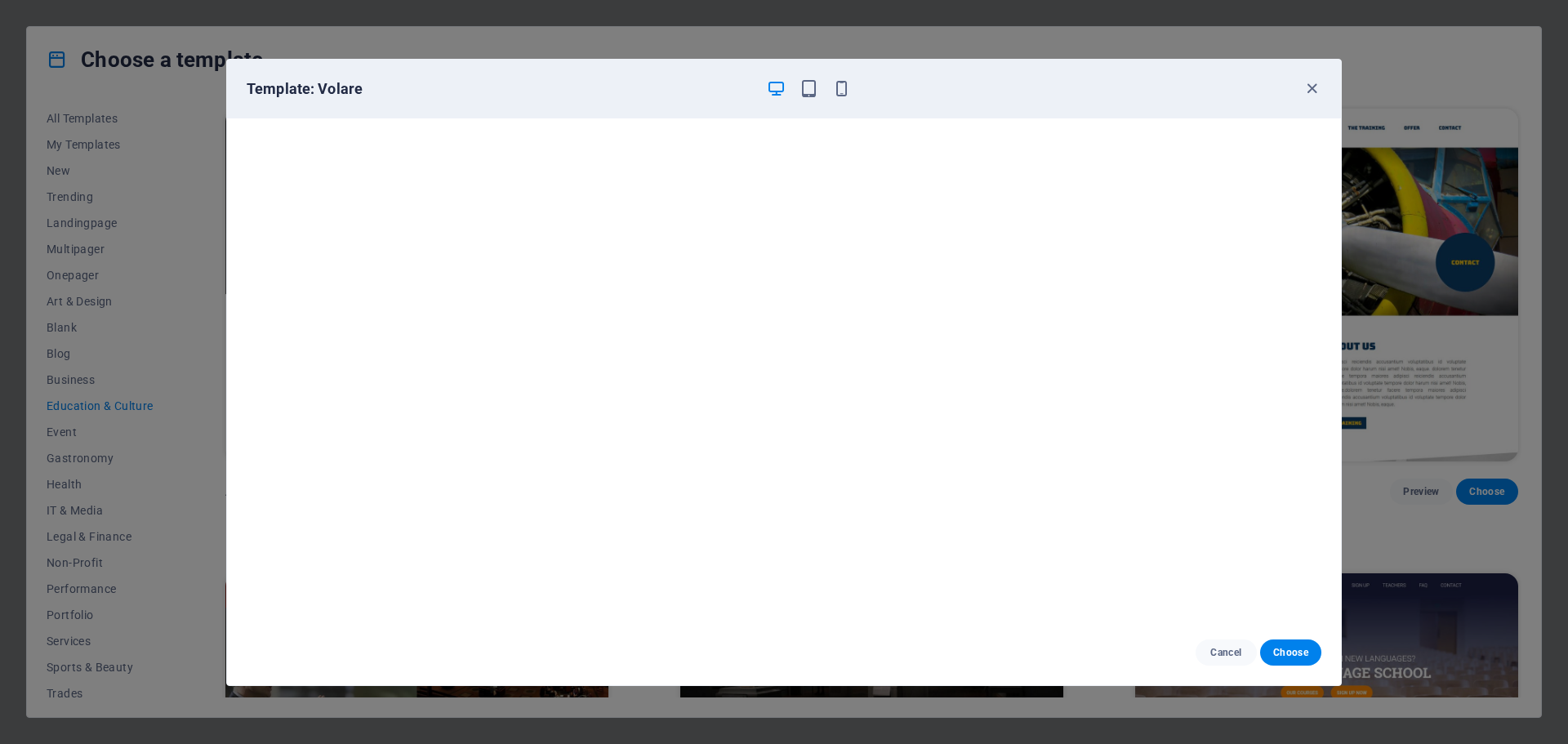 scroll, scrollTop: 4, scrollLeft: 0, axis: vertical 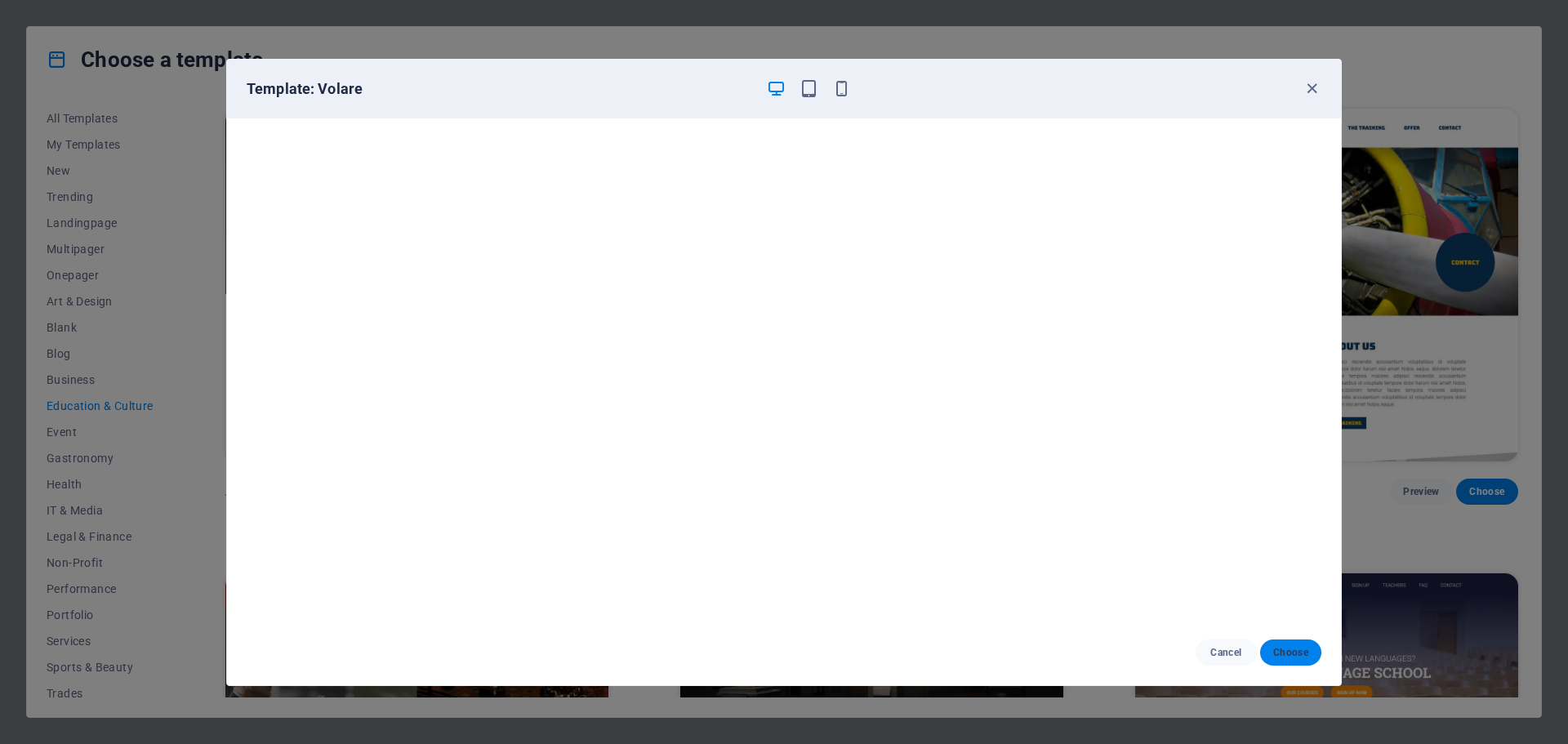 click on "Choose" at bounding box center (1290, 653) 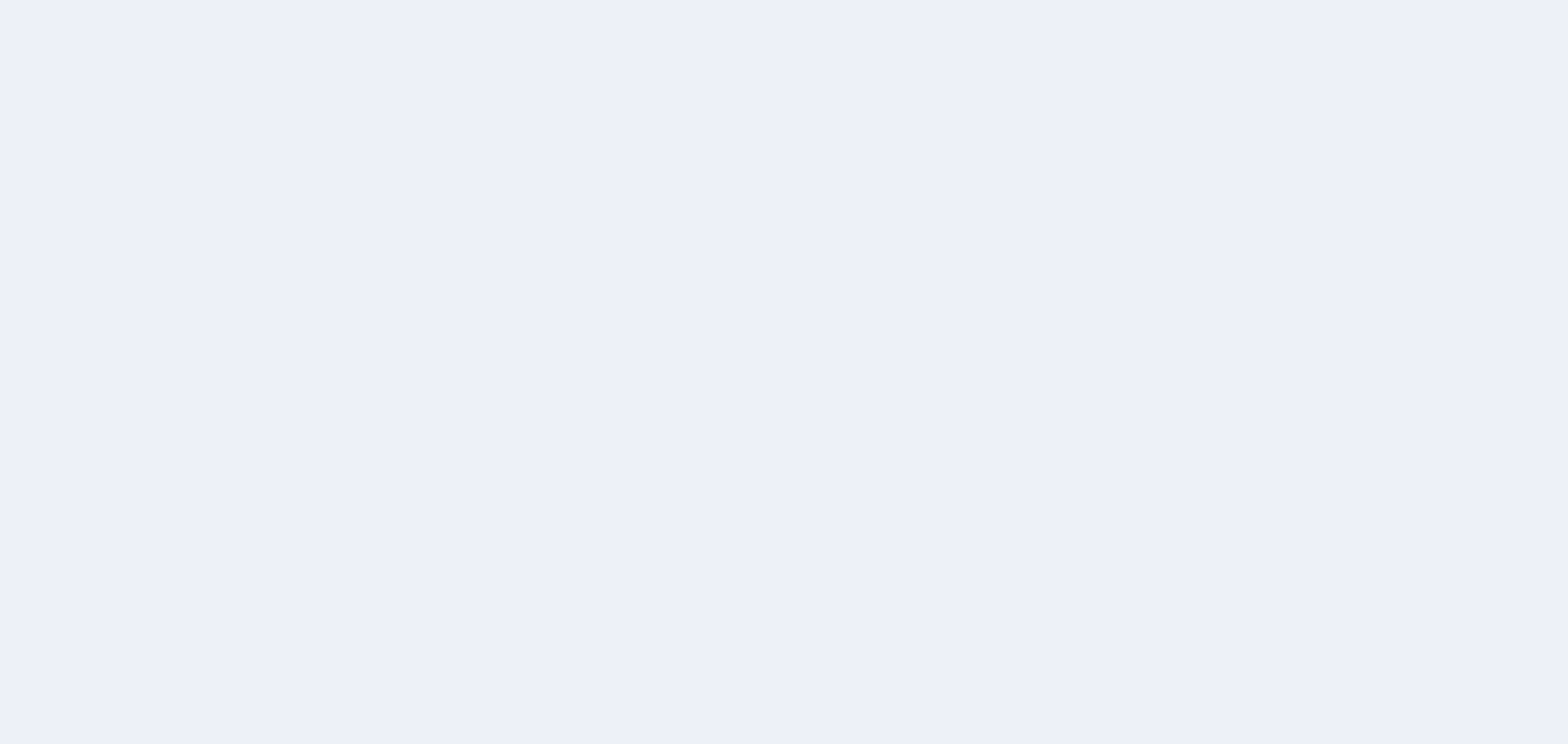 scroll, scrollTop: 0, scrollLeft: 0, axis: both 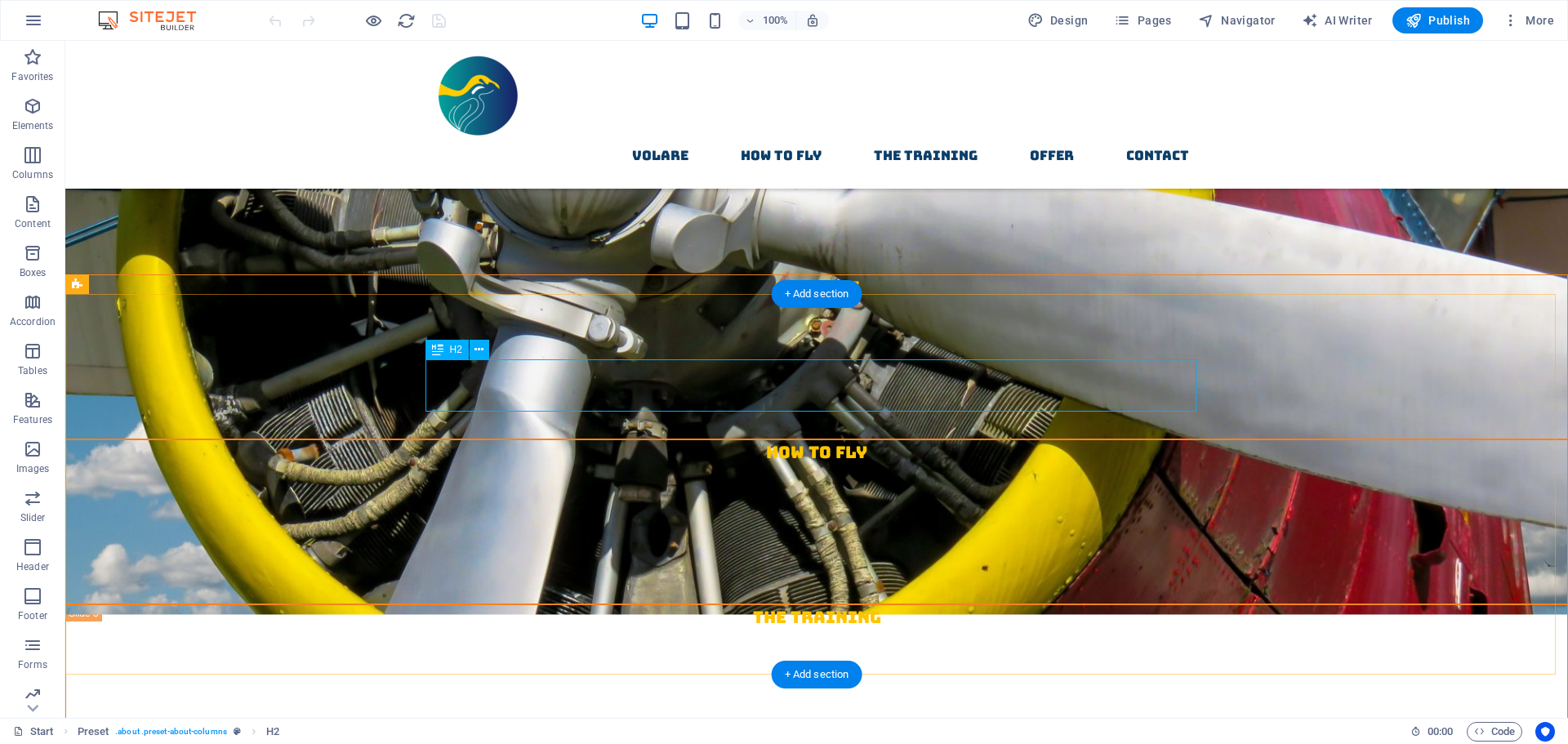 click on "jobaidcookbook.com - About Us" at bounding box center (817, 1250) 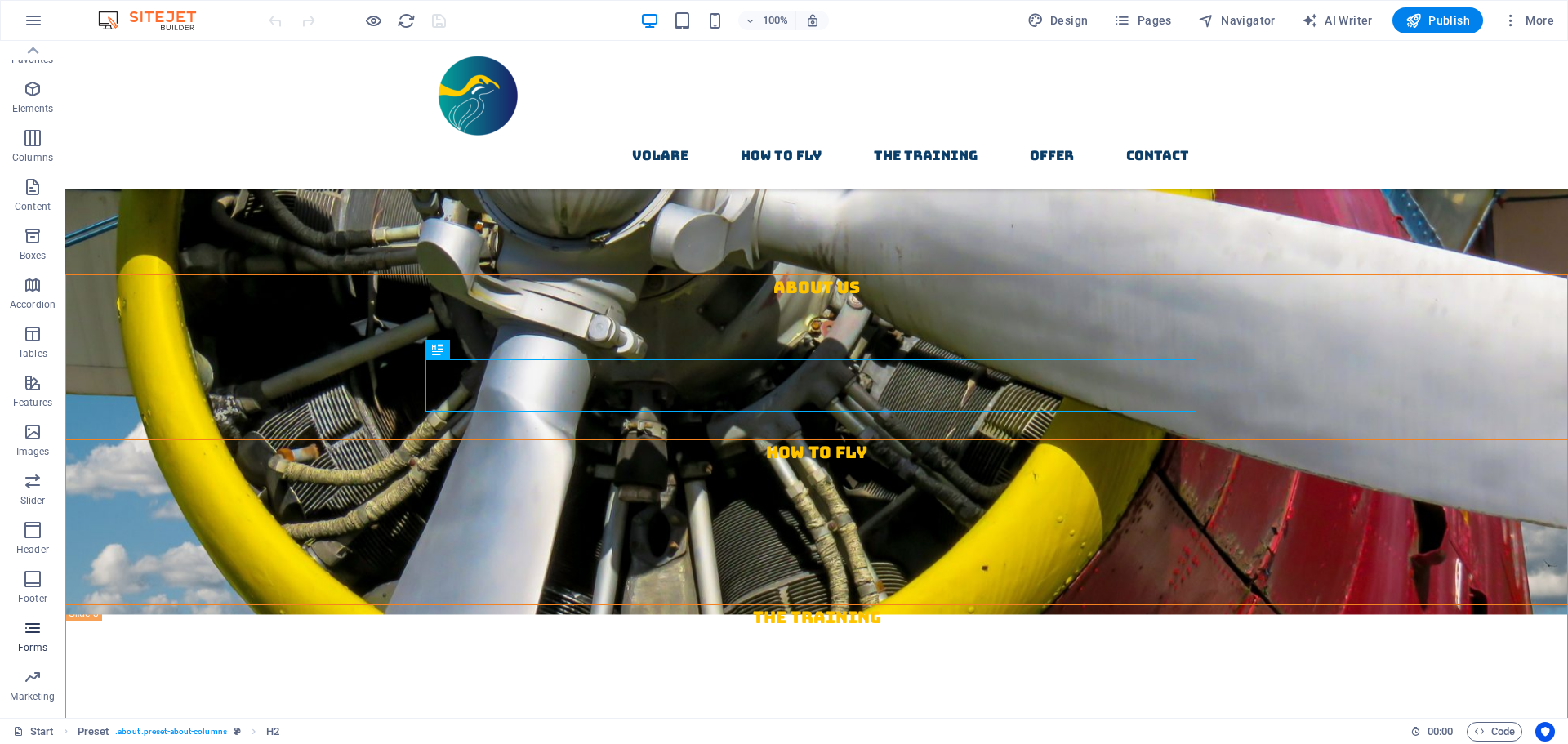 scroll, scrollTop: 0, scrollLeft: 0, axis: both 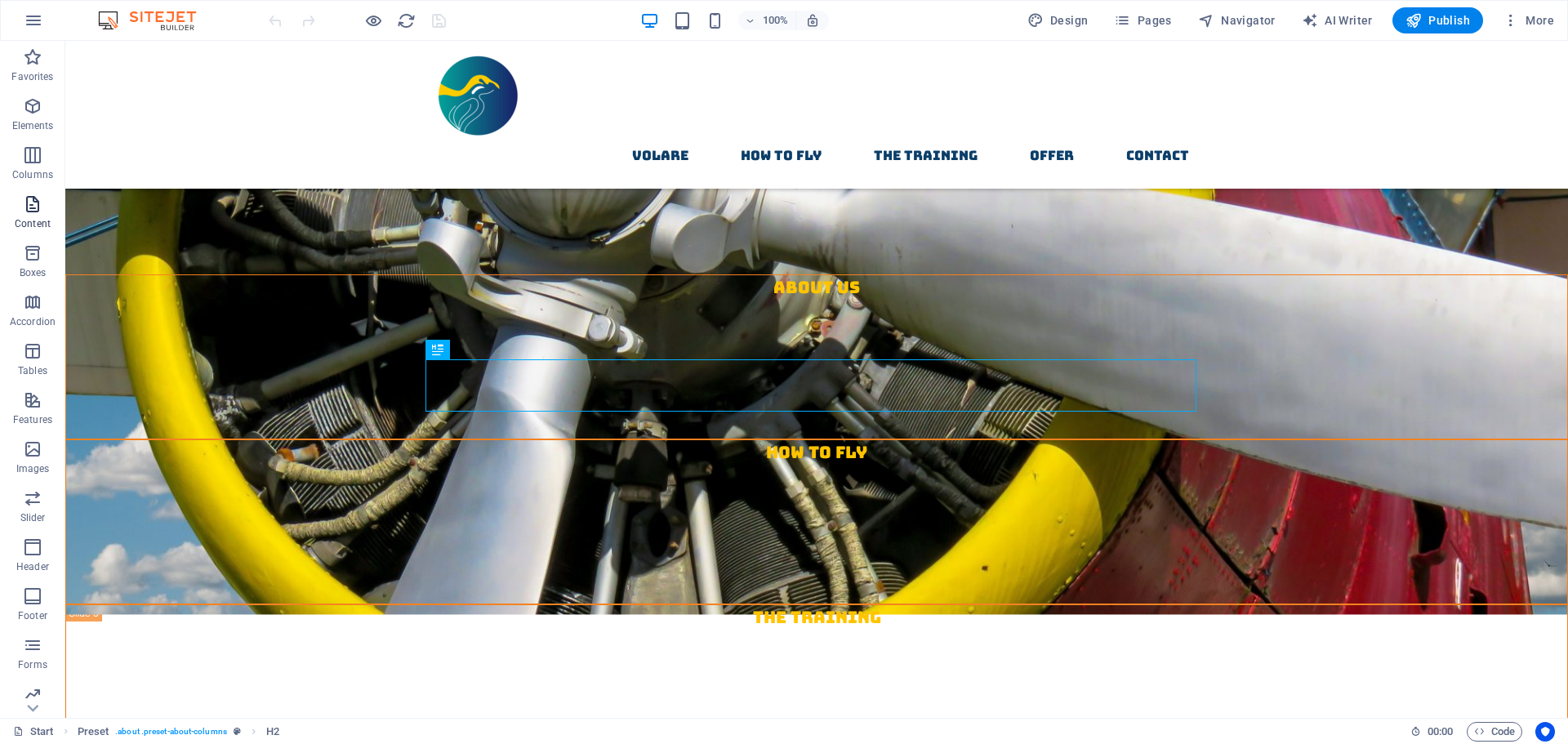 click at bounding box center [33, 204] 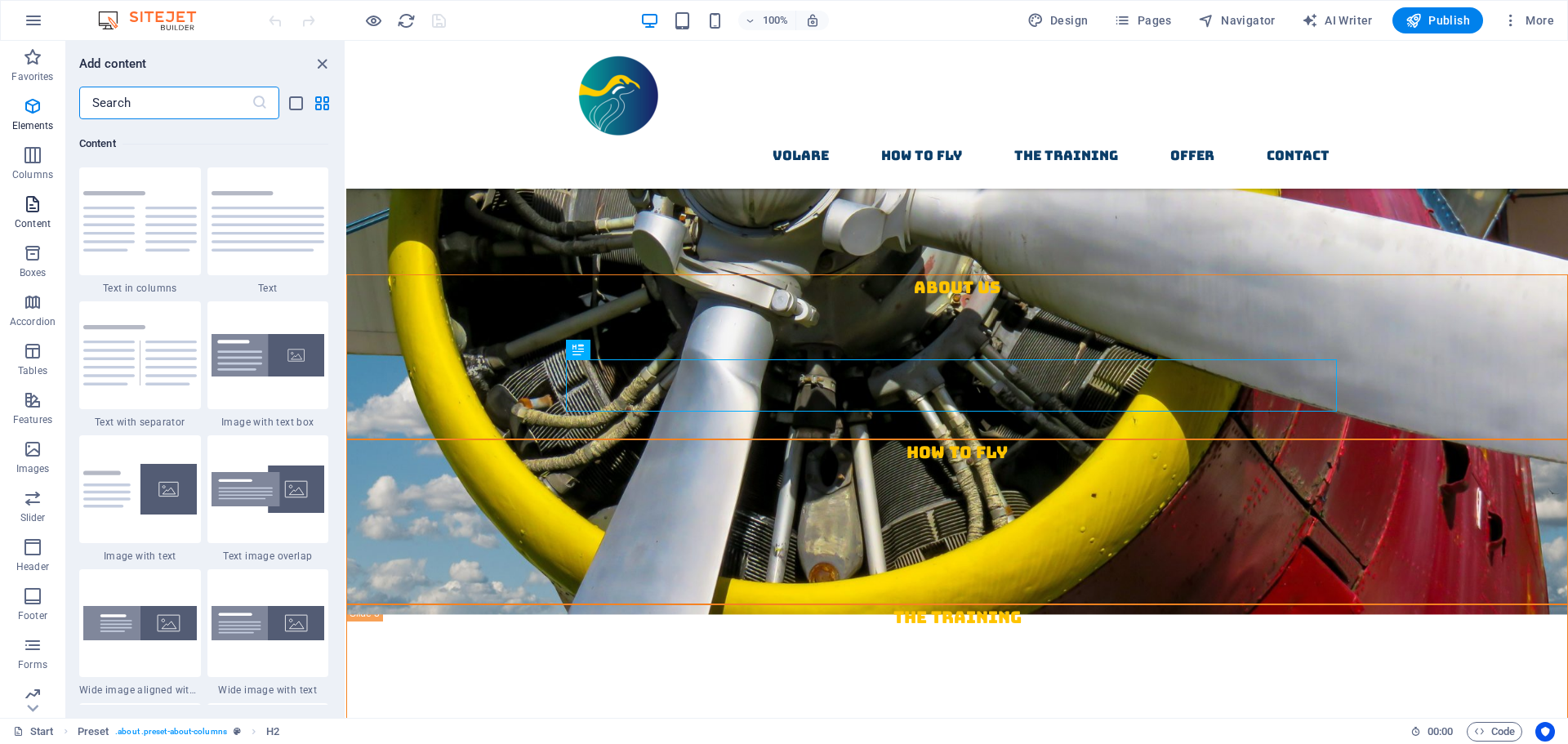 scroll, scrollTop: 2858, scrollLeft: 0, axis: vertical 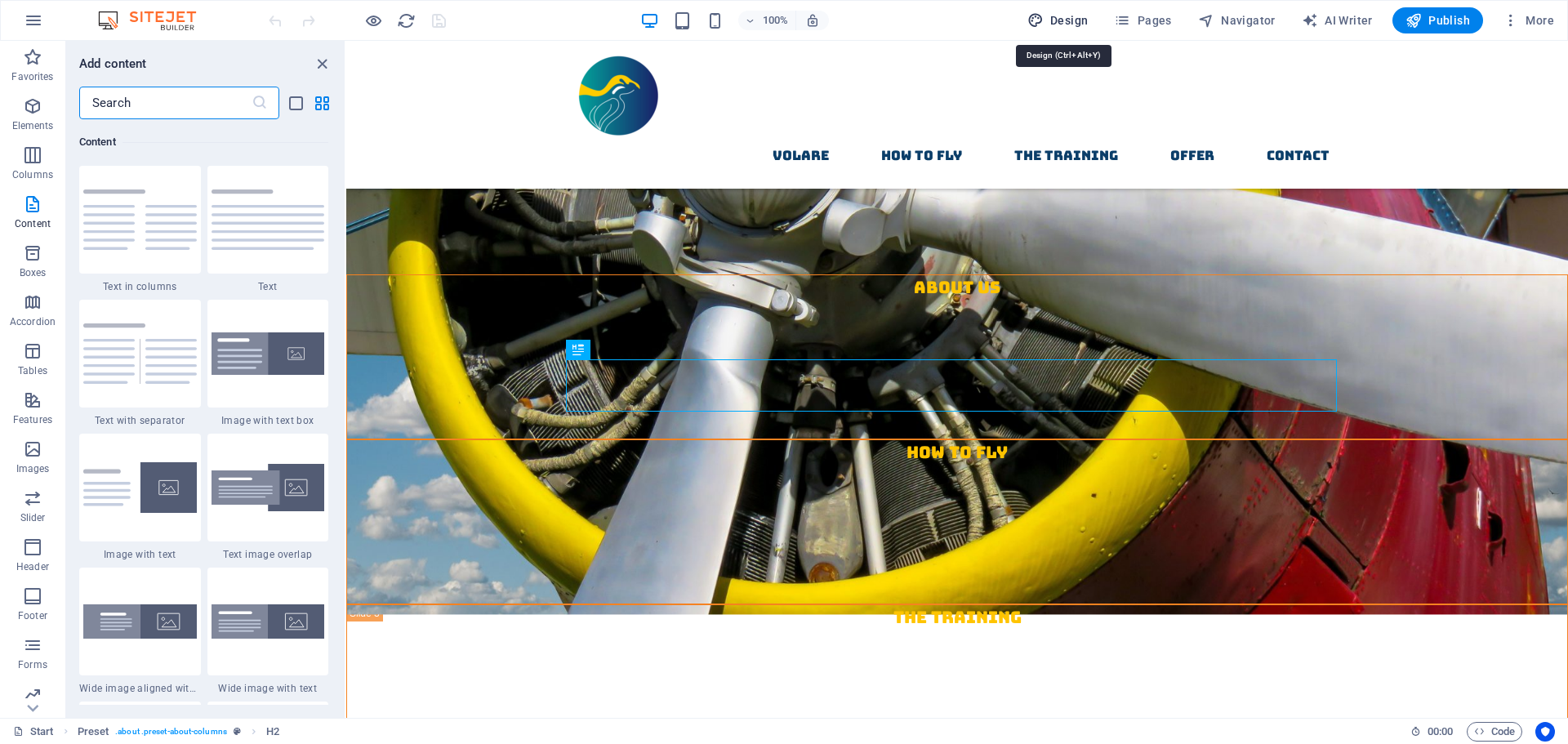 click on "Design" at bounding box center [1058, 20] 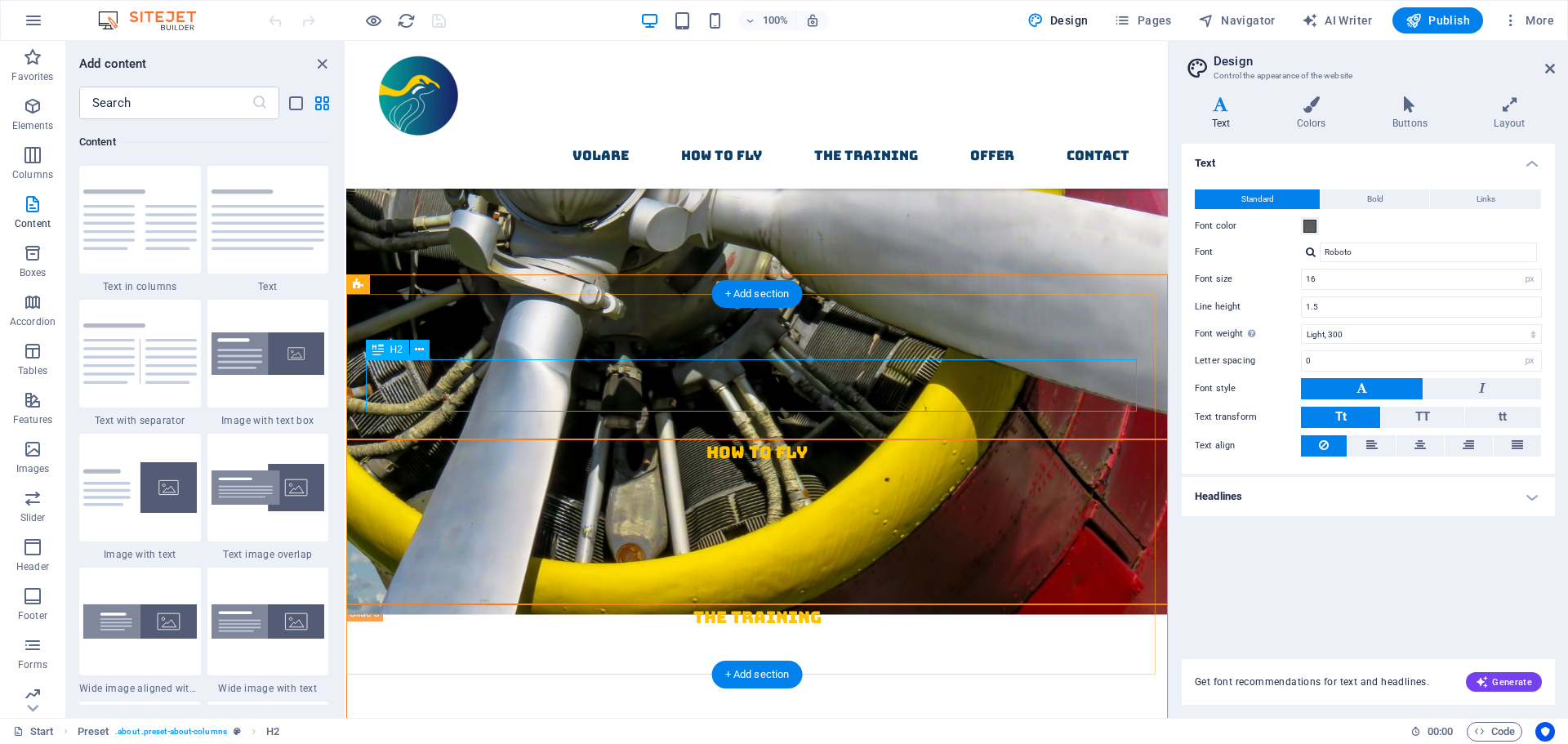 click on "jobaidcookbook.com - About Us" at bounding box center (757, 1250) 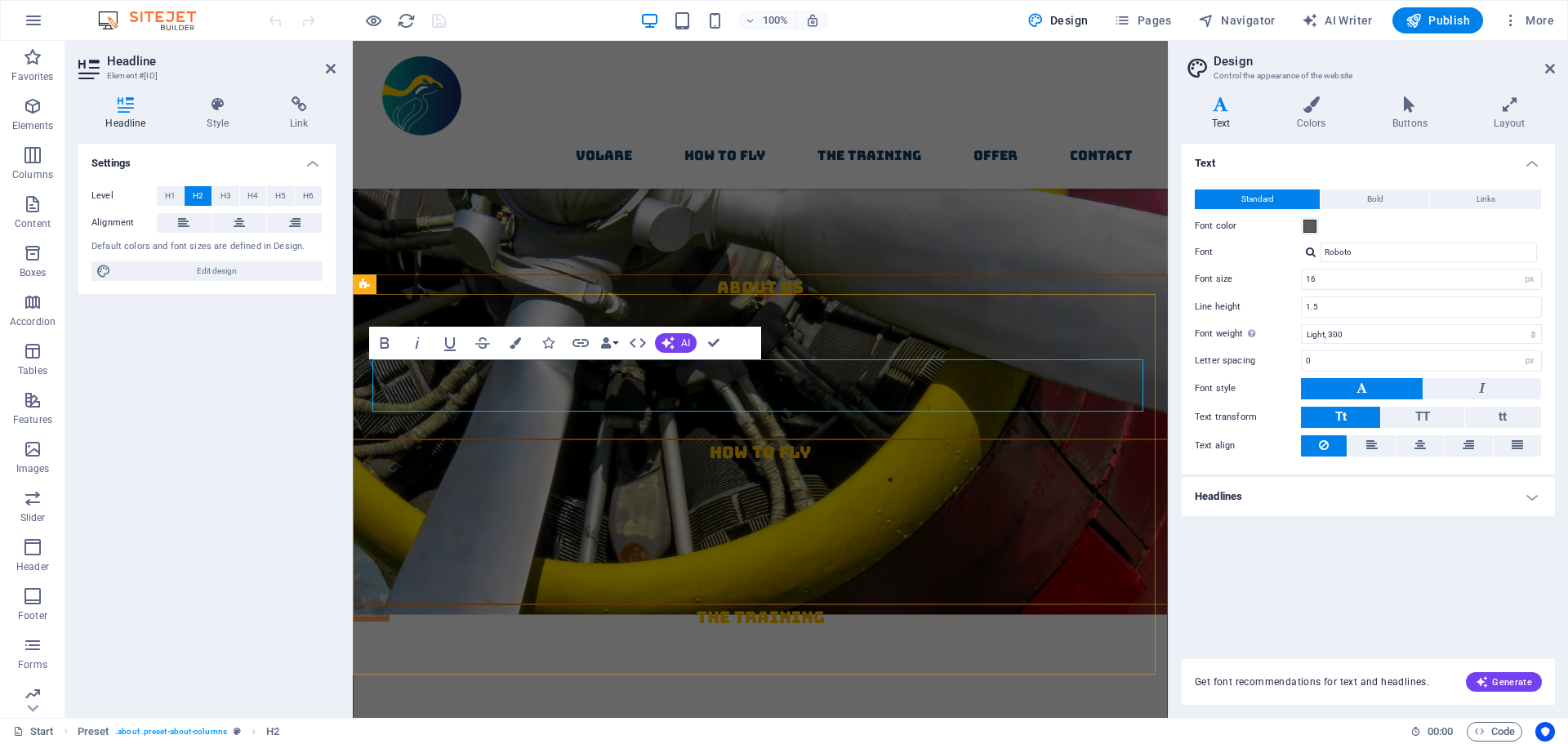 click on "jobaidcookbook.com - About Us Lorem ipsum dolor sit amet, consectetur adipisicing elit. Libero, assumenda, dolore, cum vel modi asperiores consequatur suscipit quidem ducimus eveniet iure expedita consectetur odio voluptatum similique fugit voluptates rem accusamus quae quas dolorem tenetur facere tempora maiores adipisci reiciendis accusantium voluptatibus id voluptate tempore dolor harum nisi amet! Nobis, eaquedolorem tenetur facere tempora maiores adipisci reiciendis accusantium voluptatibus id voluptate tempore dolor harum nisi amet! Nobis, eaque. dolorem tenetur facere tempora maiores adipisci reiciendis accusantium voluptatibus id voluptate tempore dolor harum nisi amet! Nobis, eaque.dolorem tenetur facere tempora maiores adipisci reiciendis accusantium voluptatibus id voluptate tempore dolor harum nisi amet! Nobis, eaque. More about the Training" at bounding box center (760, 1355) 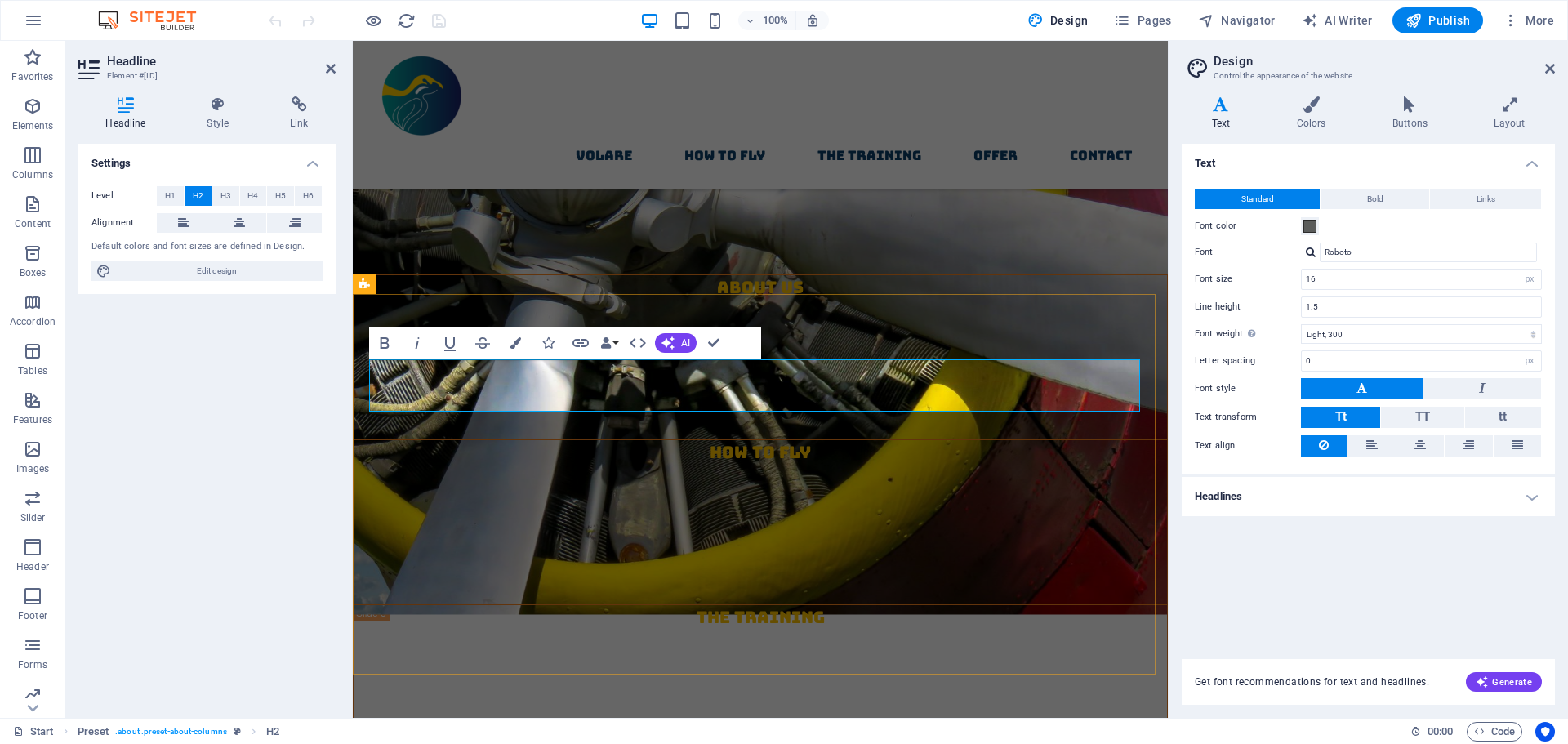 click on "jobaidcookbook.com - About Us" at bounding box center [760, 1250] 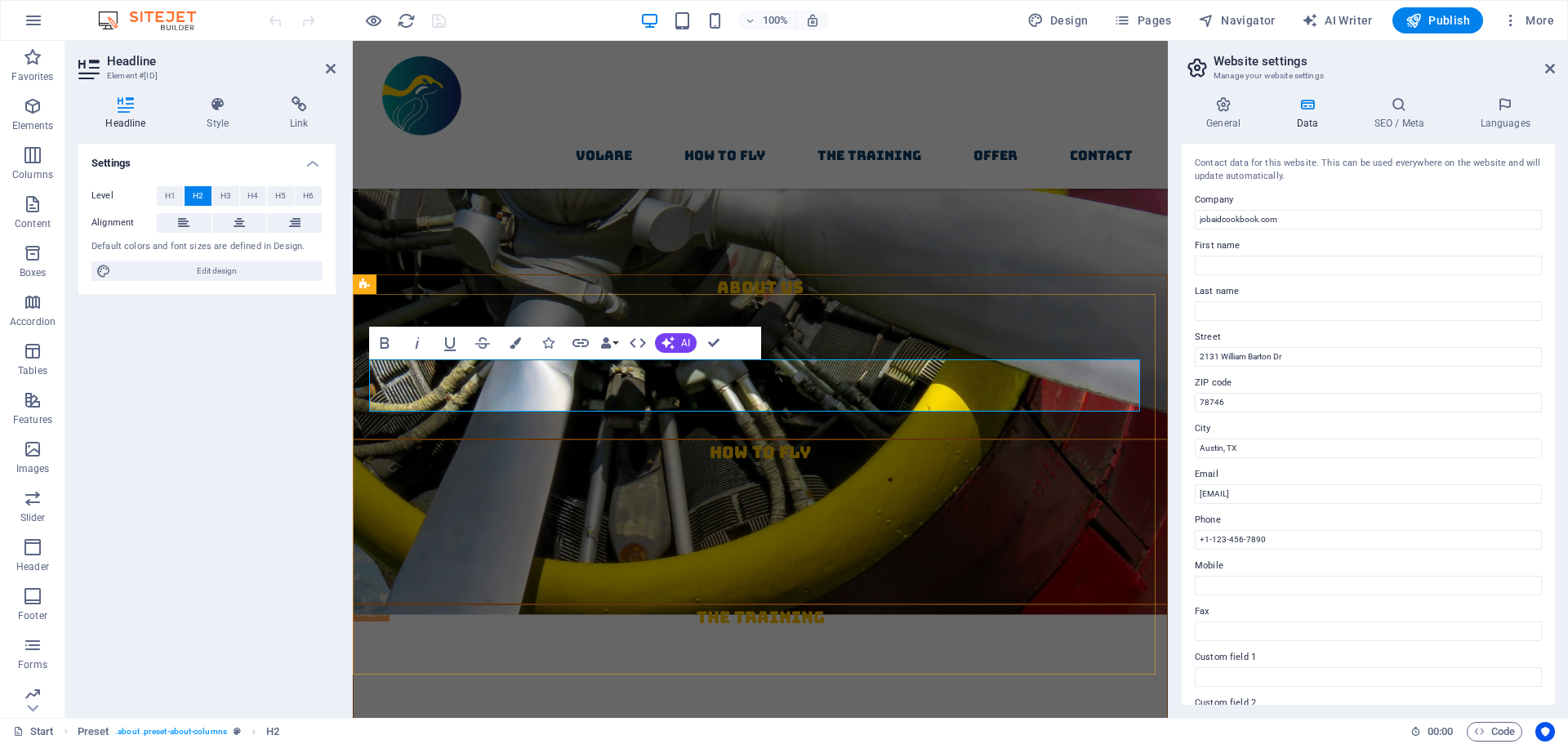 click on "jobaidcookbook.com" at bounding box center [684, 1249] 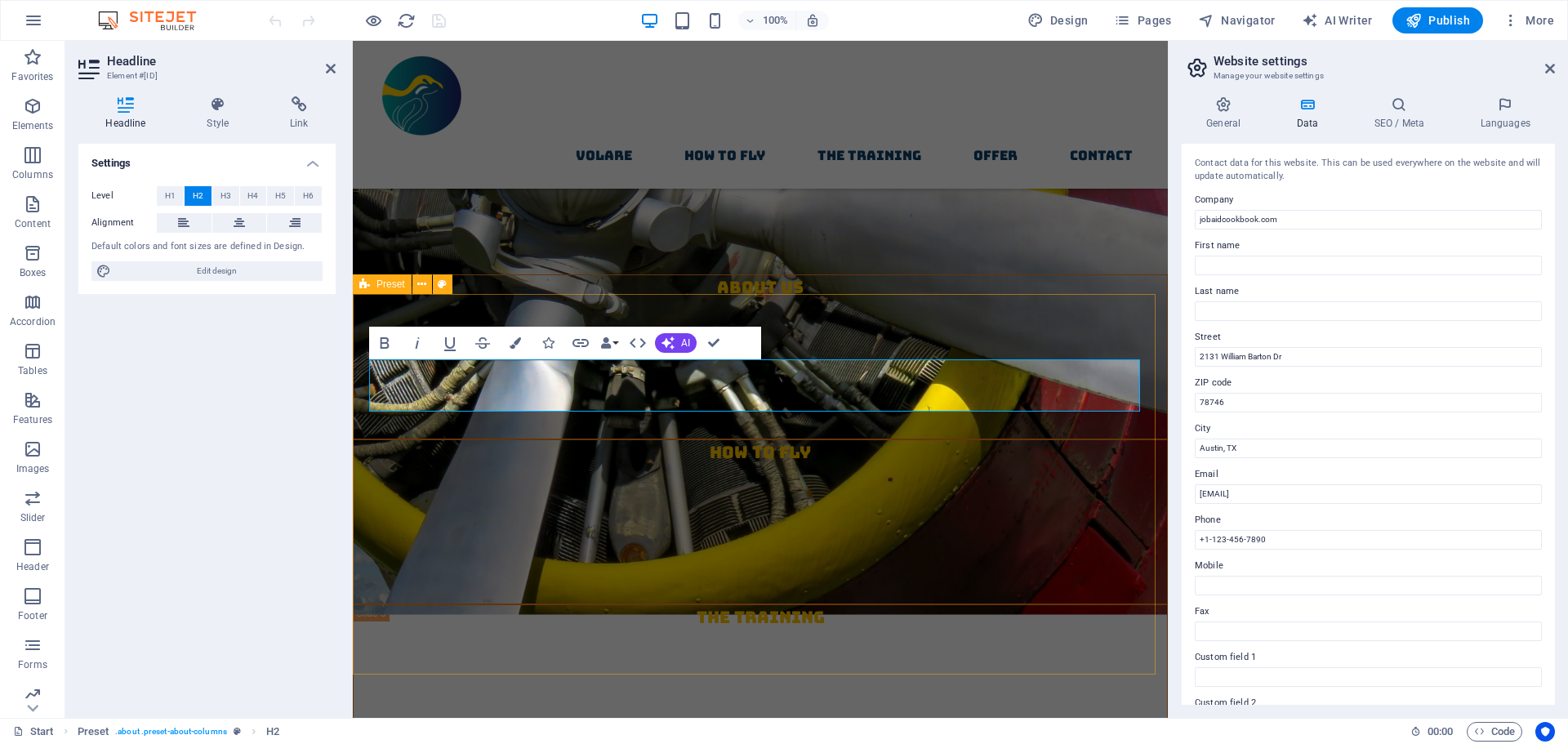 drag, startPoint x: 569, startPoint y: 382, endPoint x: 1034, endPoint y: 320, distance: 469.11512 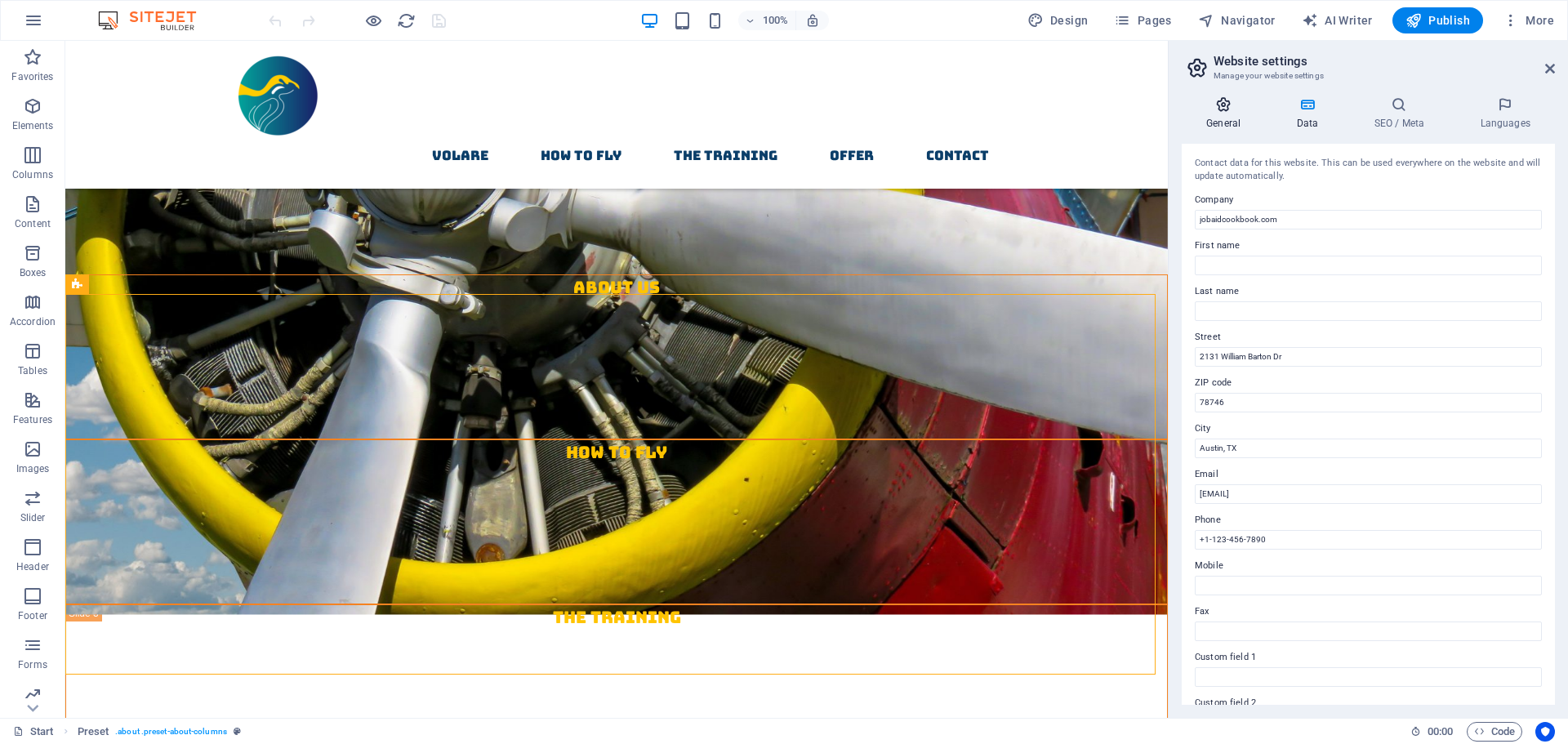 click at bounding box center [1223, 105] 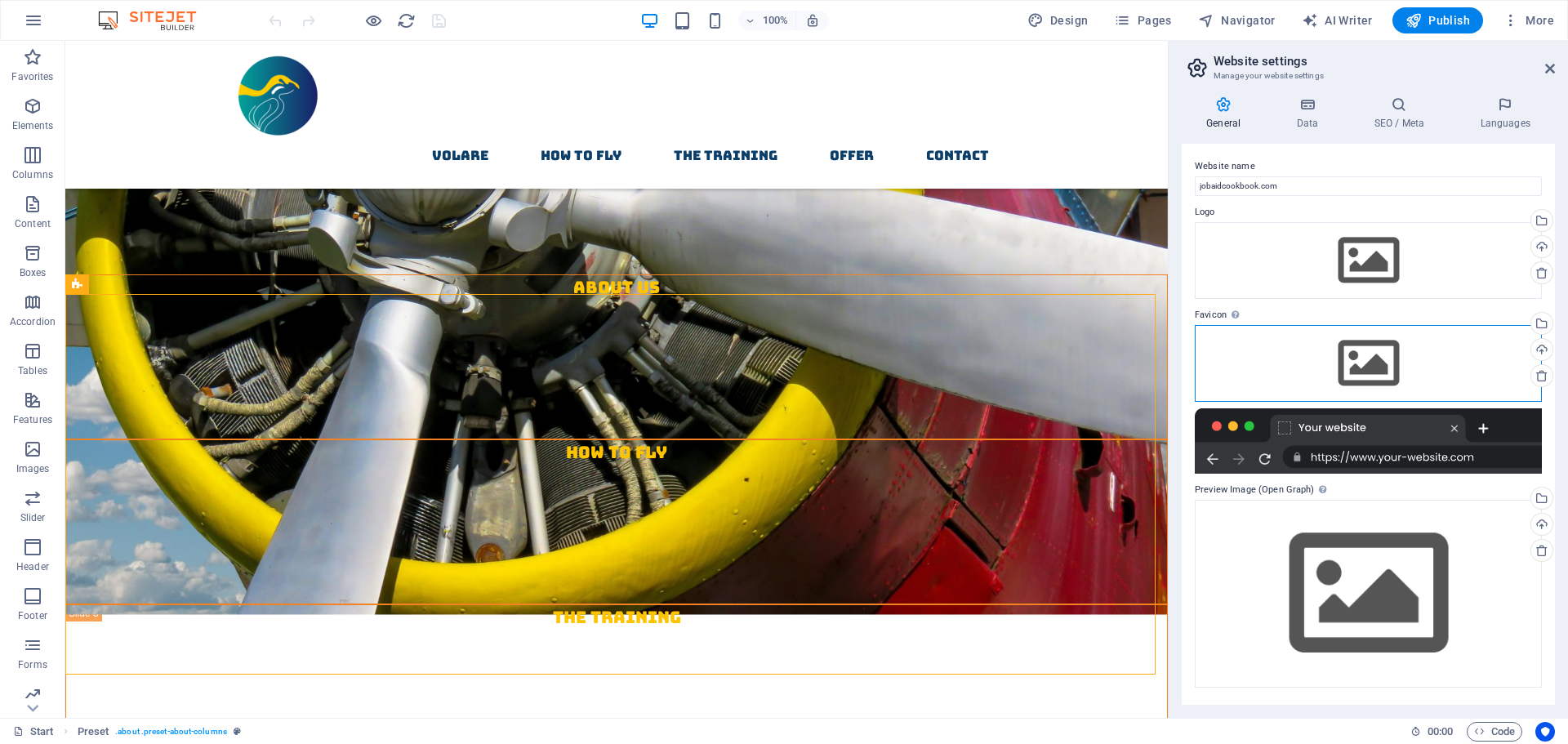 click on "Drag files here, click to choose files or select files from Files or our free stock photos & videos" at bounding box center [1368, 363] 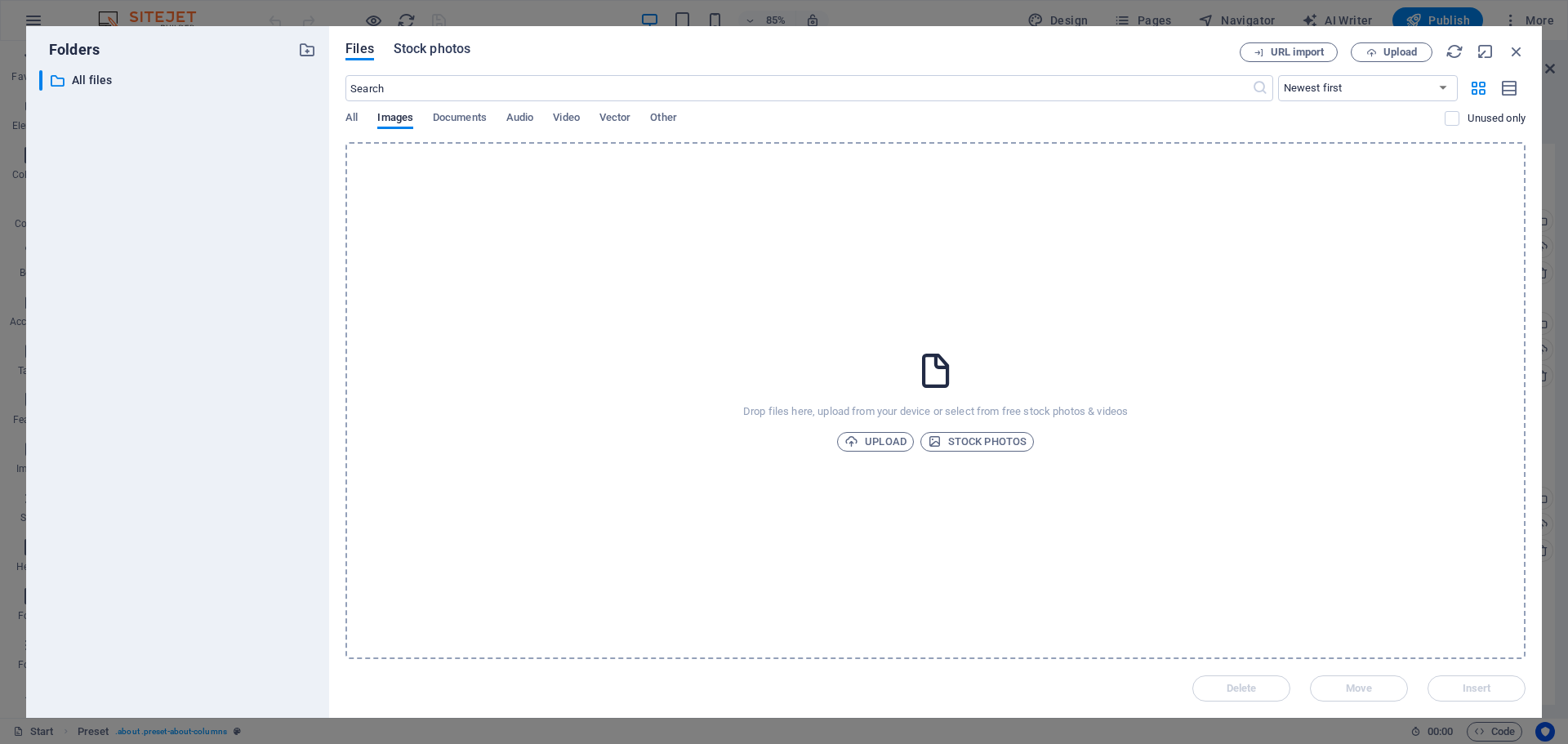 drag, startPoint x: 1358, startPoint y: 345, endPoint x: 423, endPoint y: 48, distance: 981.0372 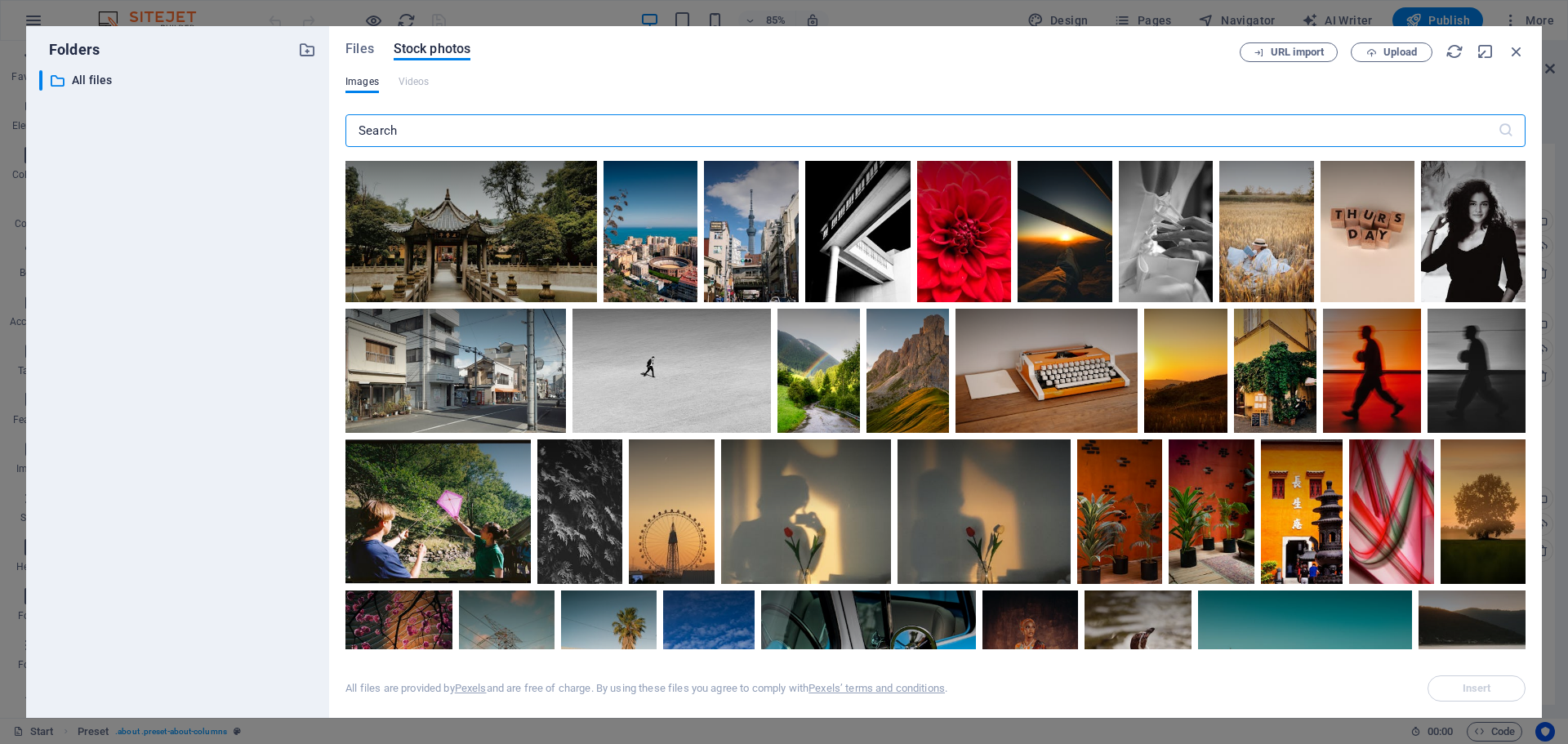 scroll, scrollTop: 0, scrollLeft: 0, axis: both 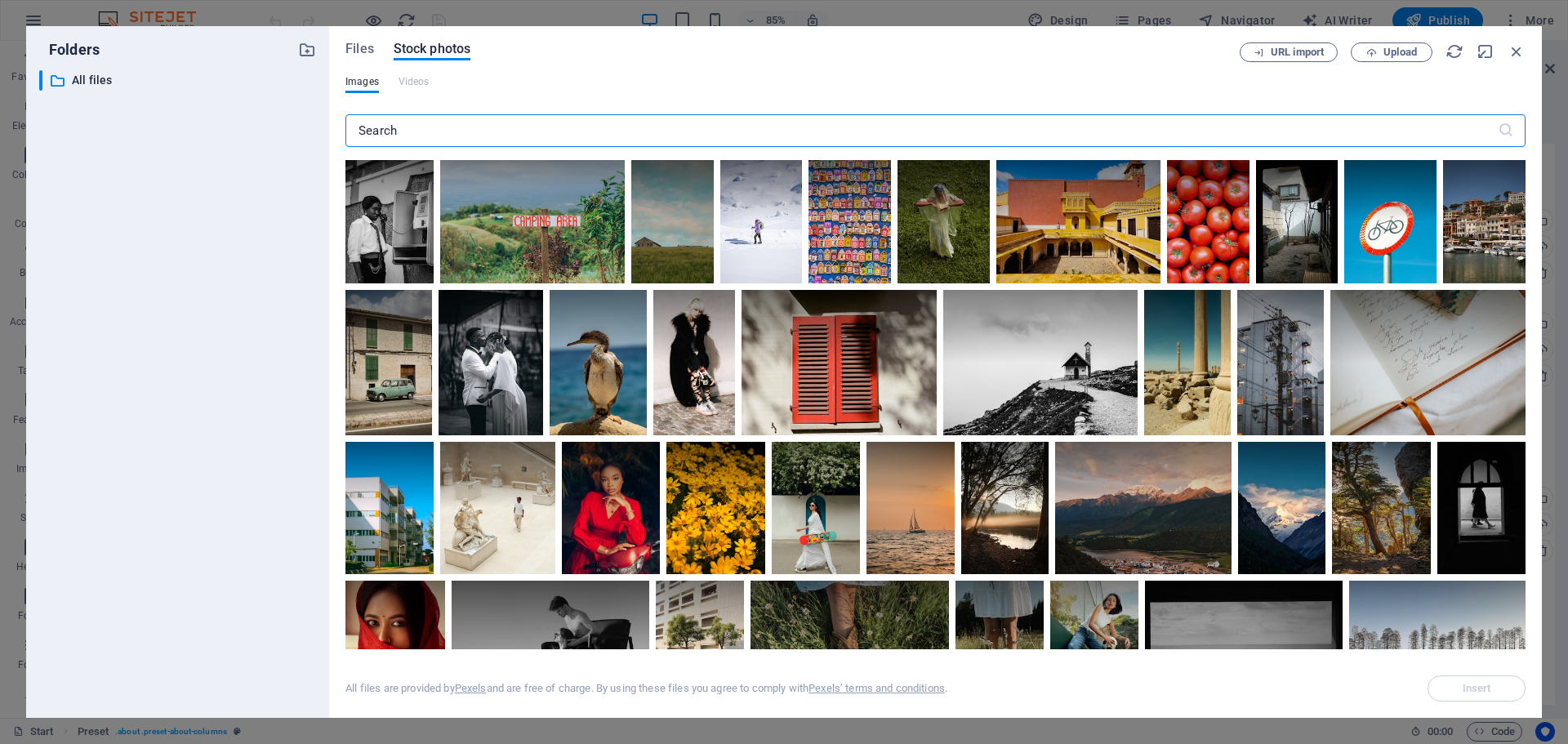 click at bounding box center (921, 131) 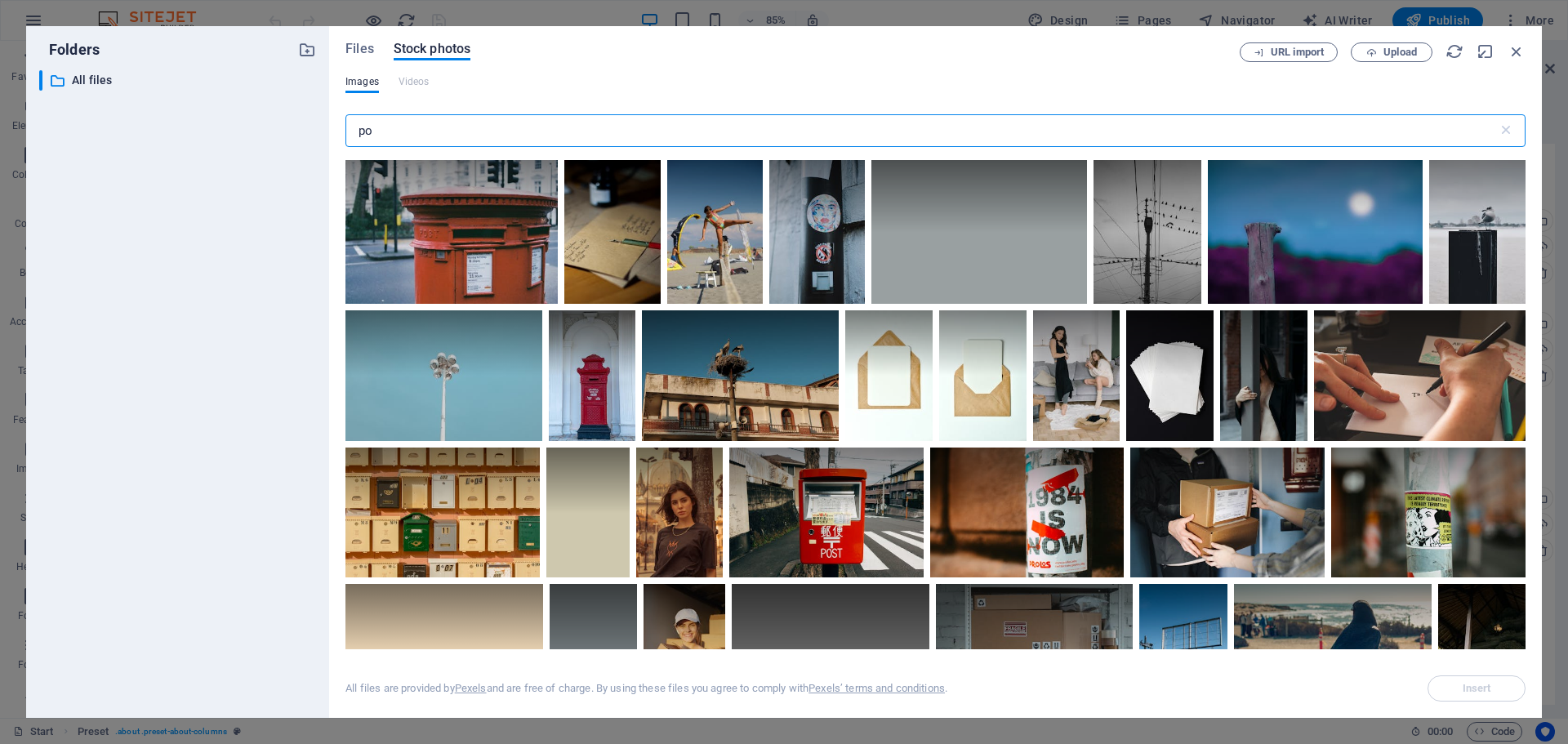 type on "p" 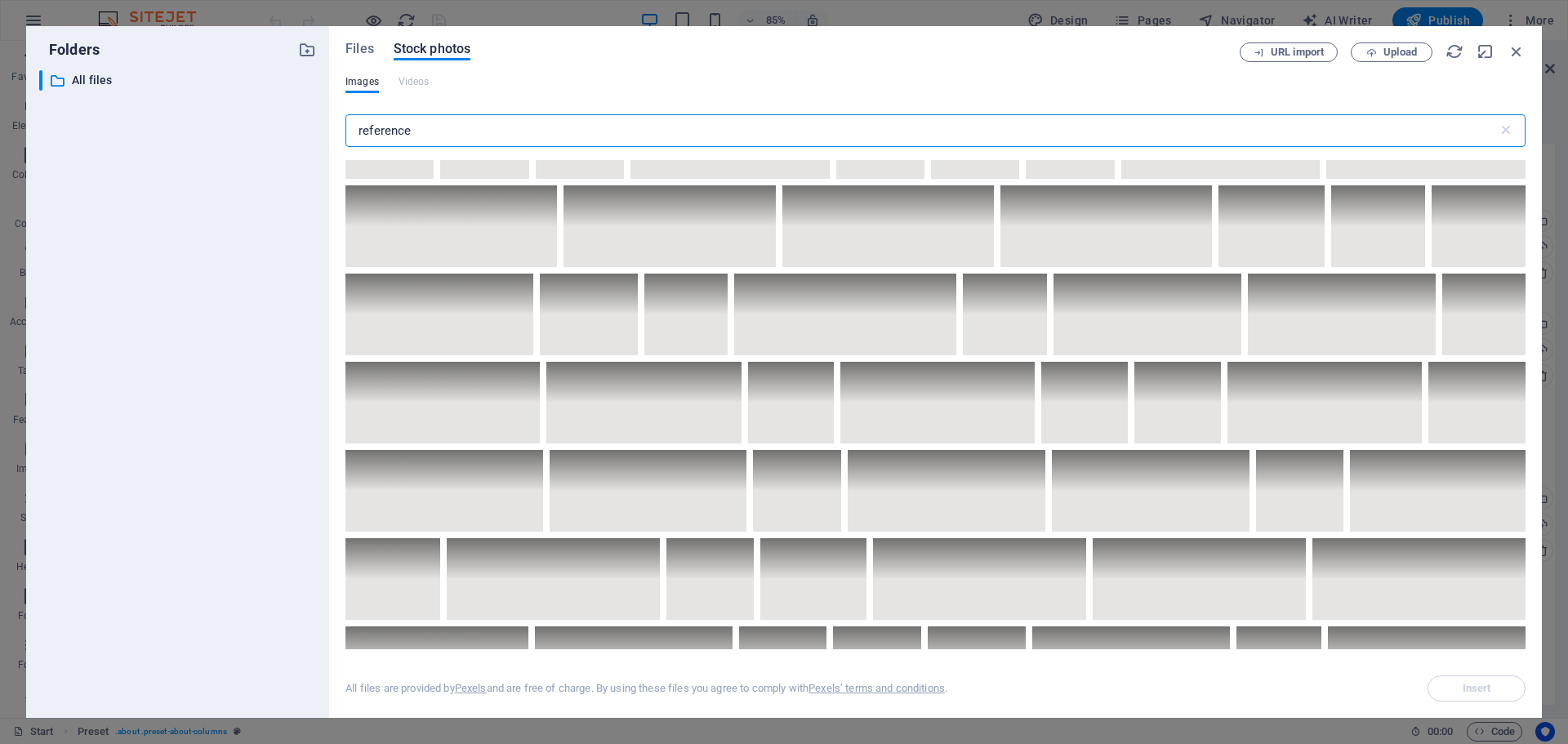 scroll, scrollTop: 3267, scrollLeft: 0, axis: vertical 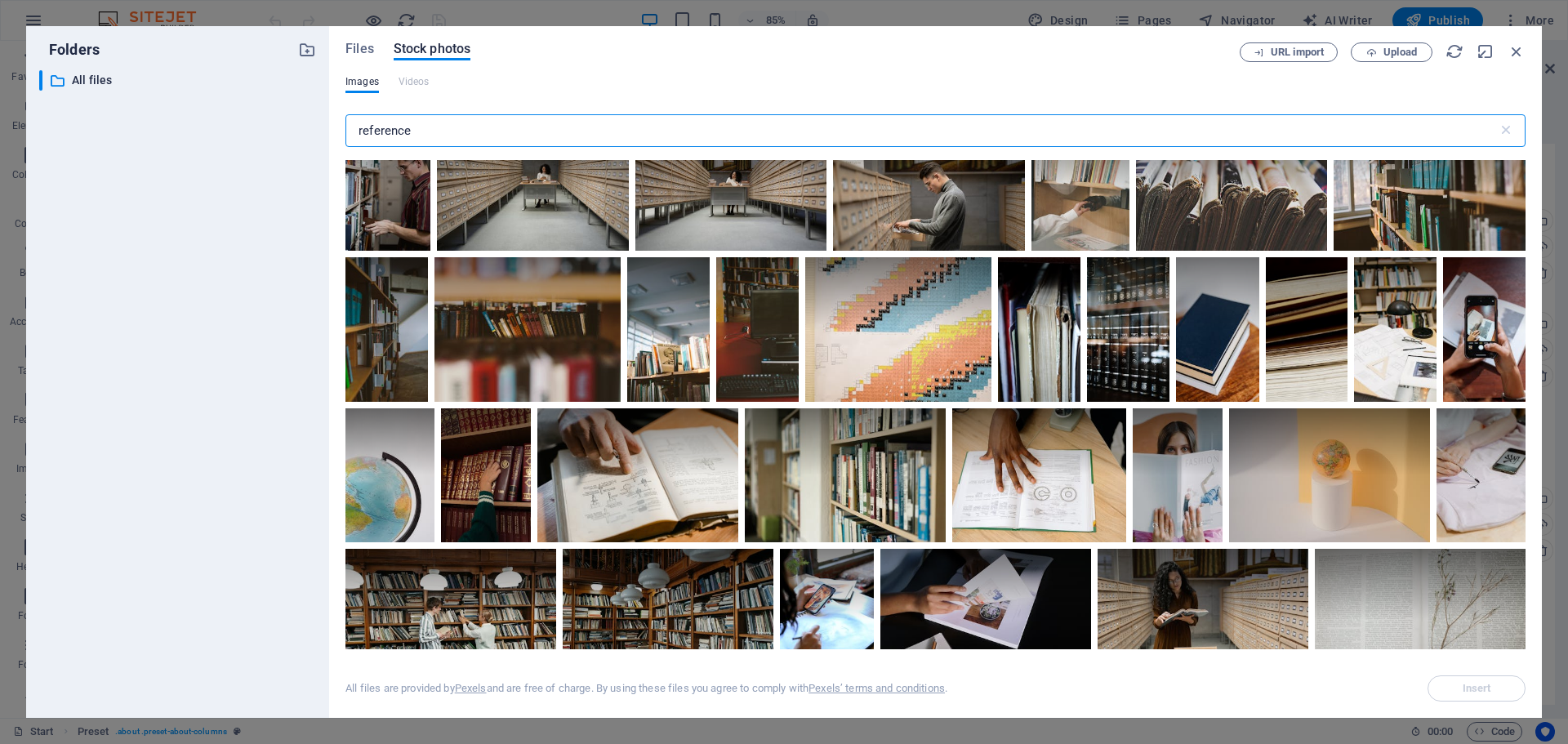 drag, startPoint x: 424, startPoint y: 126, endPoint x: 342, endPoint y: 127, distance: 82.01 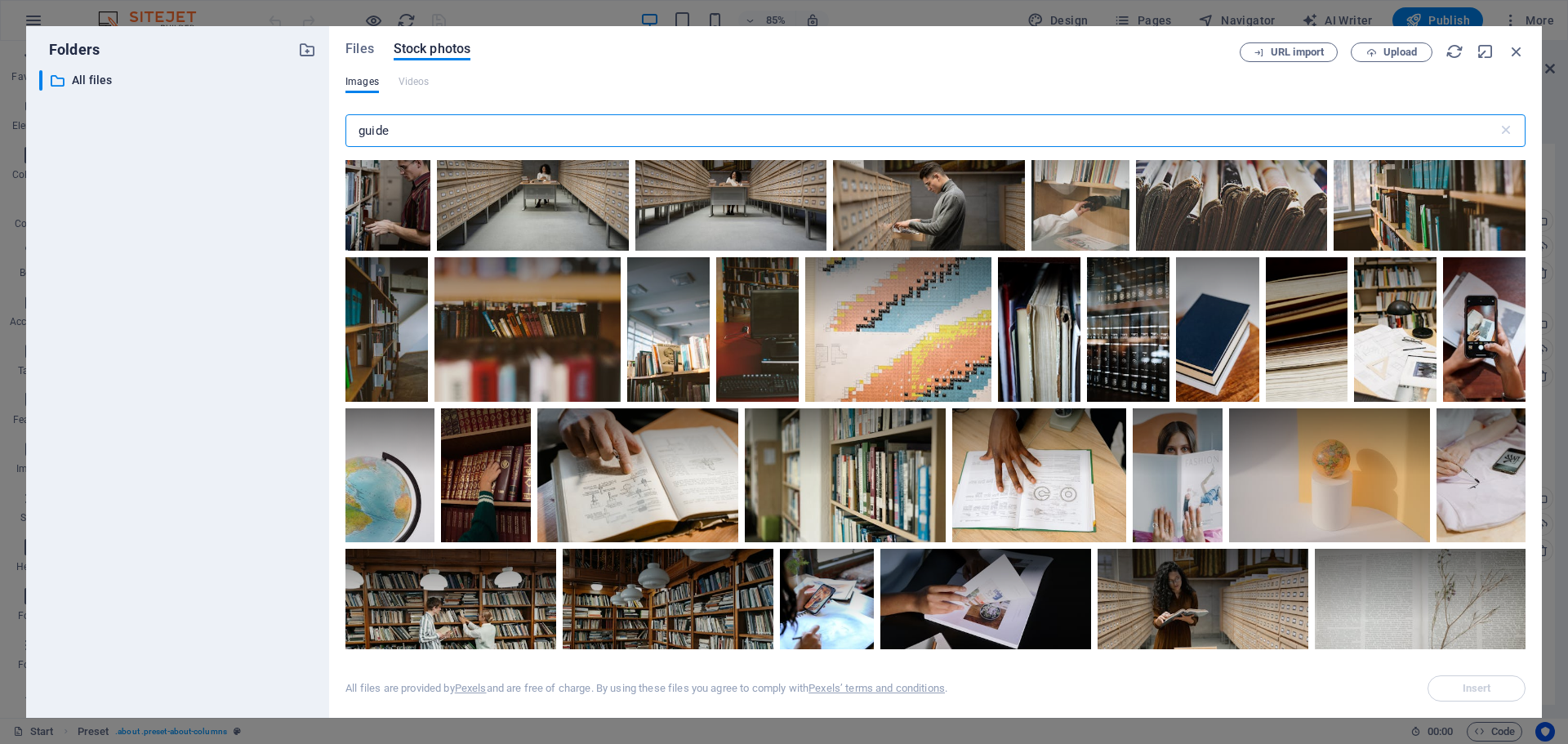 type on "guide" 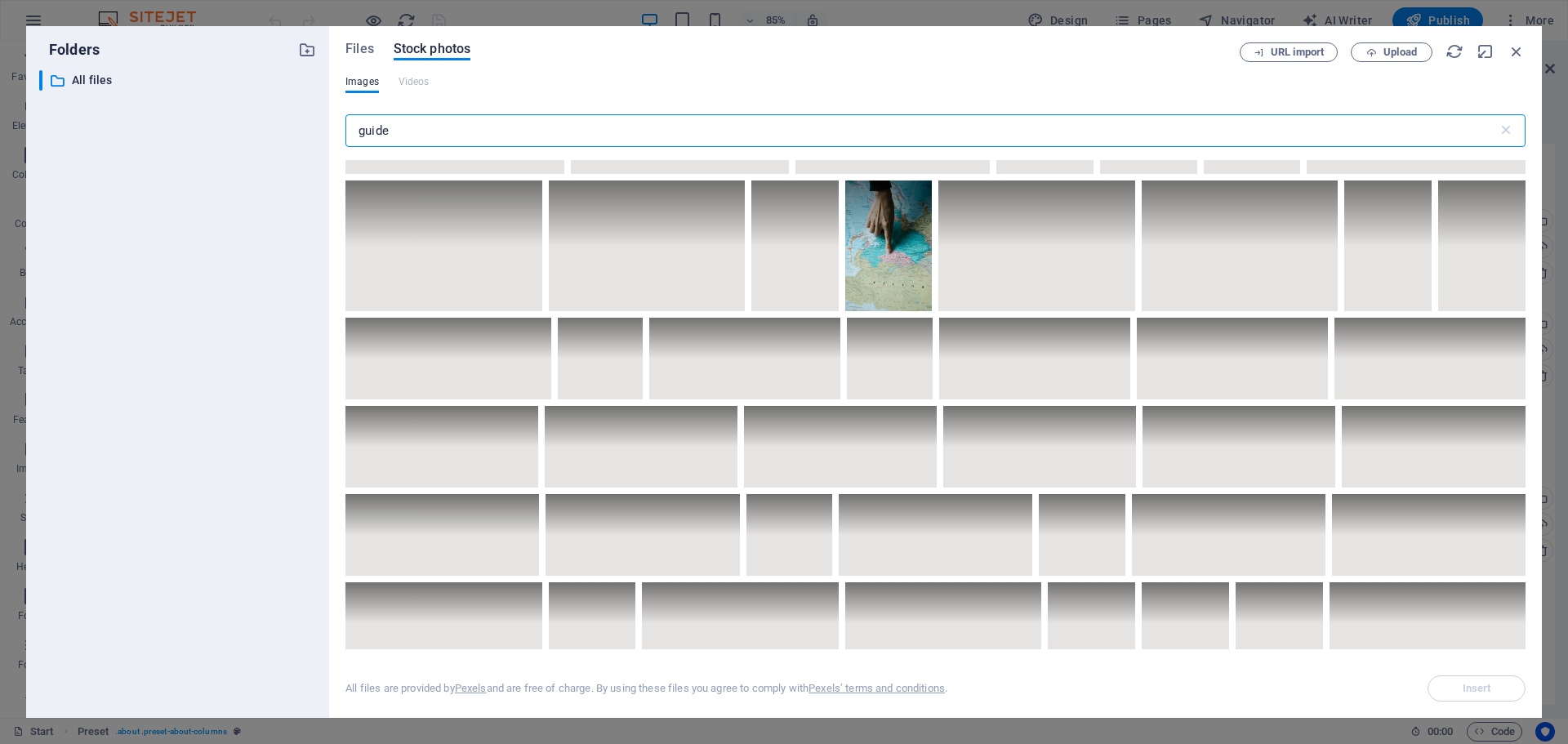 scroll, scrollTop: 1089, scrollLeft: 0, axis: vertical 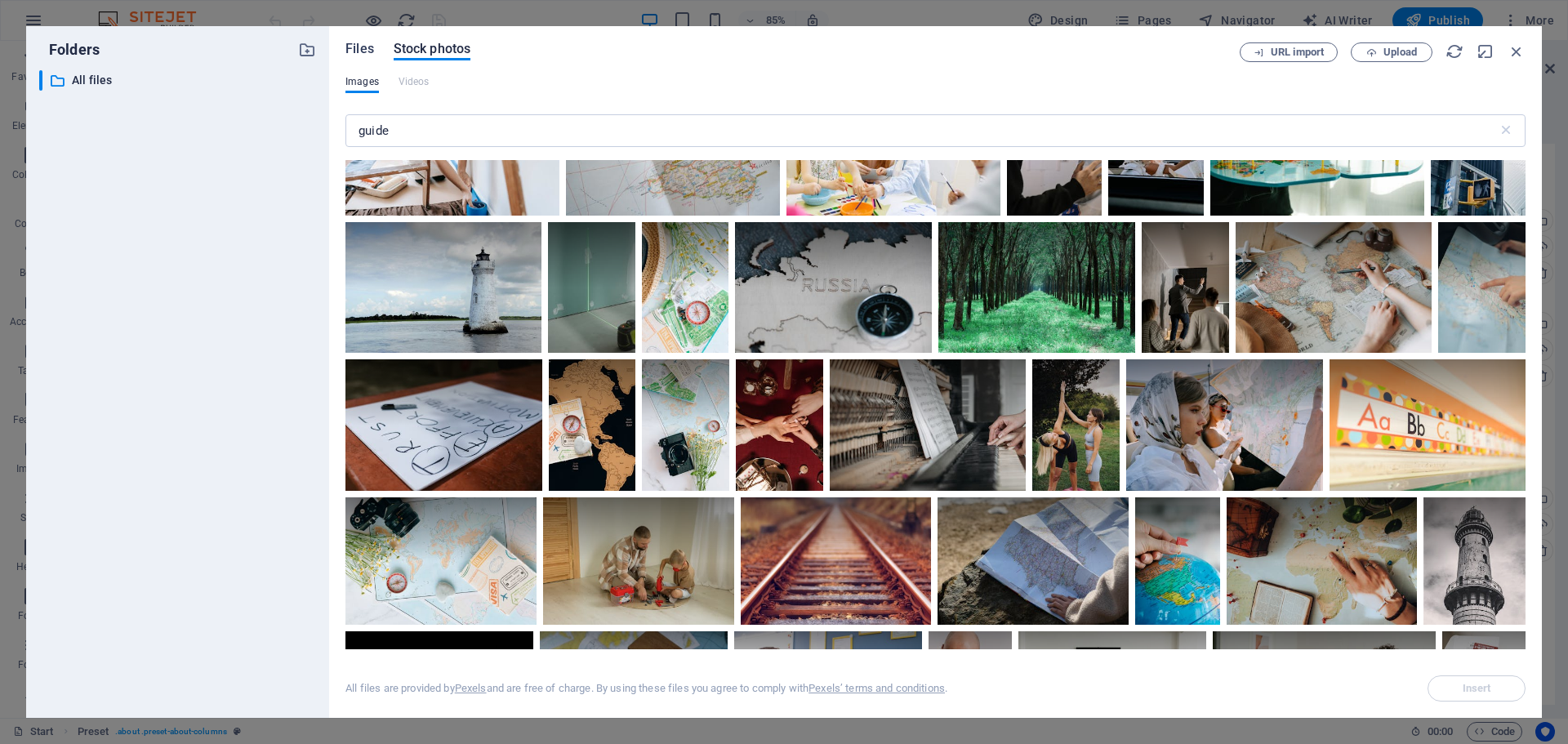 click on "Files" at bounding box center (359, 49) 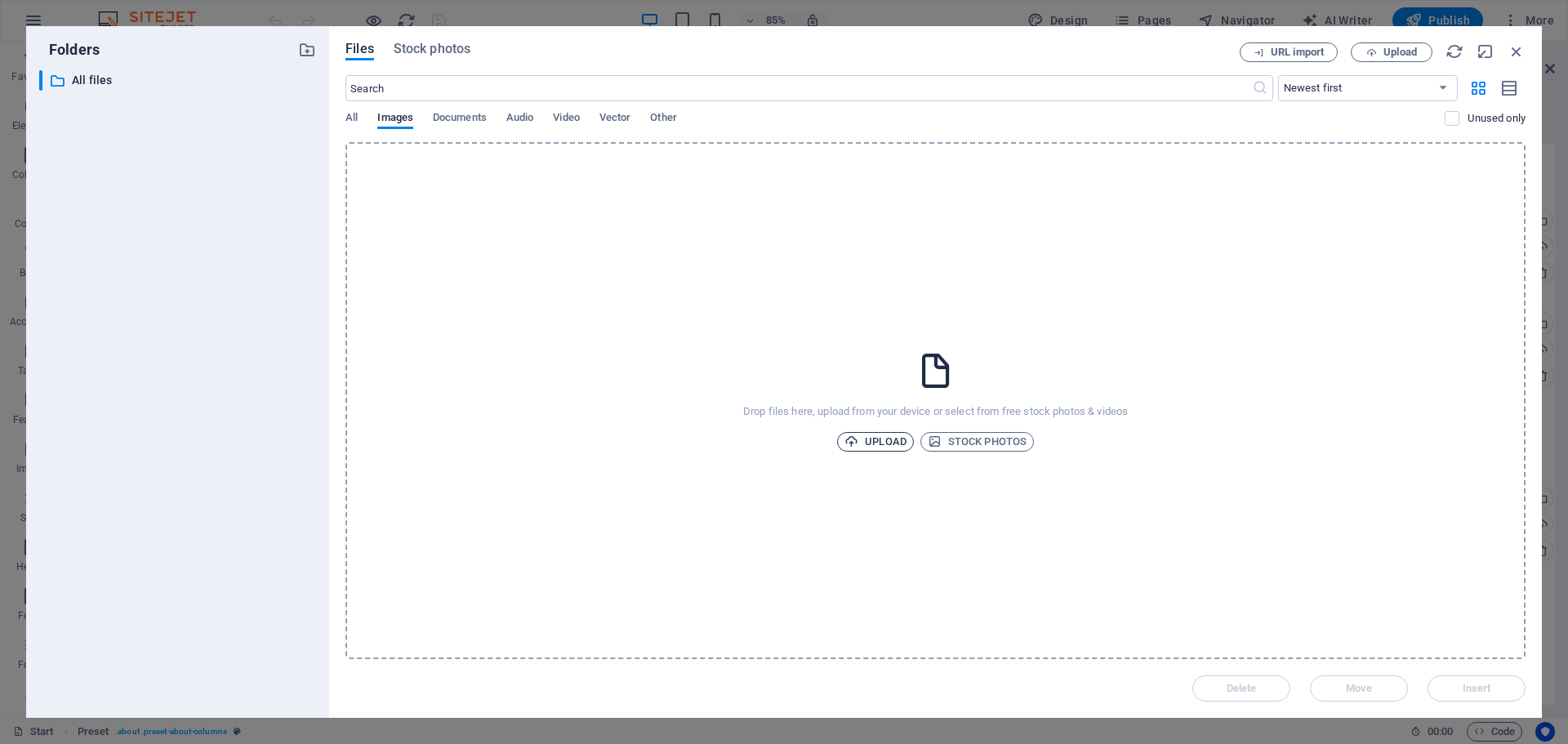 click on "Upload" at bounding box center [875, 442] 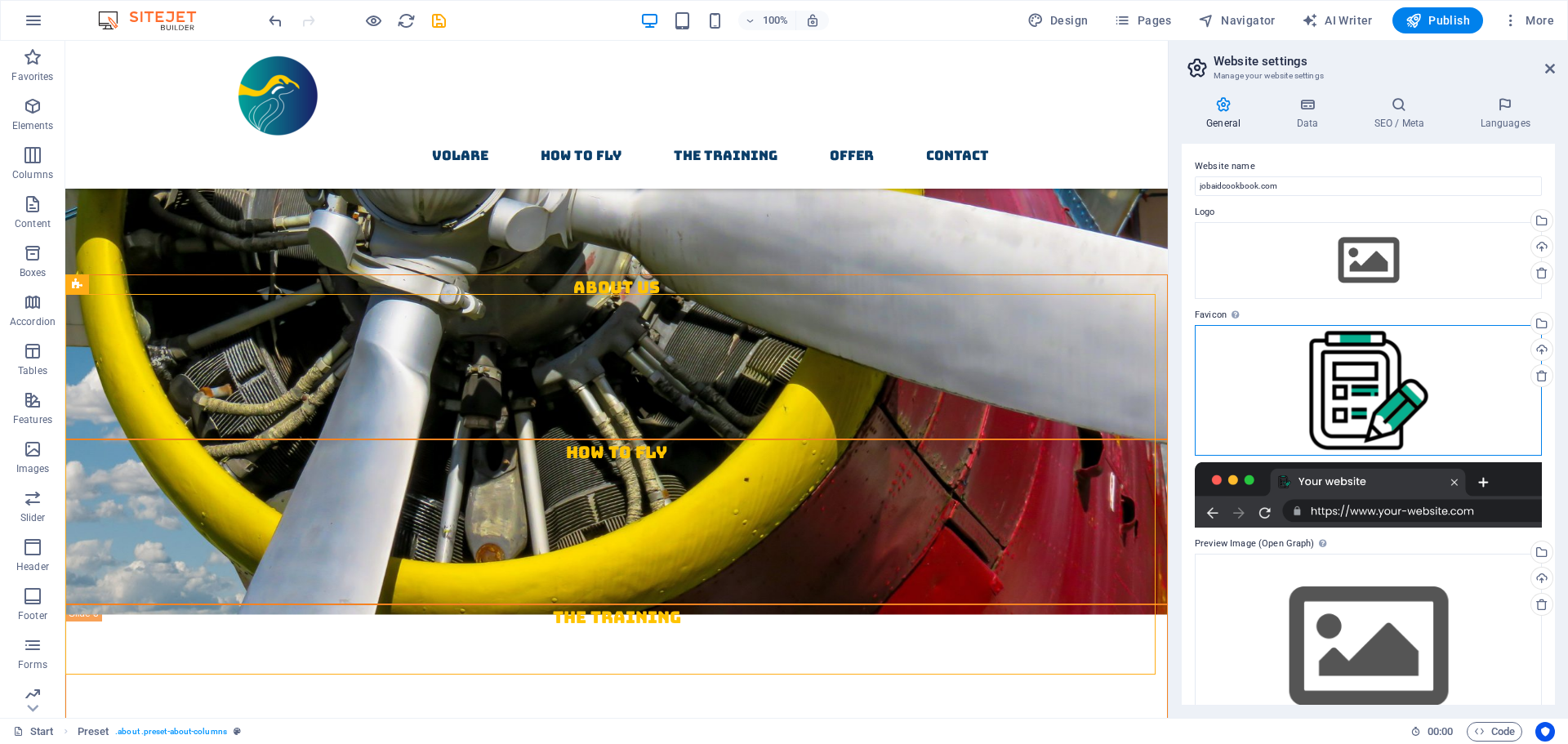 click on "Drag files here, click to choose files or select files from Files or our free stock photos & videos" at bounding box center [1368, 390] 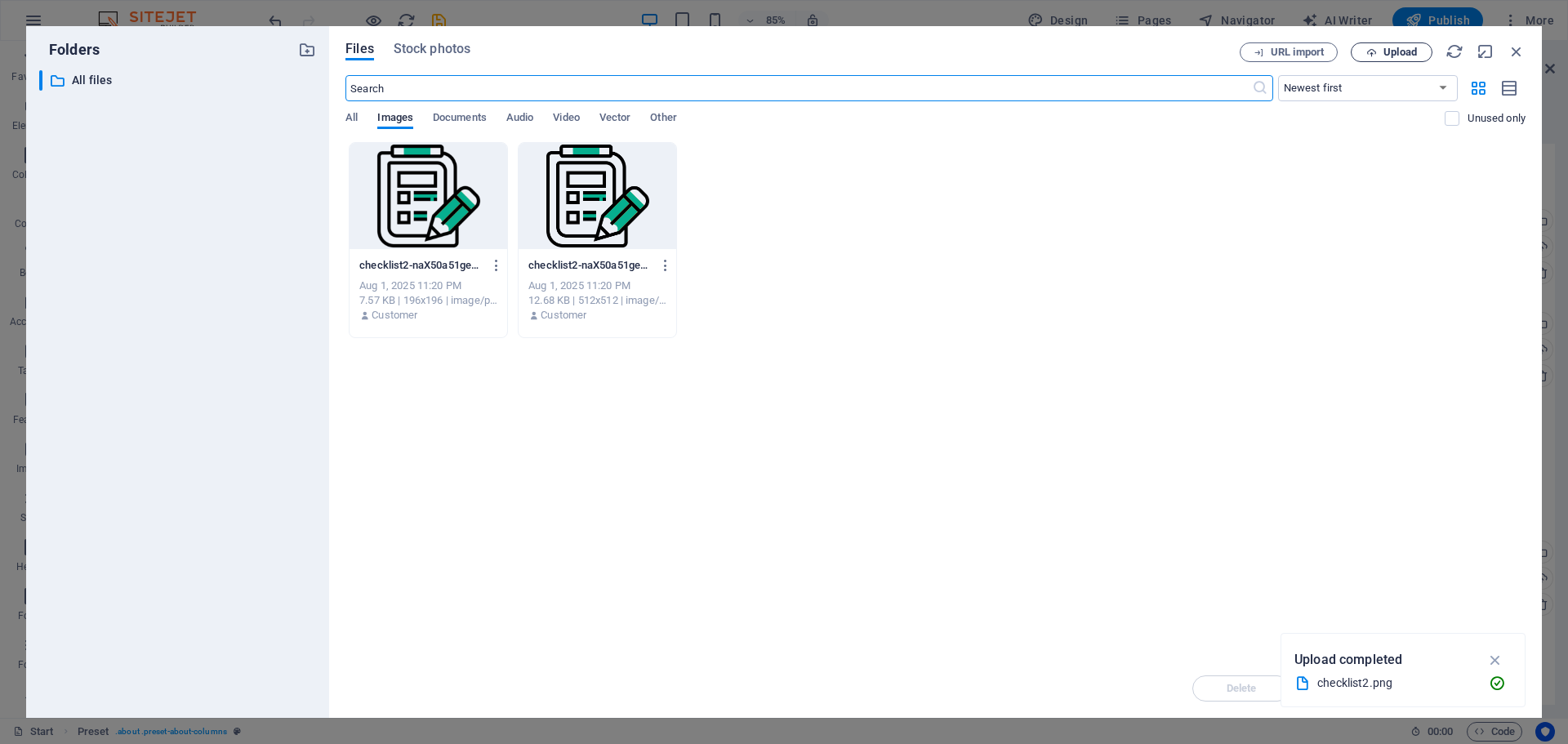 click on "Upload" at bounding box center (1392, 52) 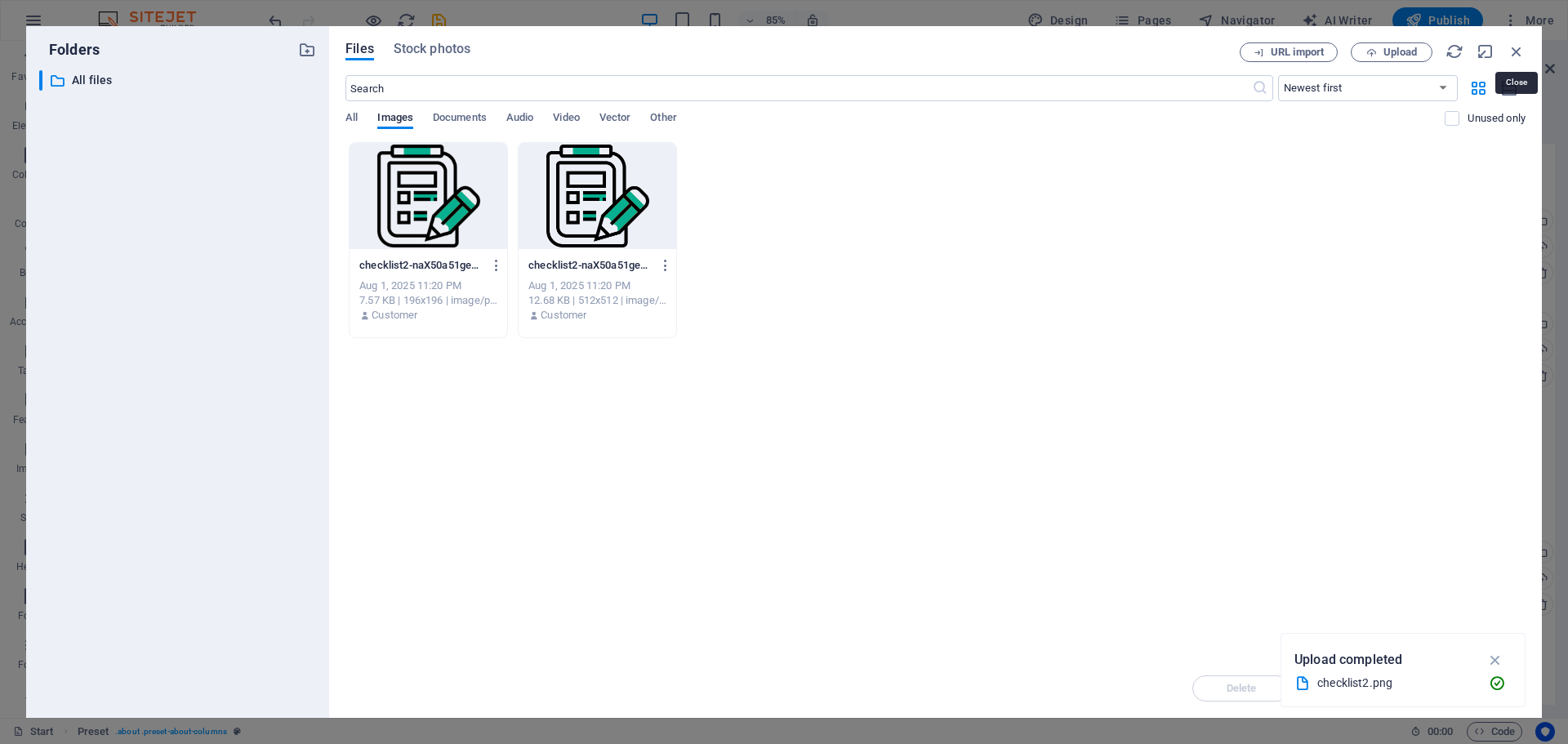 click at bounding box center [1517, 51] 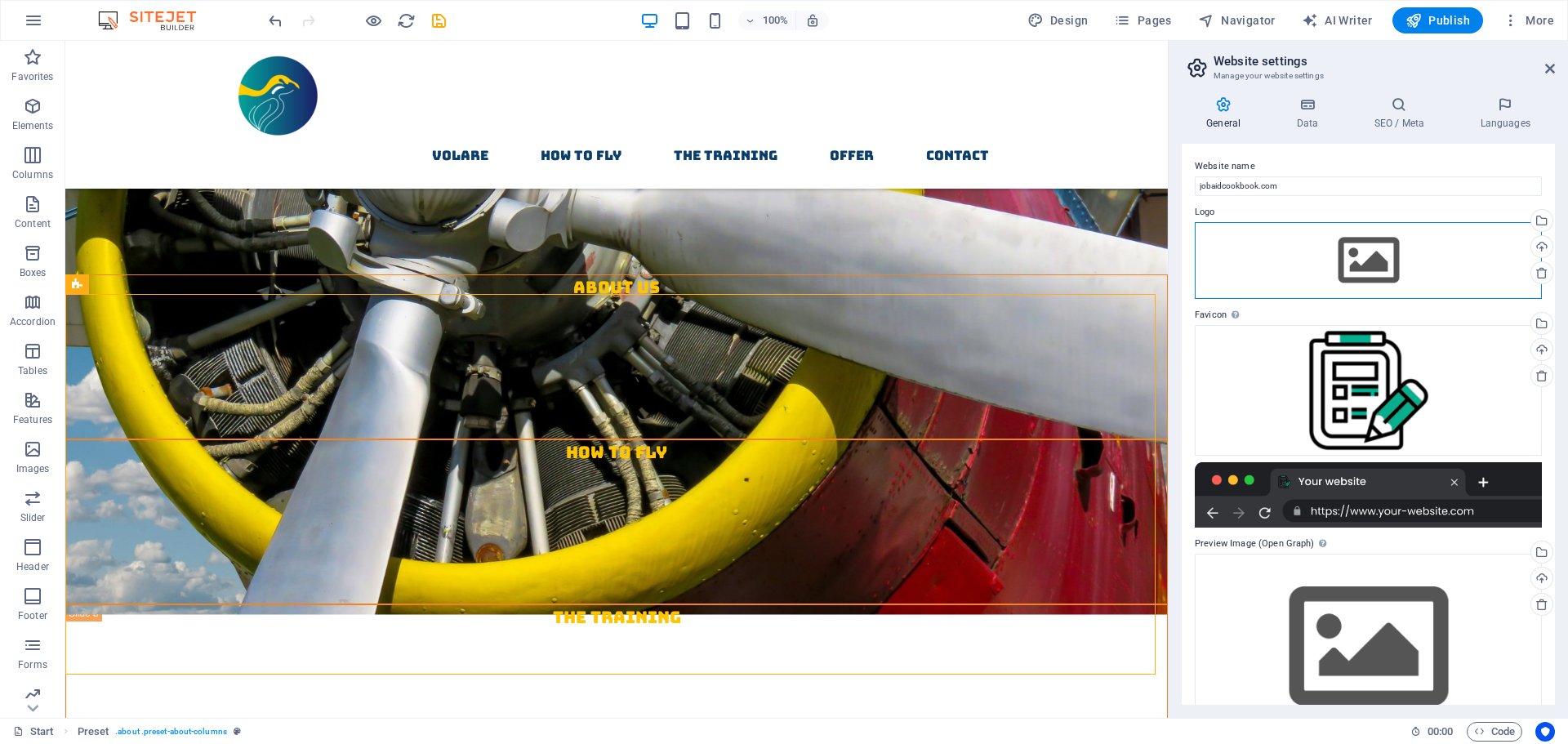 click on "Drag files here, click to choose files or select files from Files or our free stock photos & videos" at bounding box center (1368, 261) 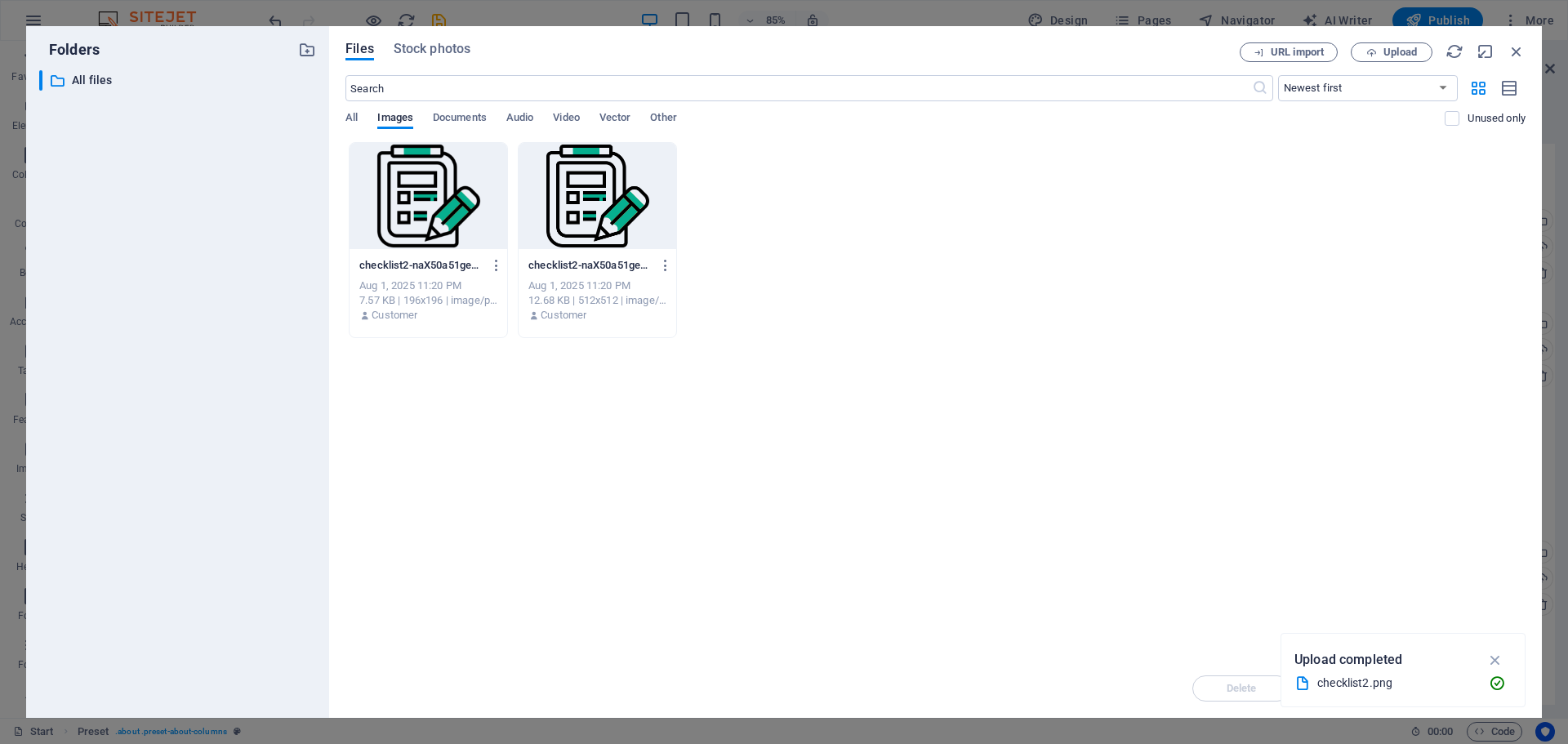 click at bounding box center (428, 196) 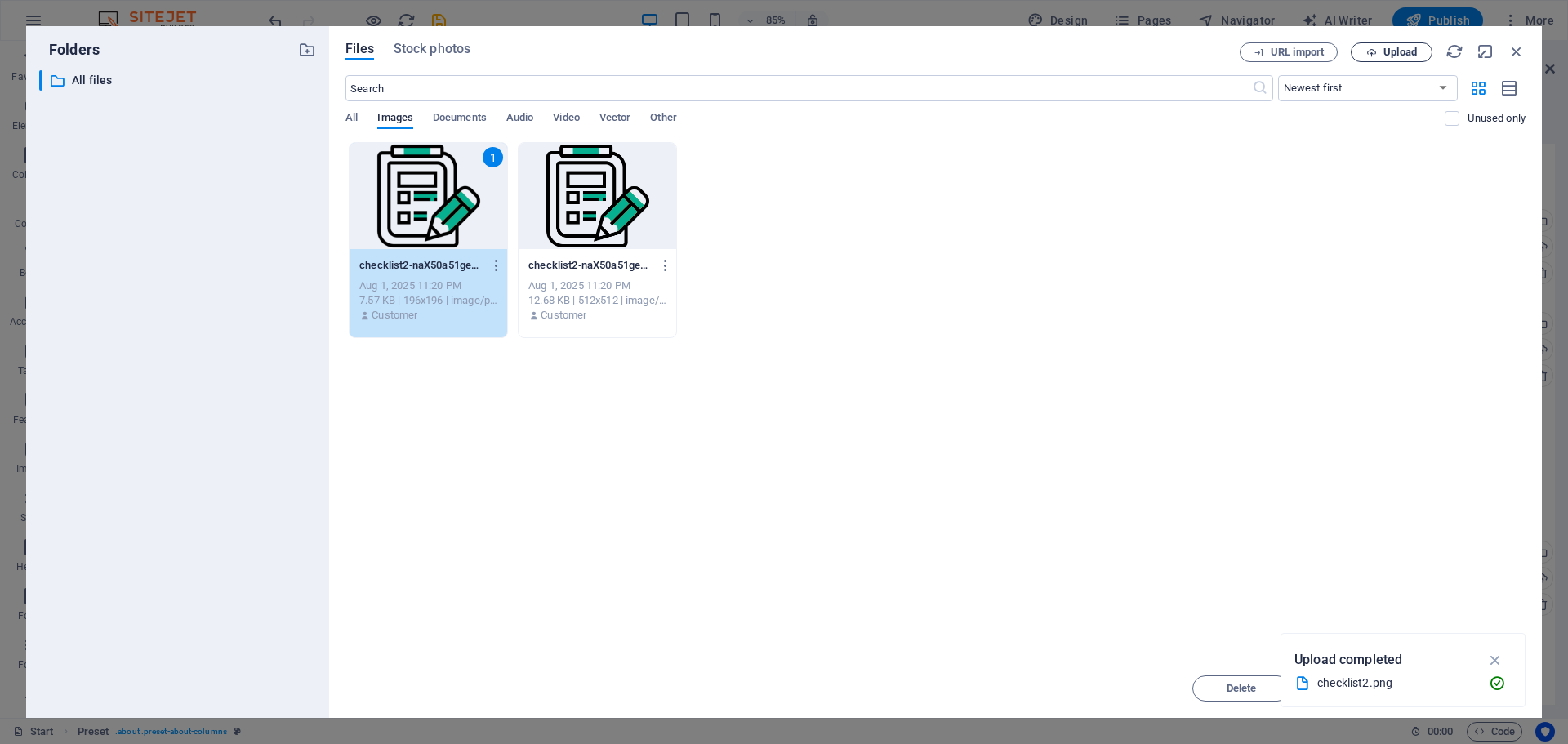 click on "Upload" at bounding box center [1400, 52] 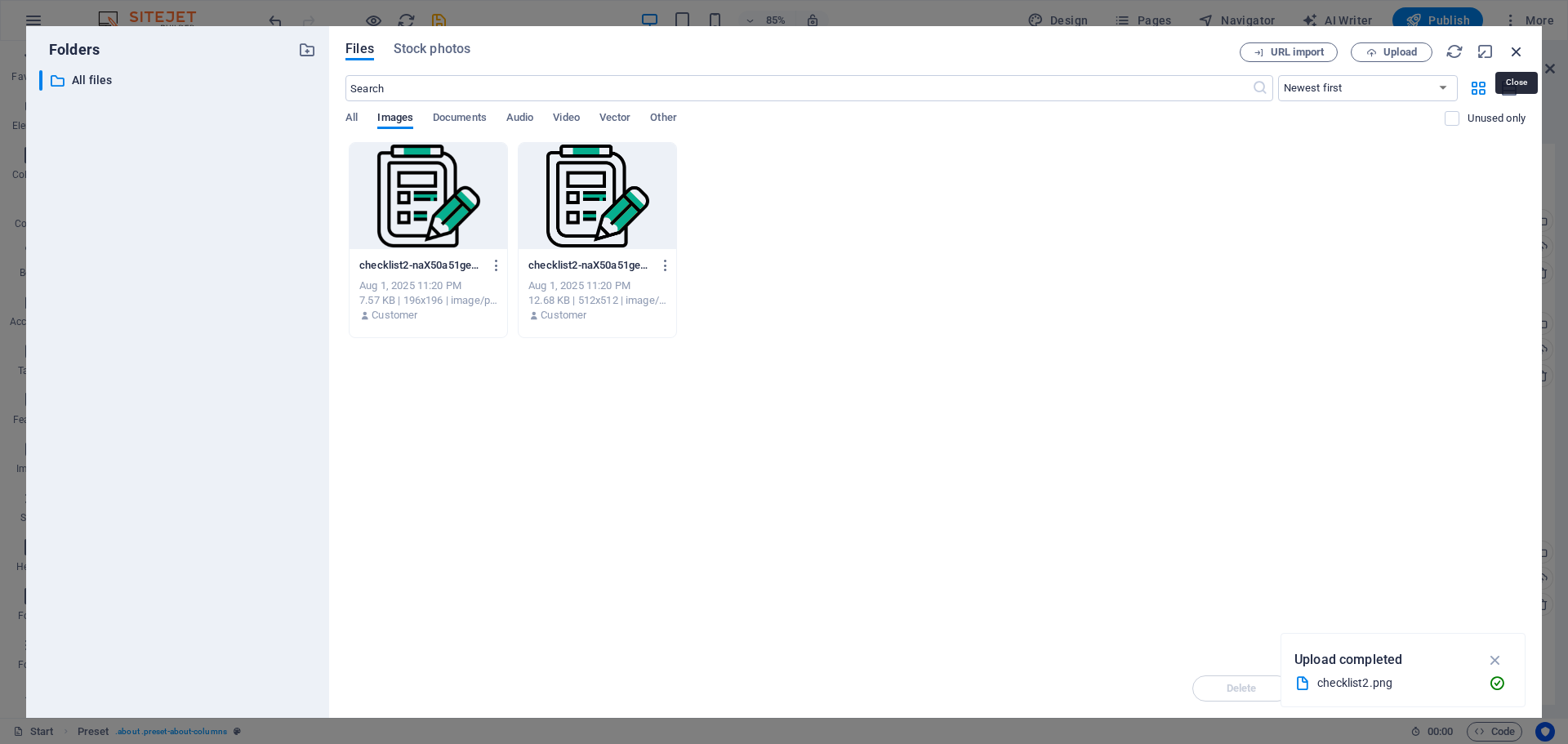 click at bounding box center (1517, 51) 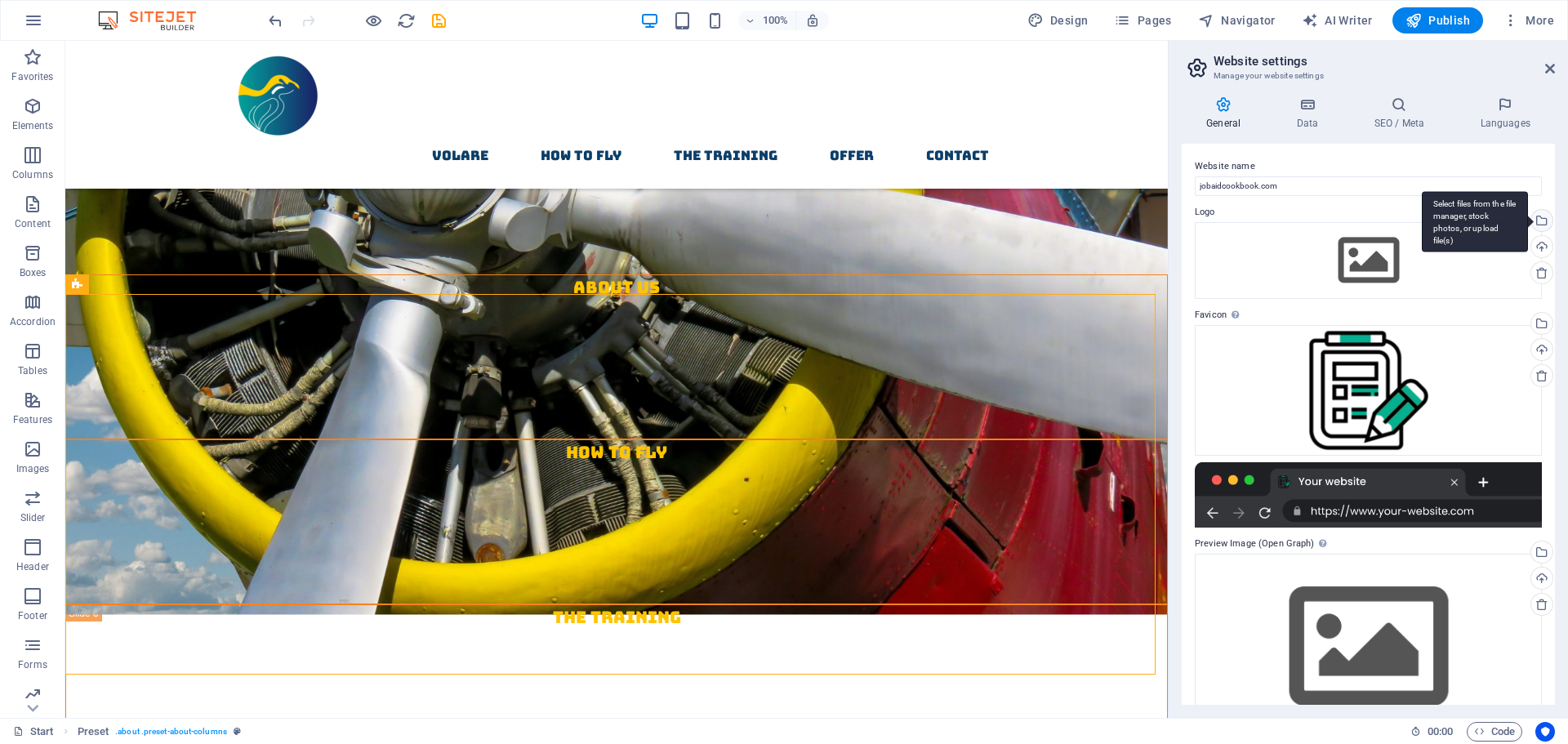click on "Select files from the file manager, stock photos, or upload file(s)" at bounding box center (1540, 222) 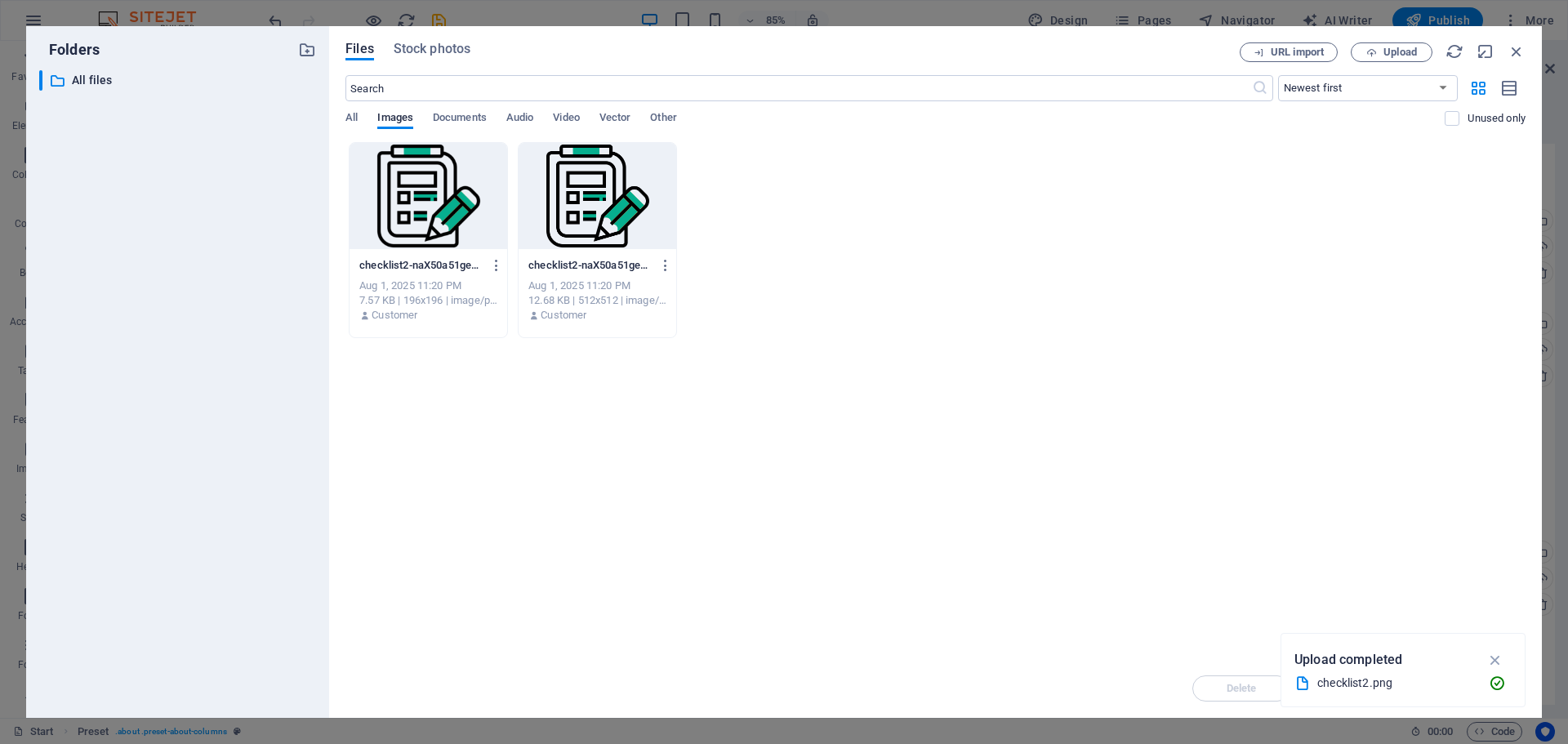 click at bounding box center (428, 196) 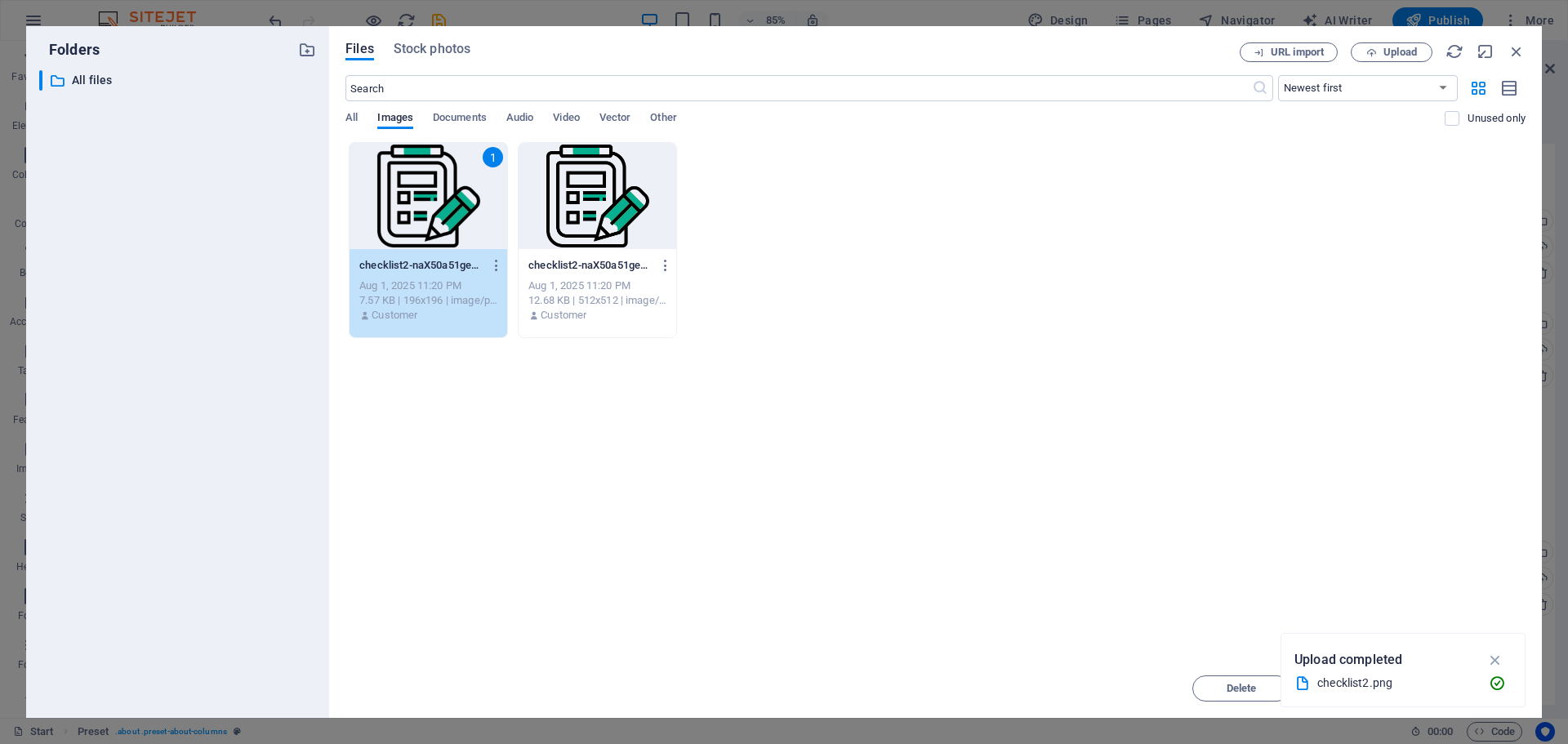 click on "1" at bounding box center [428, 196] 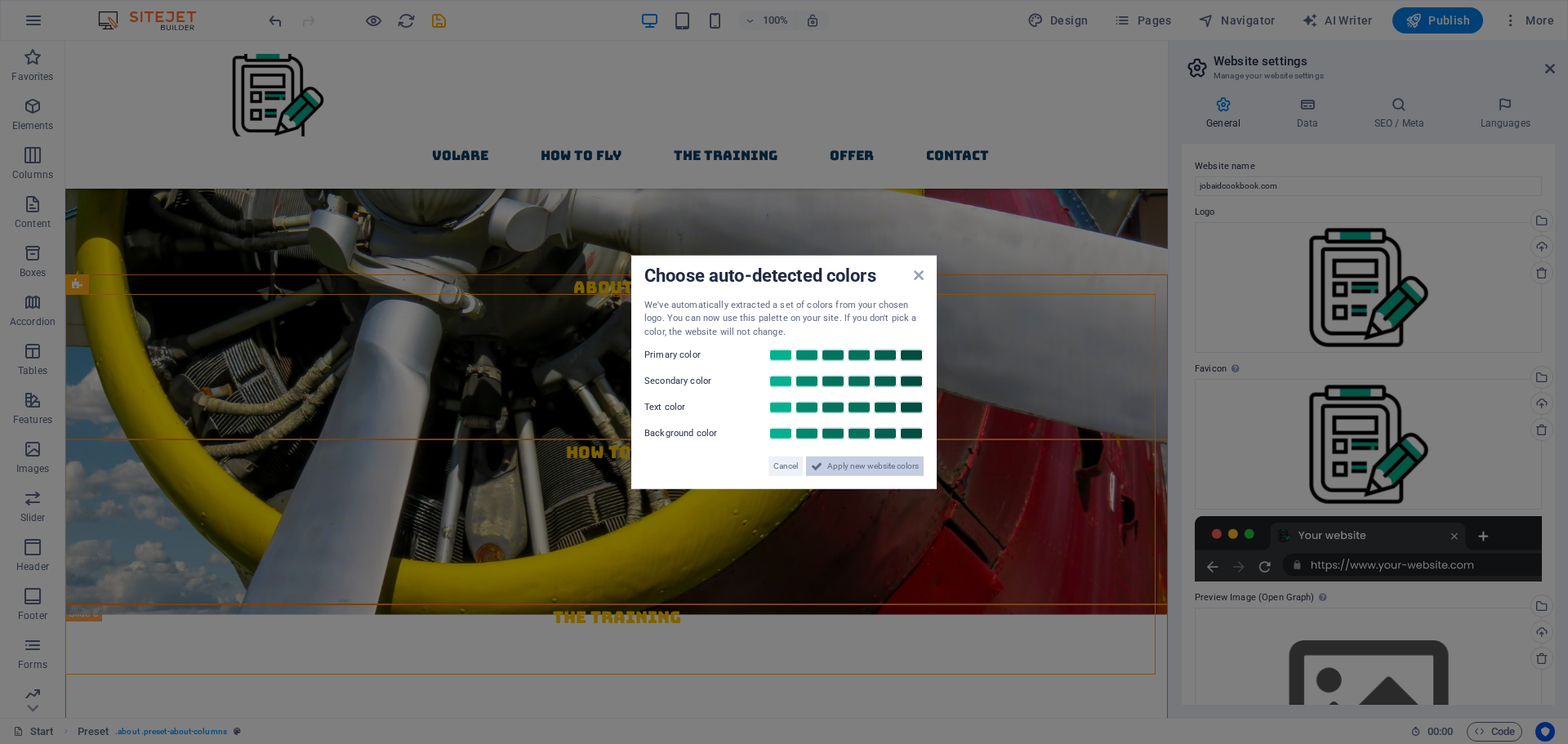 click on "Apply new website colors" at bounding box center [873, 466] 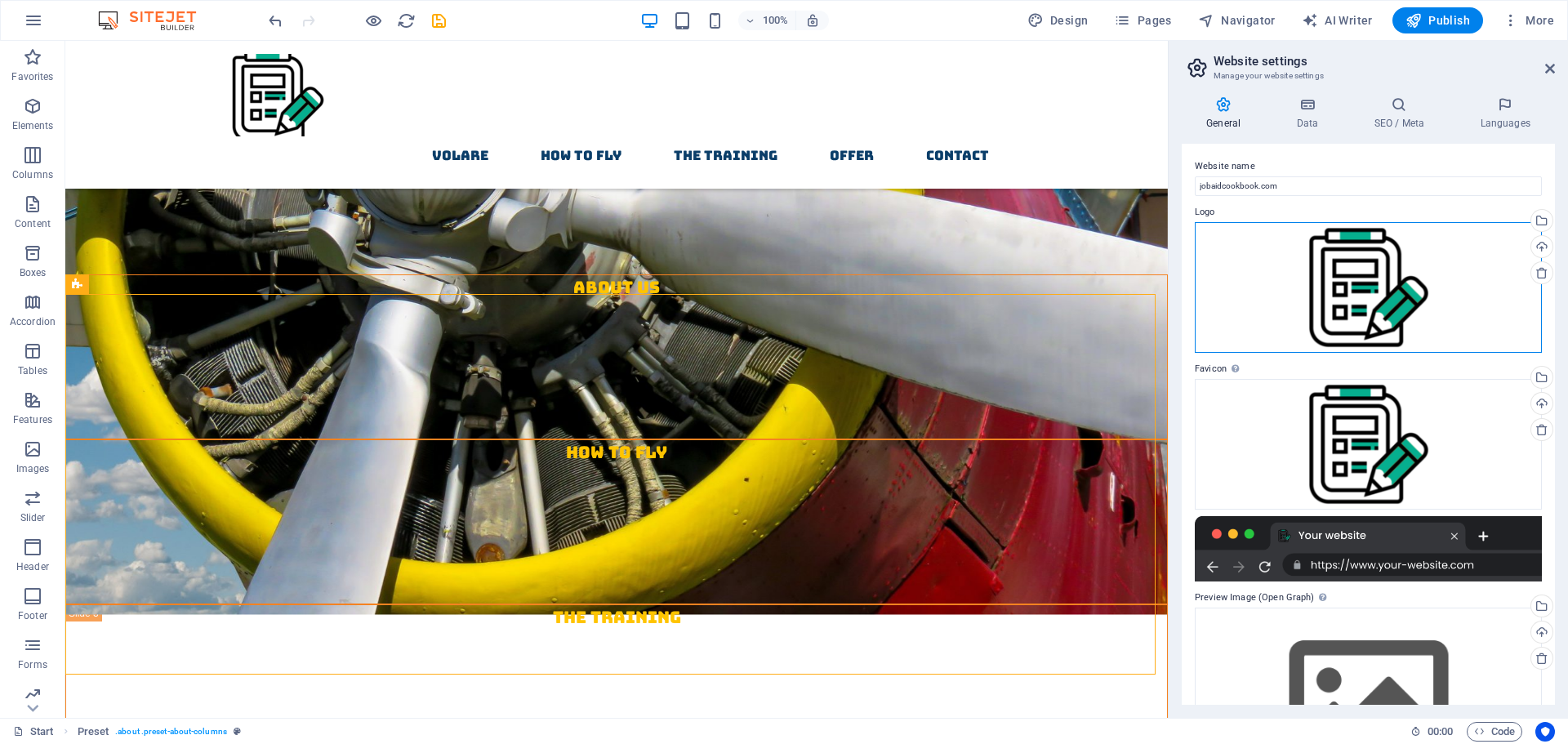 click on "Drag files here, click to choose files or select files from Files or our free stock photos & videos" at bounding box center (1368, 287) 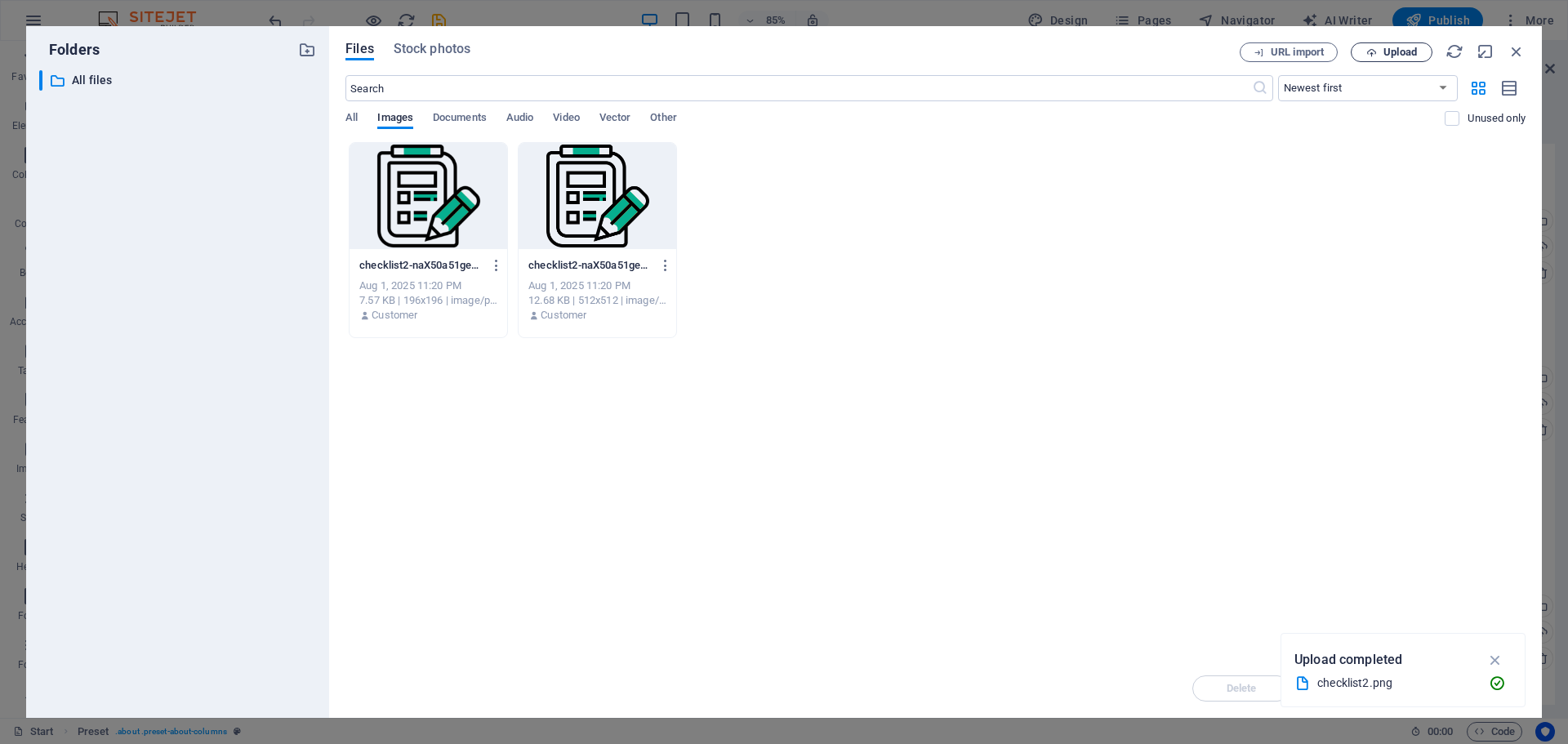 click on "Upload" at bounding box center [1400, 52] 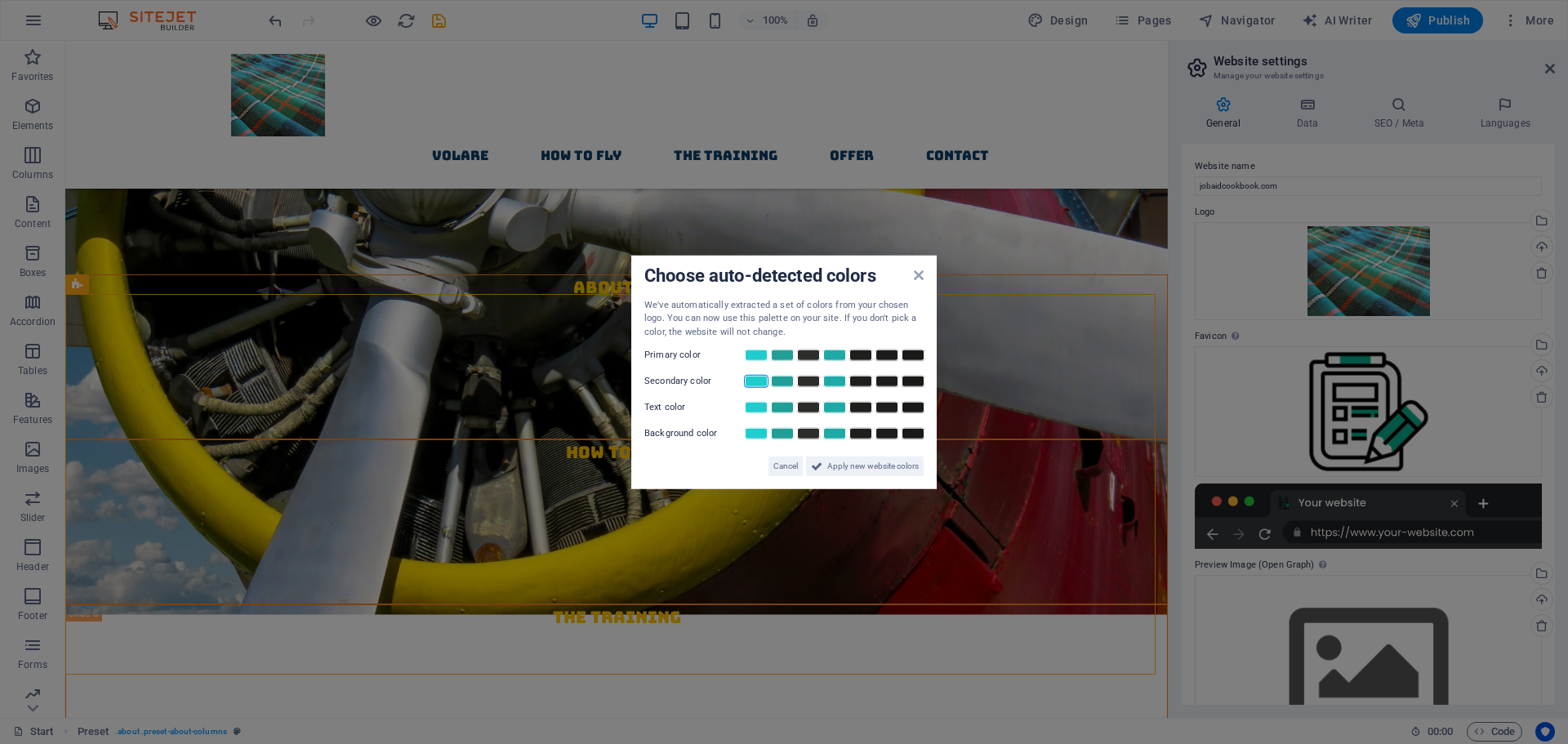 click at bounding box center [756, 381] 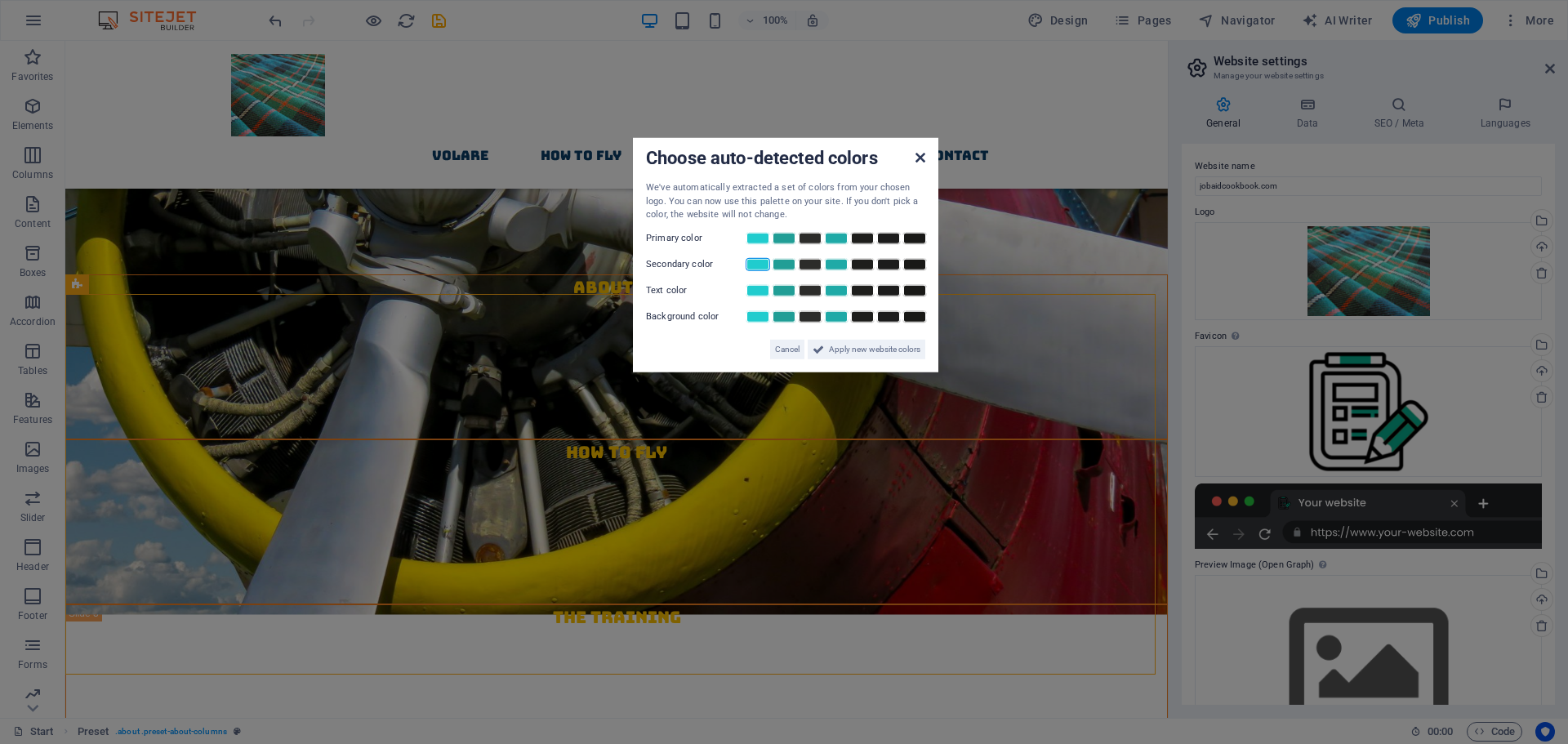 click on "Choose auto-detected colors We've automatically extracted a set of colors from your chosen logo. You can now use this palette on your site. If you don't pick a color, the website will not change.  Primary color Secondary color Text color Background color Cancel Apply new website colors" at bounding box center [786, 255] 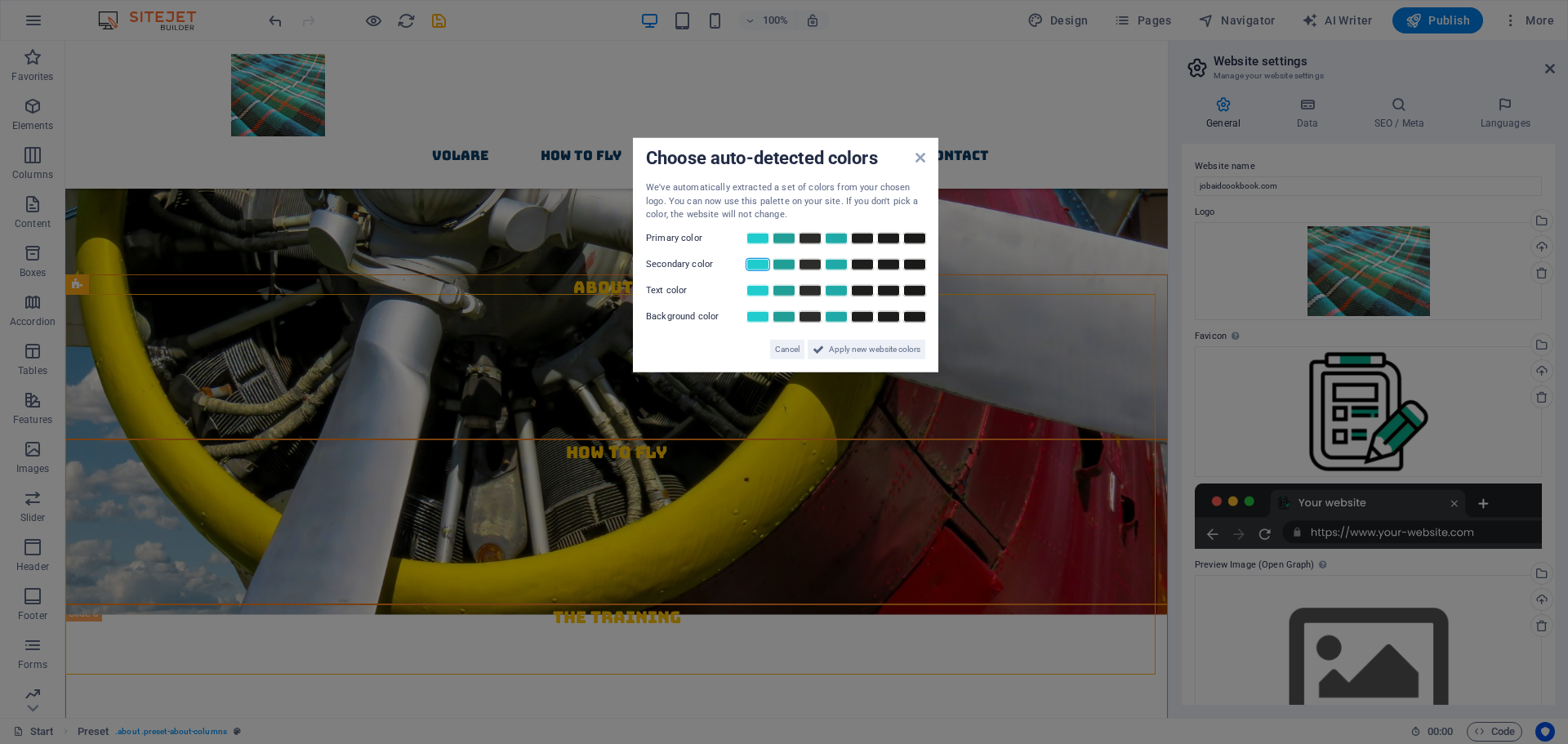 click on "Choose auto-detected colors We've automatically extracted a set of colors from your chosen logo. You can now use this palette on your site. If you don't pick a color, the website will not change.  Primary color Secondary color Text color Background color Cancel Apply new website colors" at bounding box center [786, 255] 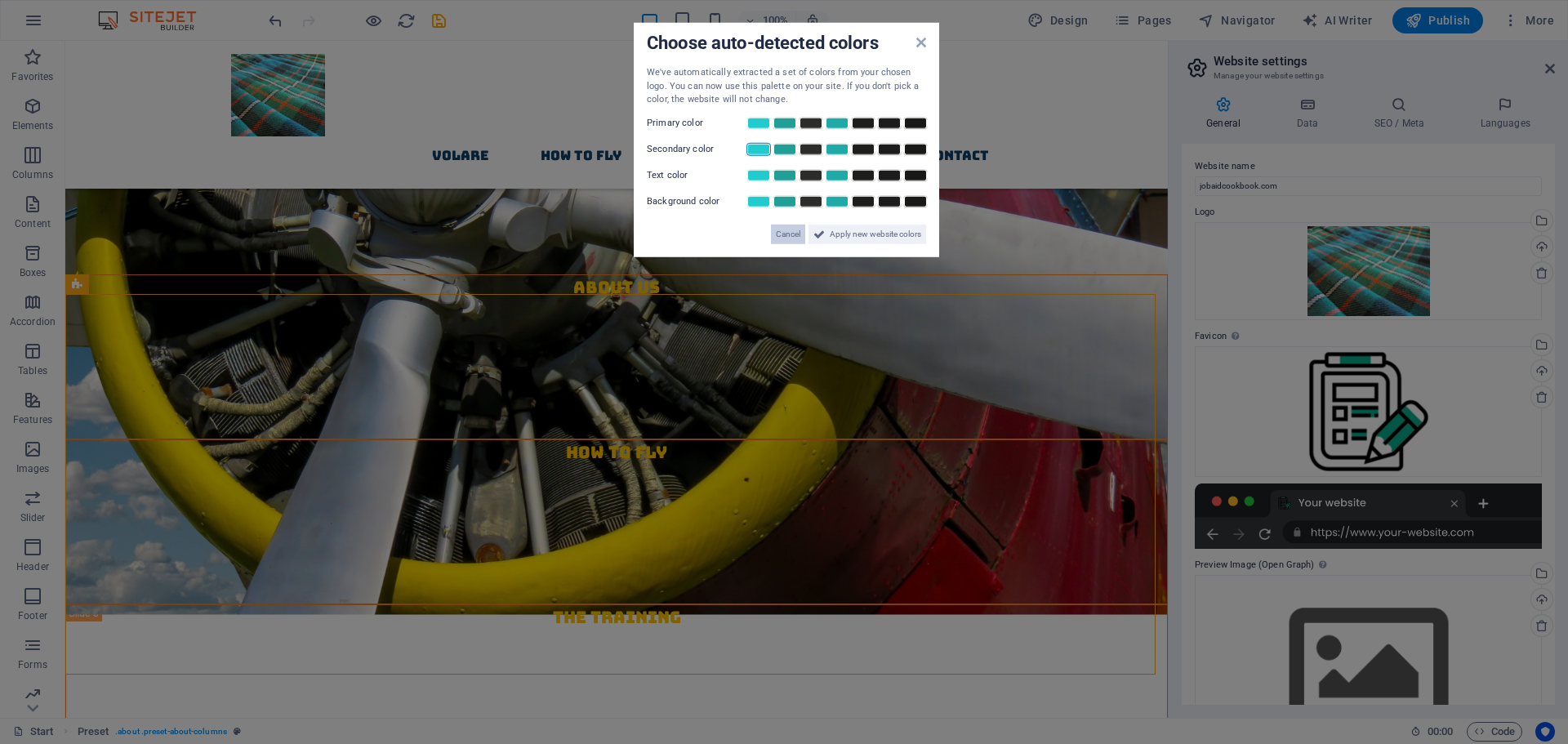 click on "Cancel" at bounding box center [788, 234] 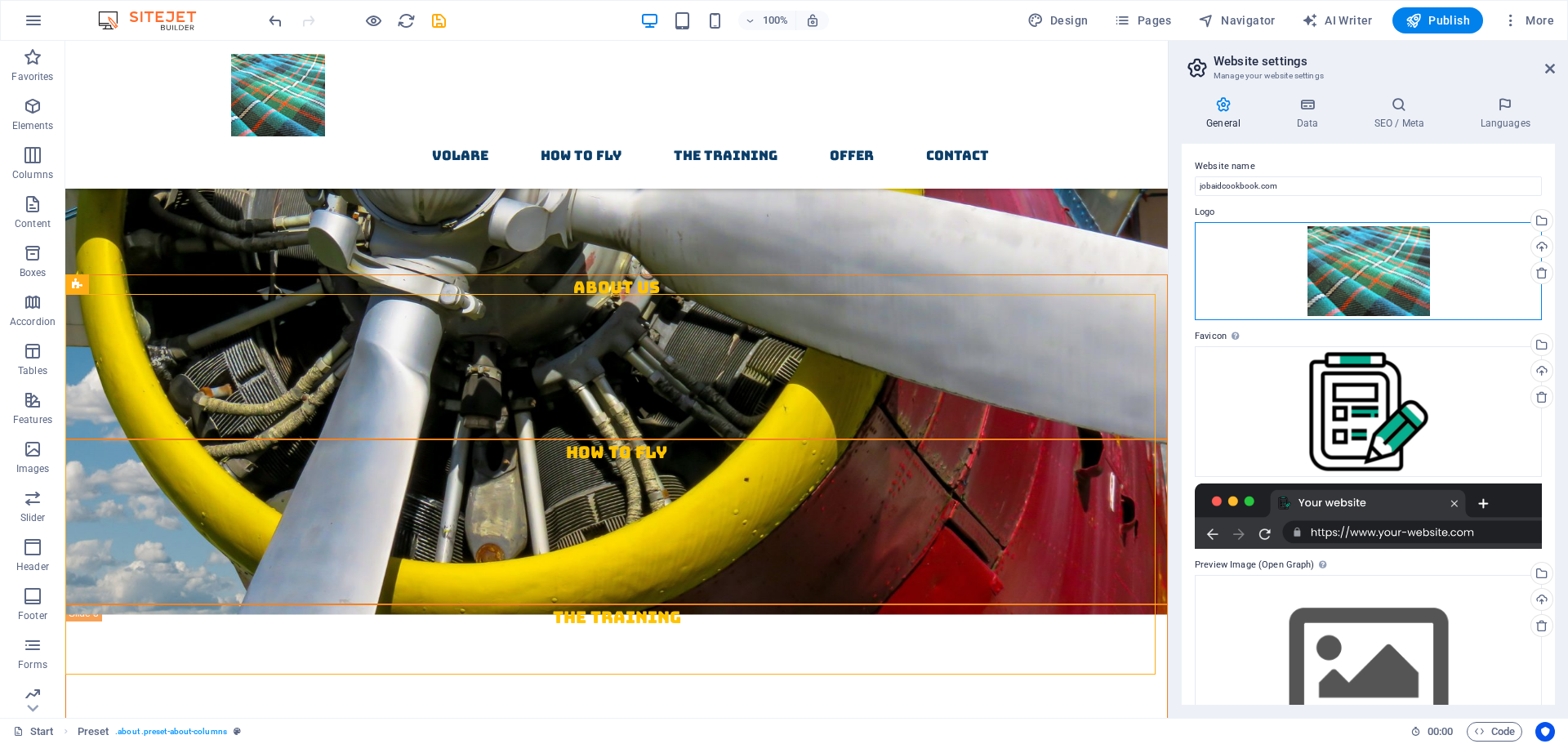click on "Drag files here, click to choose files or select files from Files or our free stock photos & videos" at bounding box center [1368, 271] 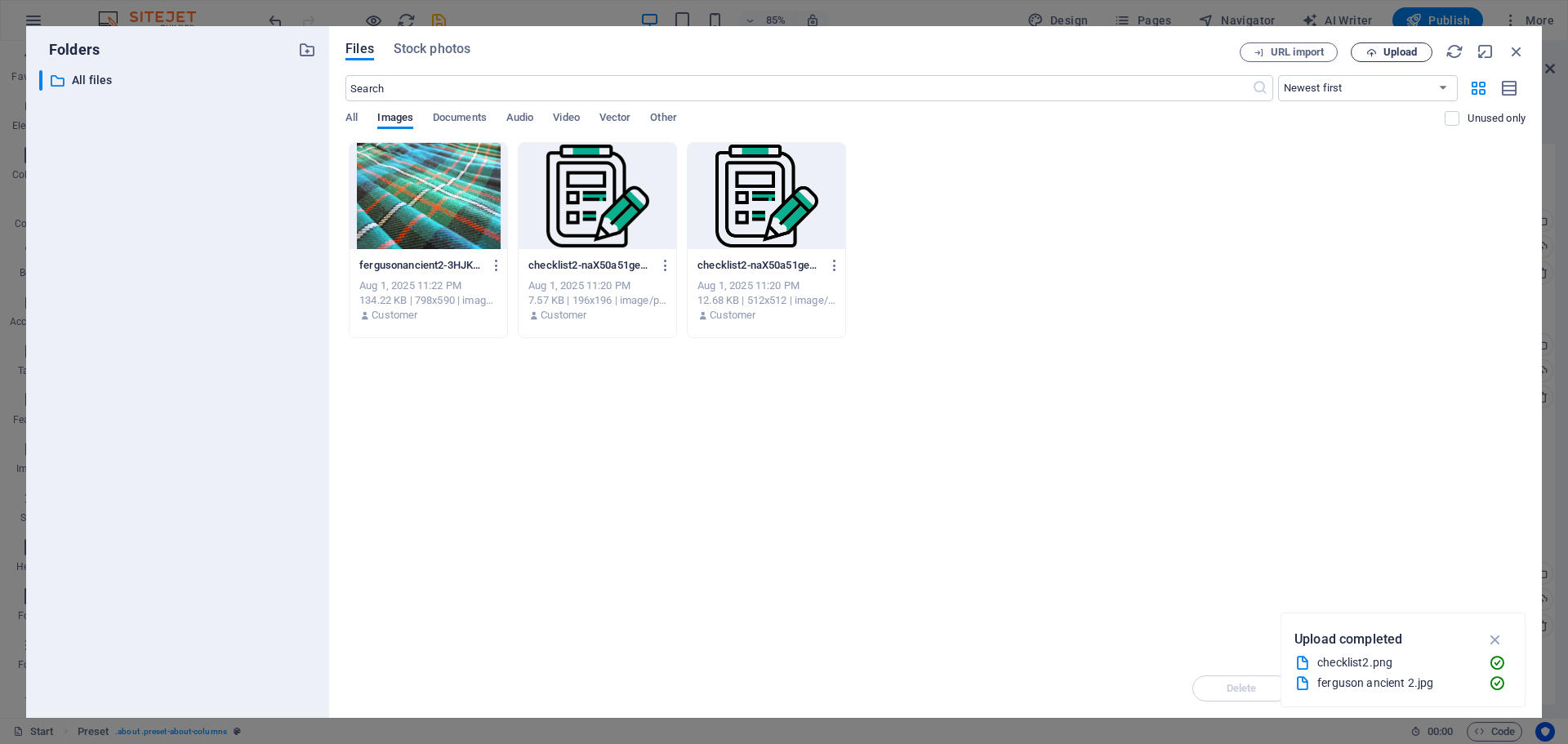 click on "Upload" at bounding box center (1400, 52) 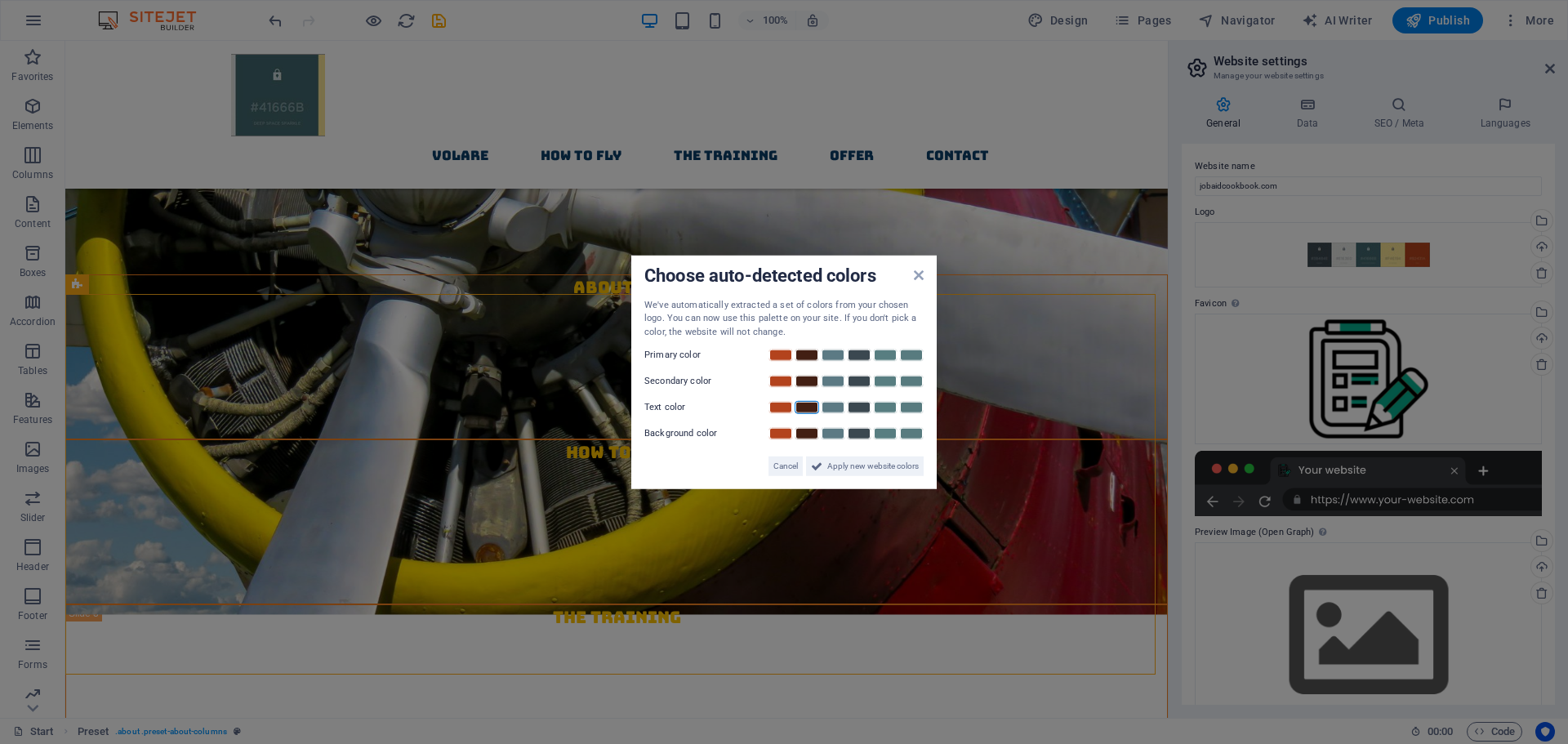 click at bounding box center (807, 408) 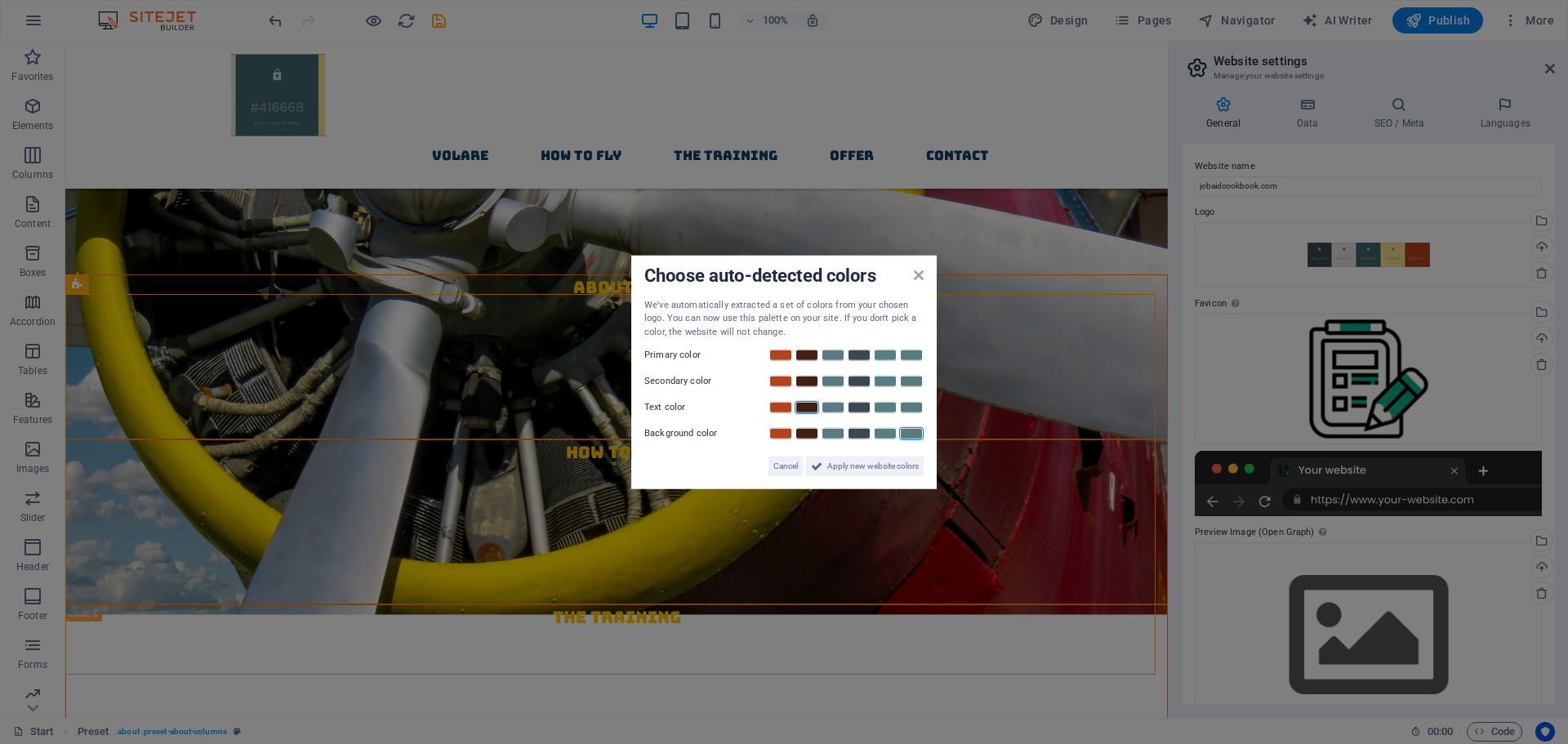 click at bounding box center (911, 434) 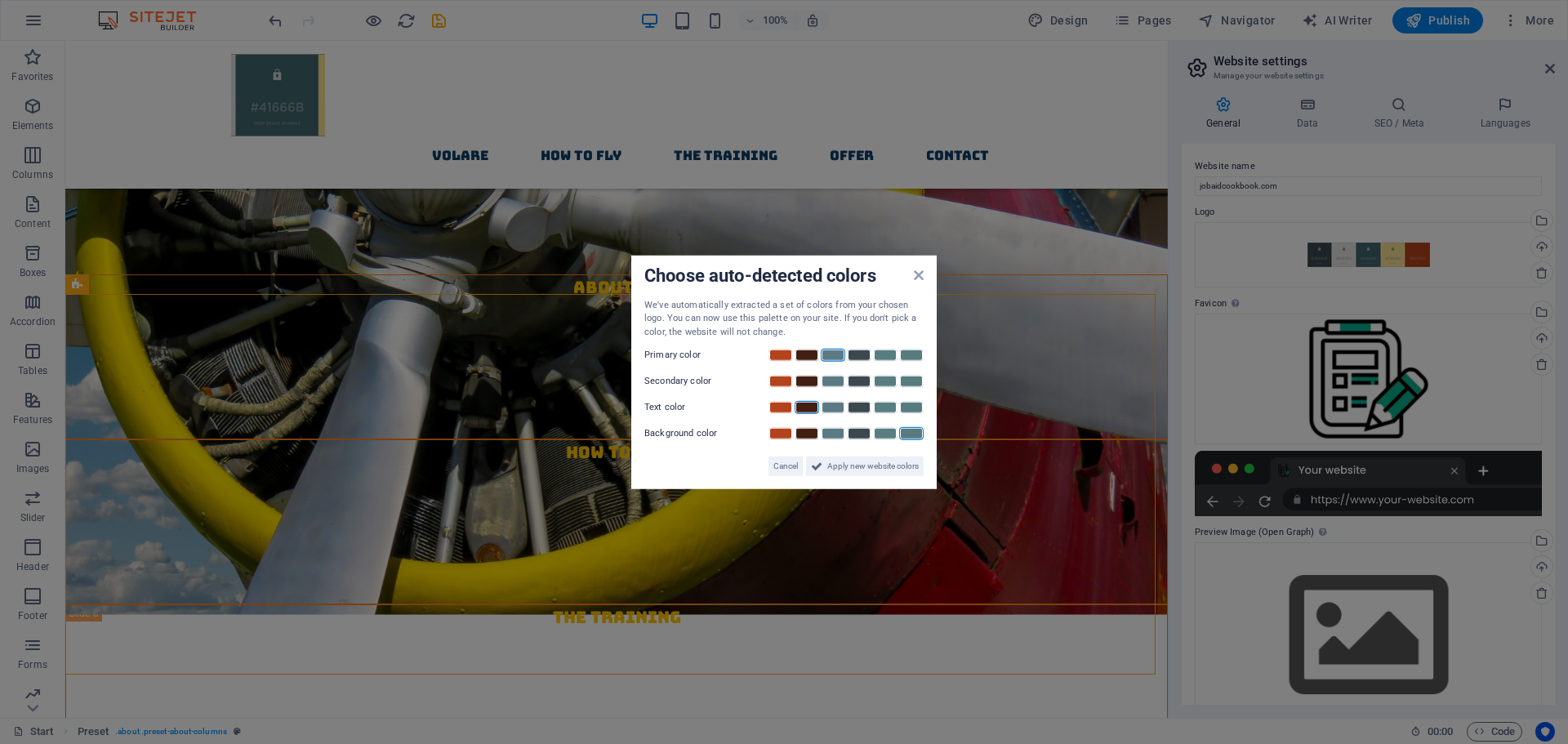 click at bounding box center (833, 355) 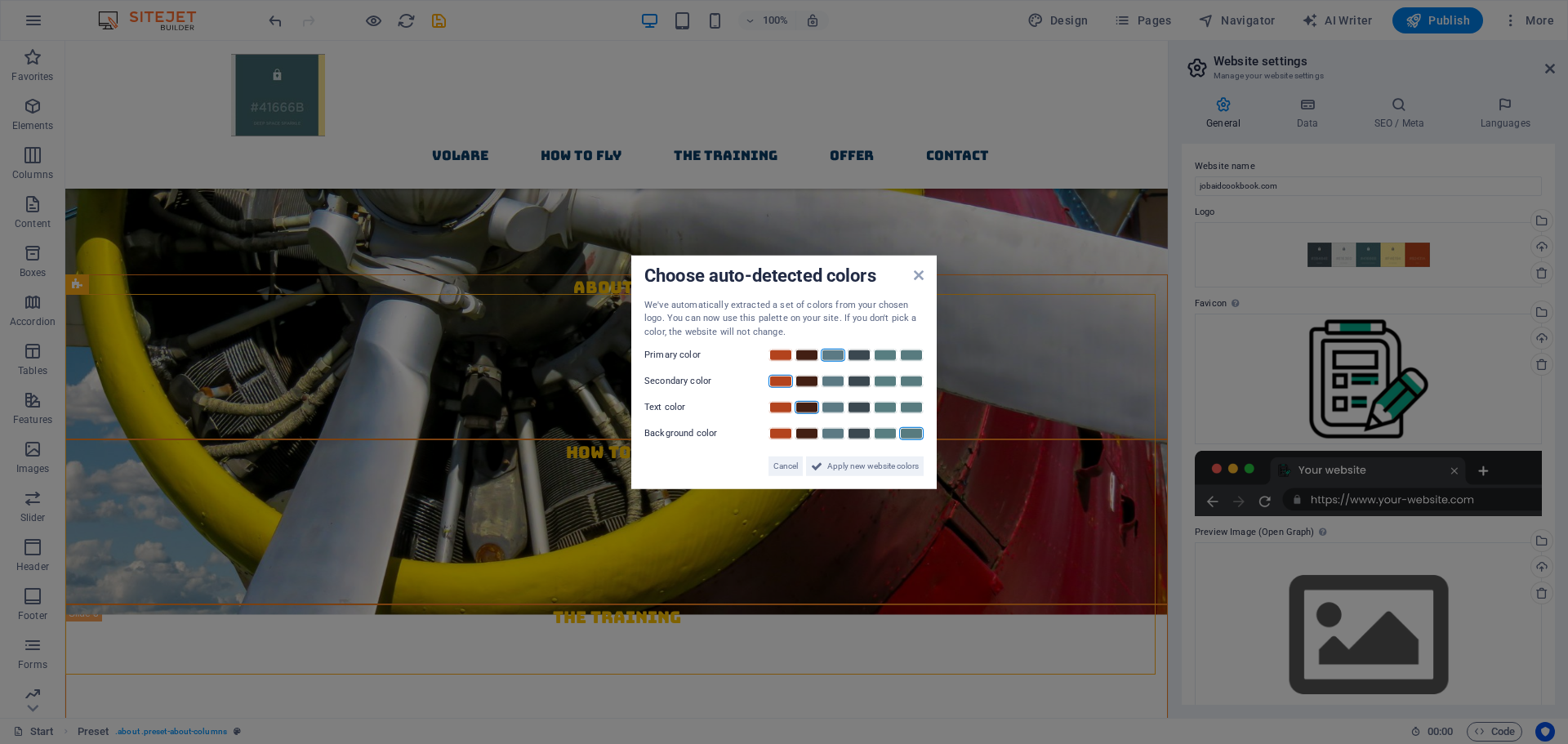 click at bounding box center [781, 381] 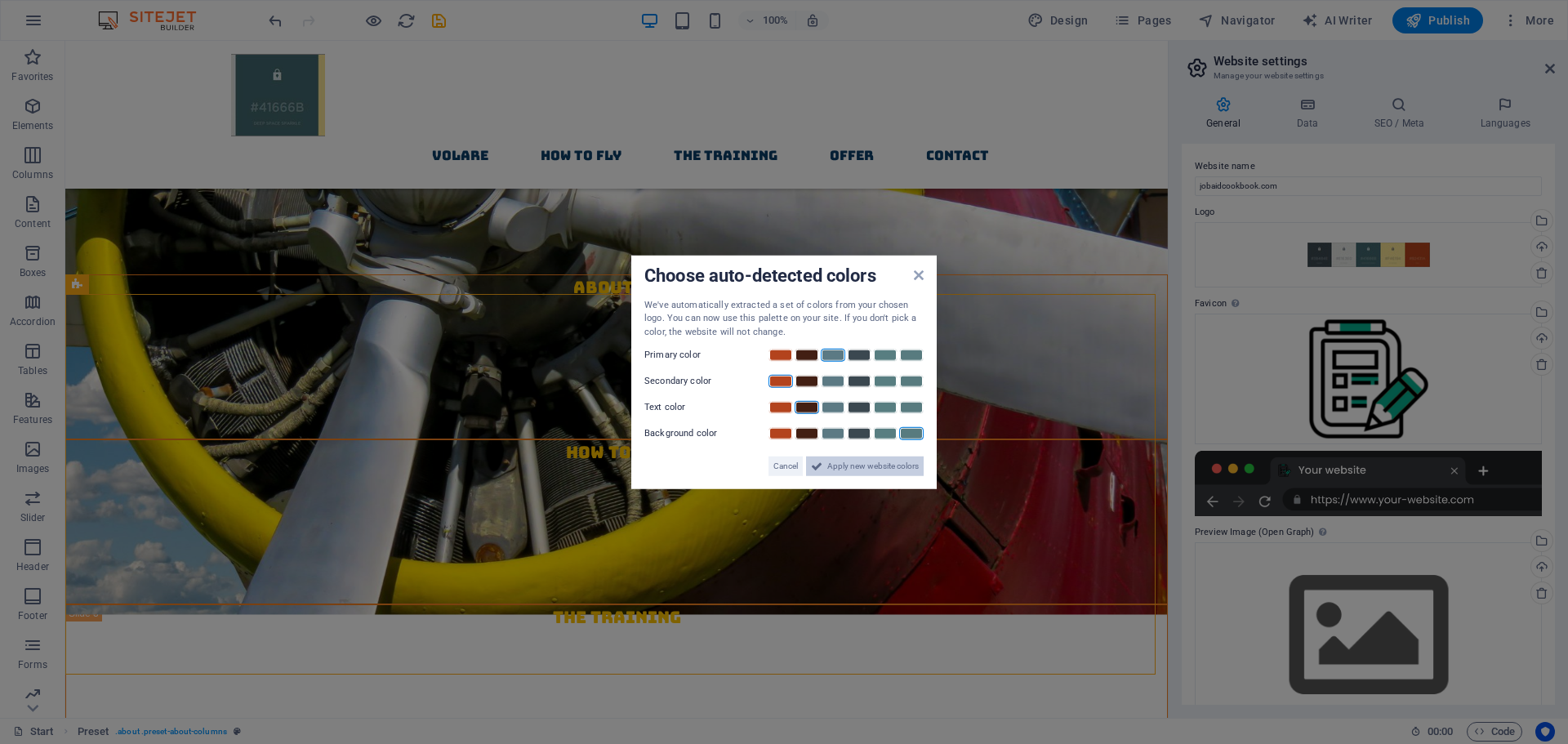 click on "Apply new website colors" at bounding box center (873, 466) 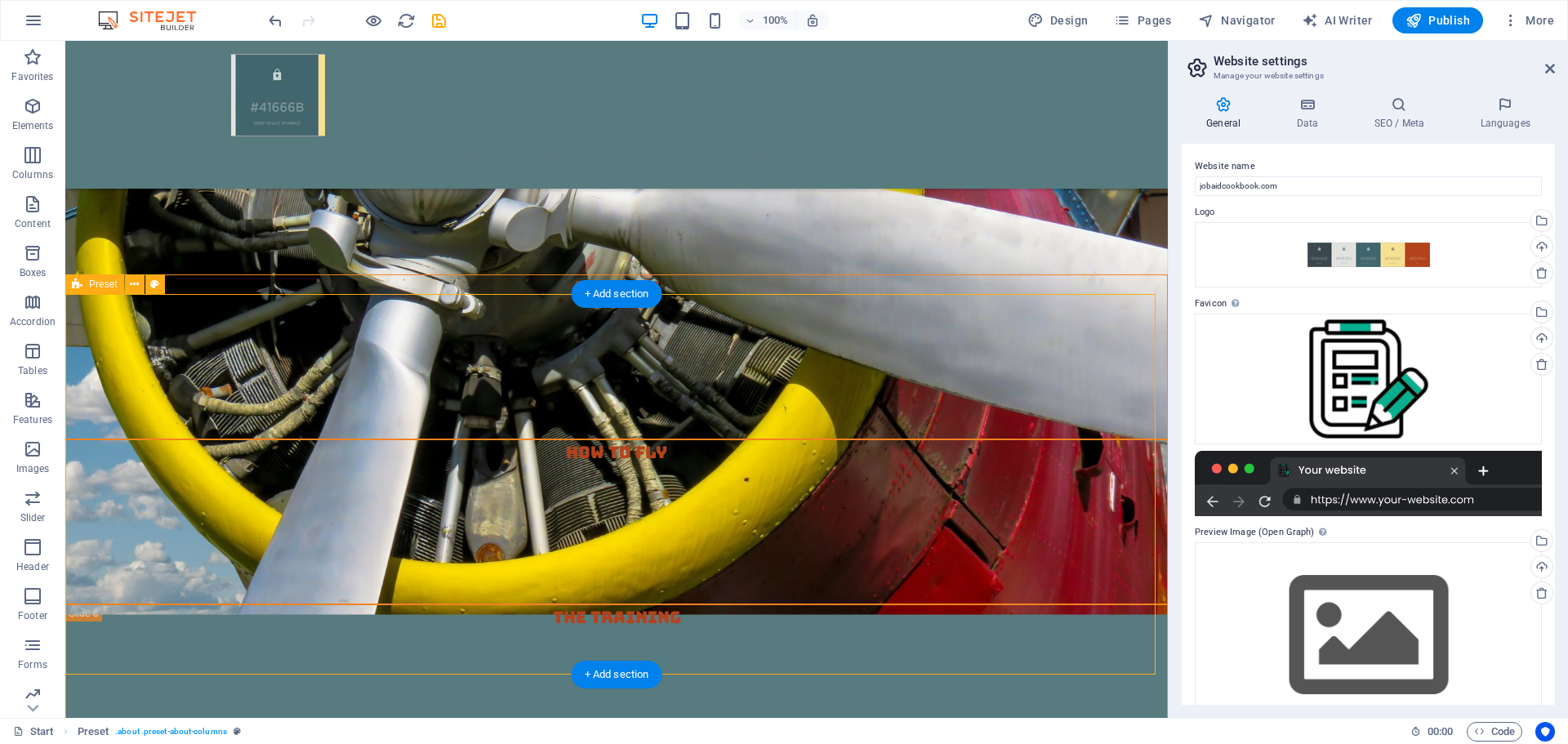 click on "jobaidcookbook.com - About Us Lorem ipsum dolor sit amet, consectetur adipisicing elit. Libero, assumenda, dolore, cum vel modi asperiores consequatur suscipit quidem ducimus eveniet iure expedita consectetur odio voluptatum similique fugit voluptates rem accusamus quae quas dolorem tenetur facere tempora maiores adipisci reiciendis accusantium voluptatibus id voluptate tempore dolor harum nisi amet! Nobis, eaquedolorem tenetur facere tempora maiores adipisci reiciendis accusantium voluptatibus id voluptate tempore dolor harum nisi amet! Nobis, eaque. dolorem tenetur facere tempora maiores adipisci reiciendis accusantium voluptatibus id voluptate tempore dolor harum nisi amet! Nobis, eaque.dolorem tenetur facere tempora maiores adipisci reiciendis accusantium voluptatibus id voluptate tempore dolor harum nisi amet! Nobis, eaque. More about the Training" at bounding box center [617, 1355] 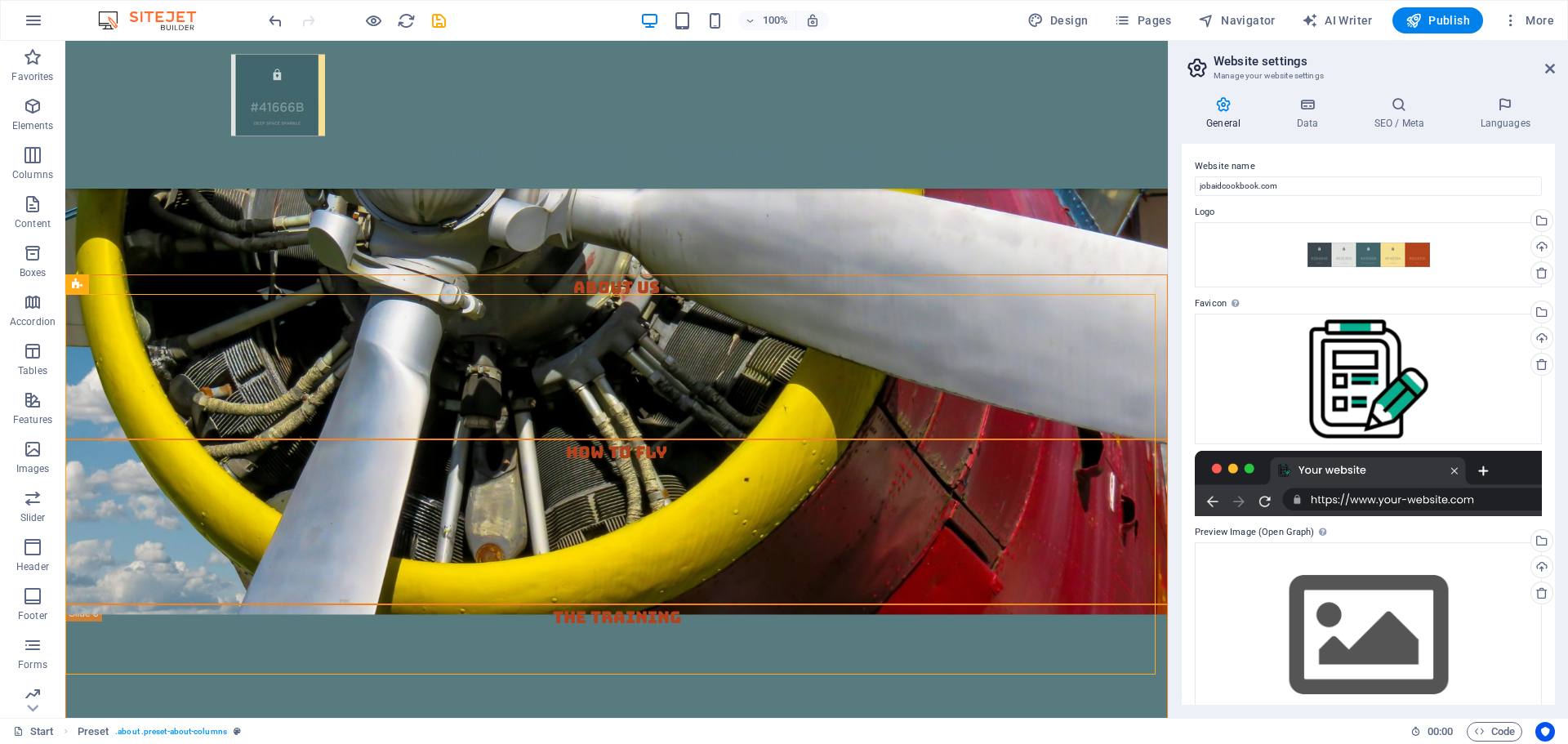 click at bounding box center [1223, 105] 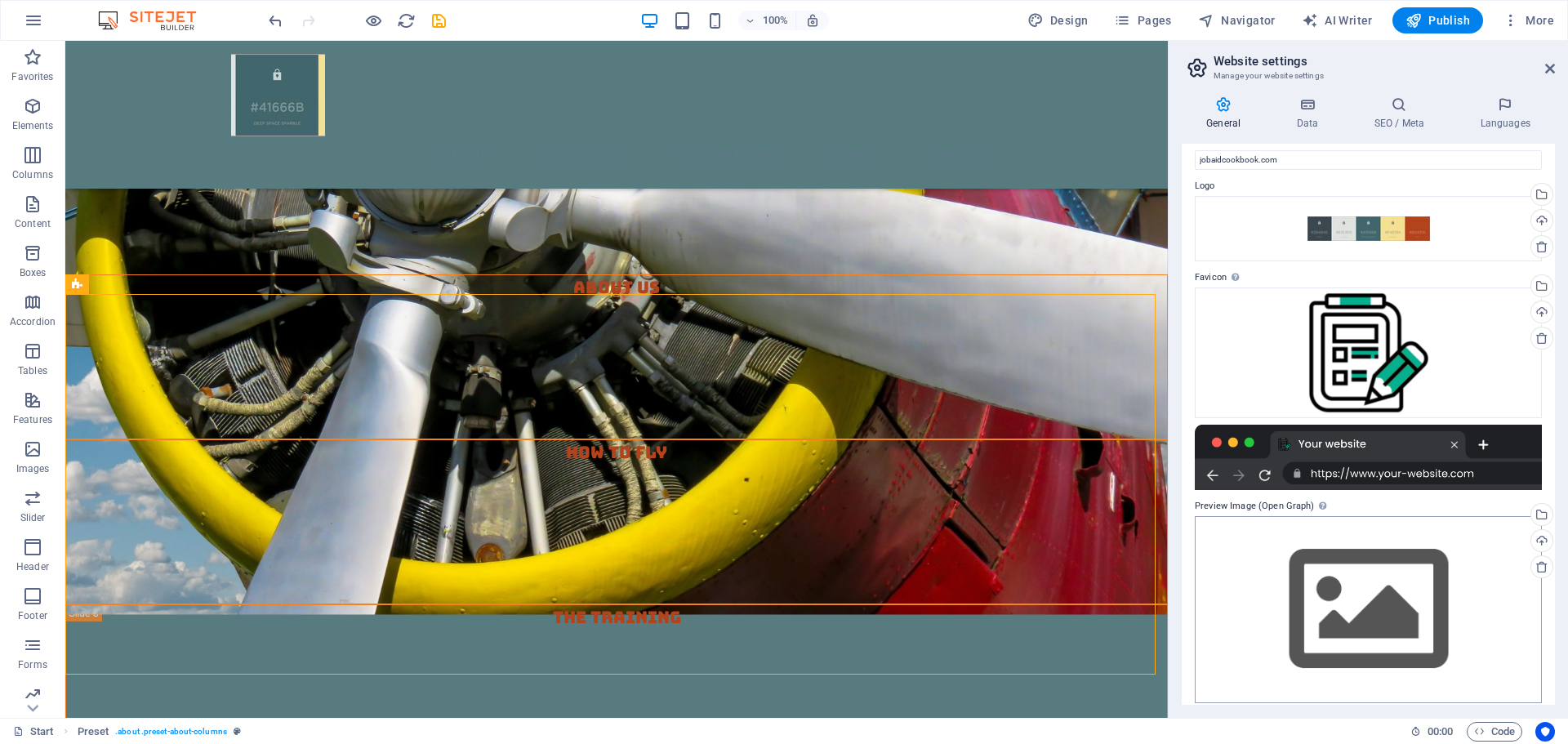 scroll, scrollTop: 38, scrollLeft: 0, axis: vertical 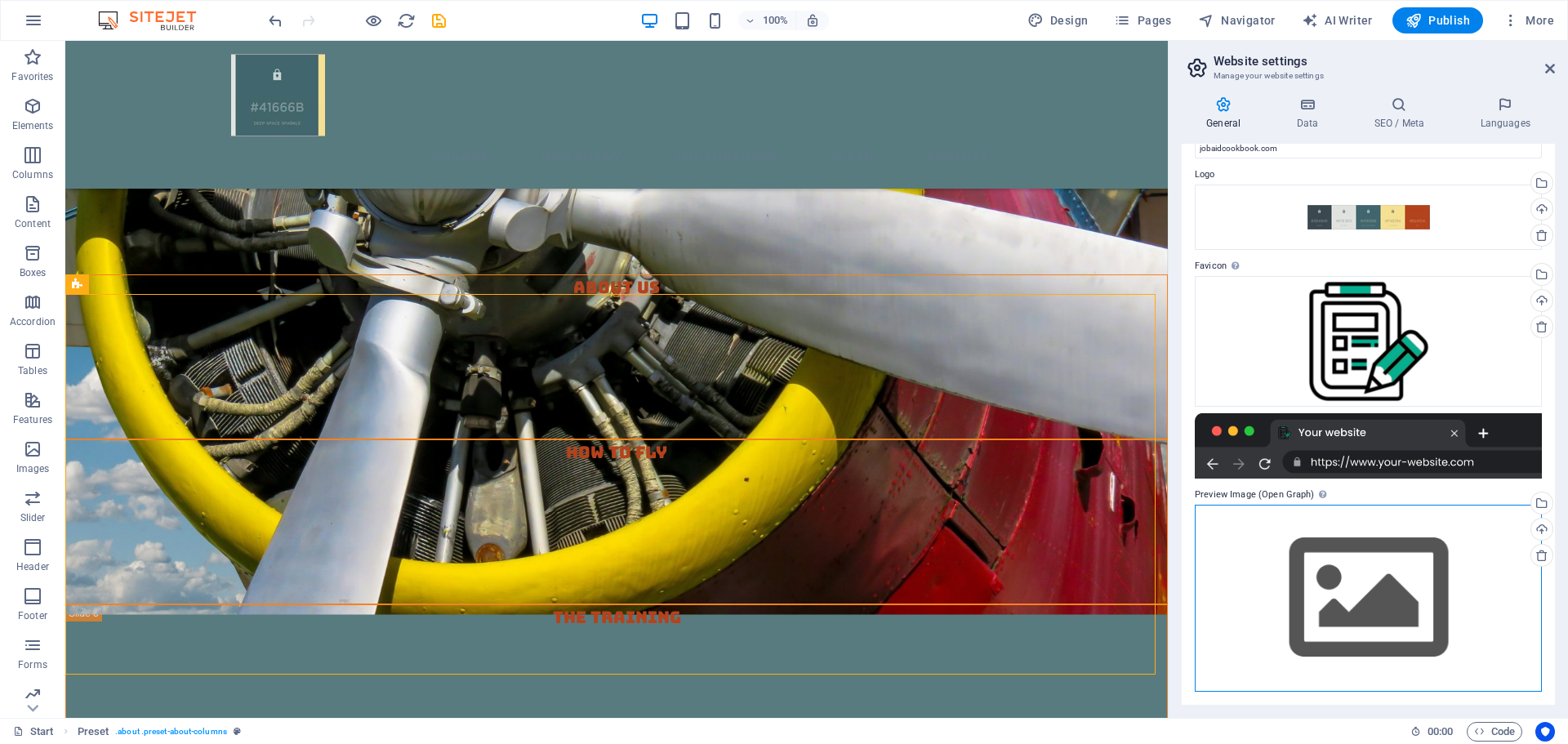 click on "Drag files here, click to choose files or select files from Files or our free stock photos & videos" at bounding box center [1368, 598] 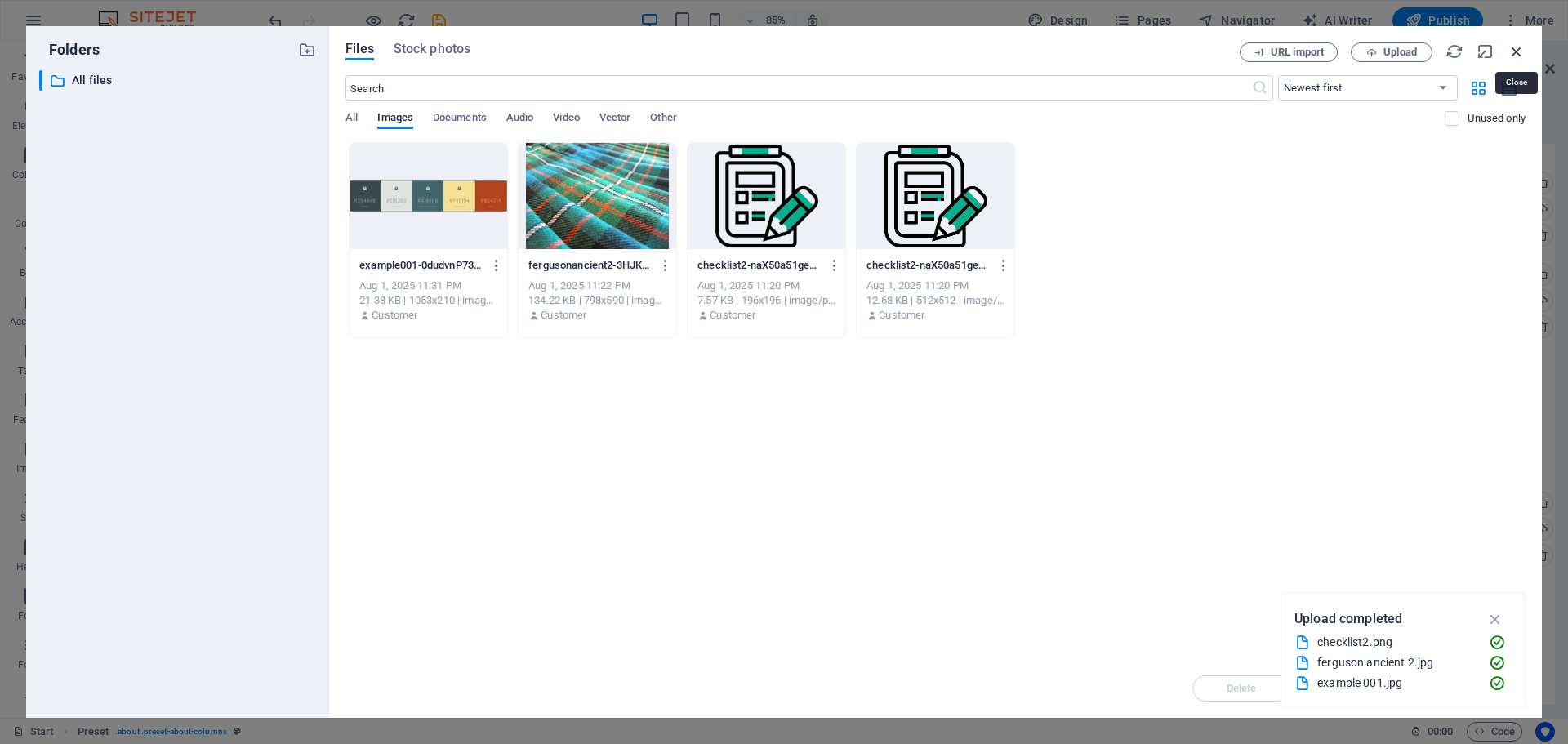 click at bounding box center [1517, 51] 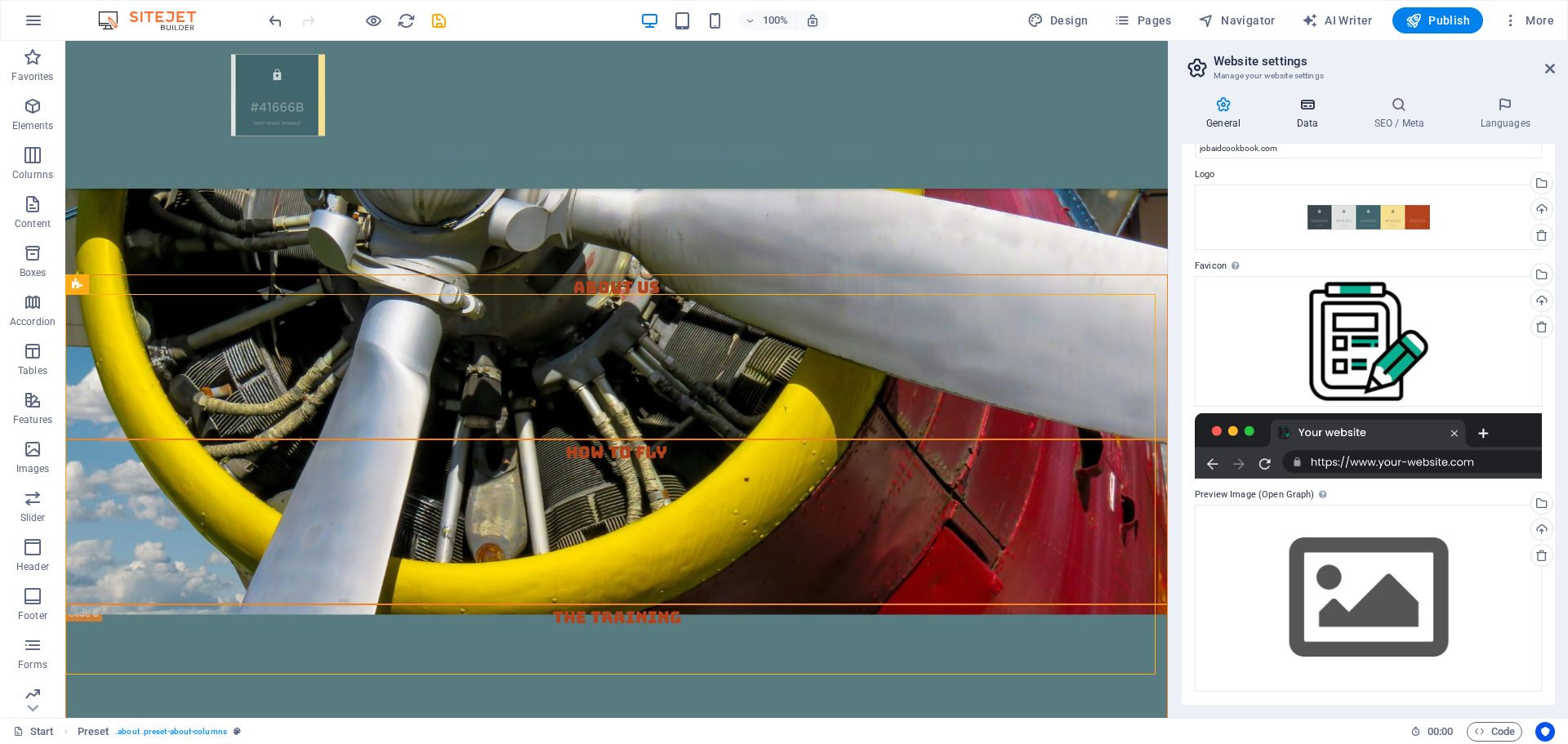 click at bounding box center [1307, 105] 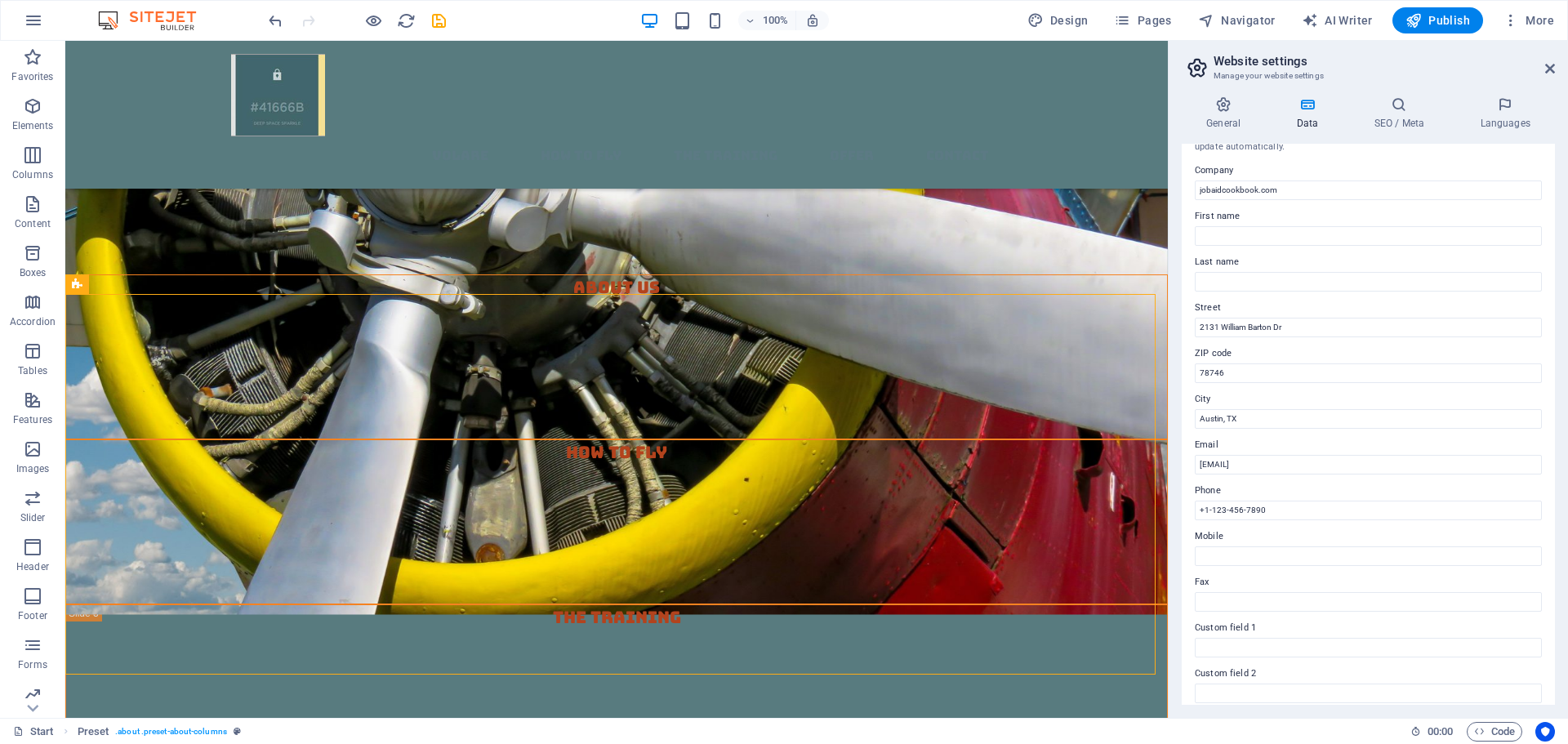 scroll, scrollTop: 0, scrollLeft: 0, axis: both 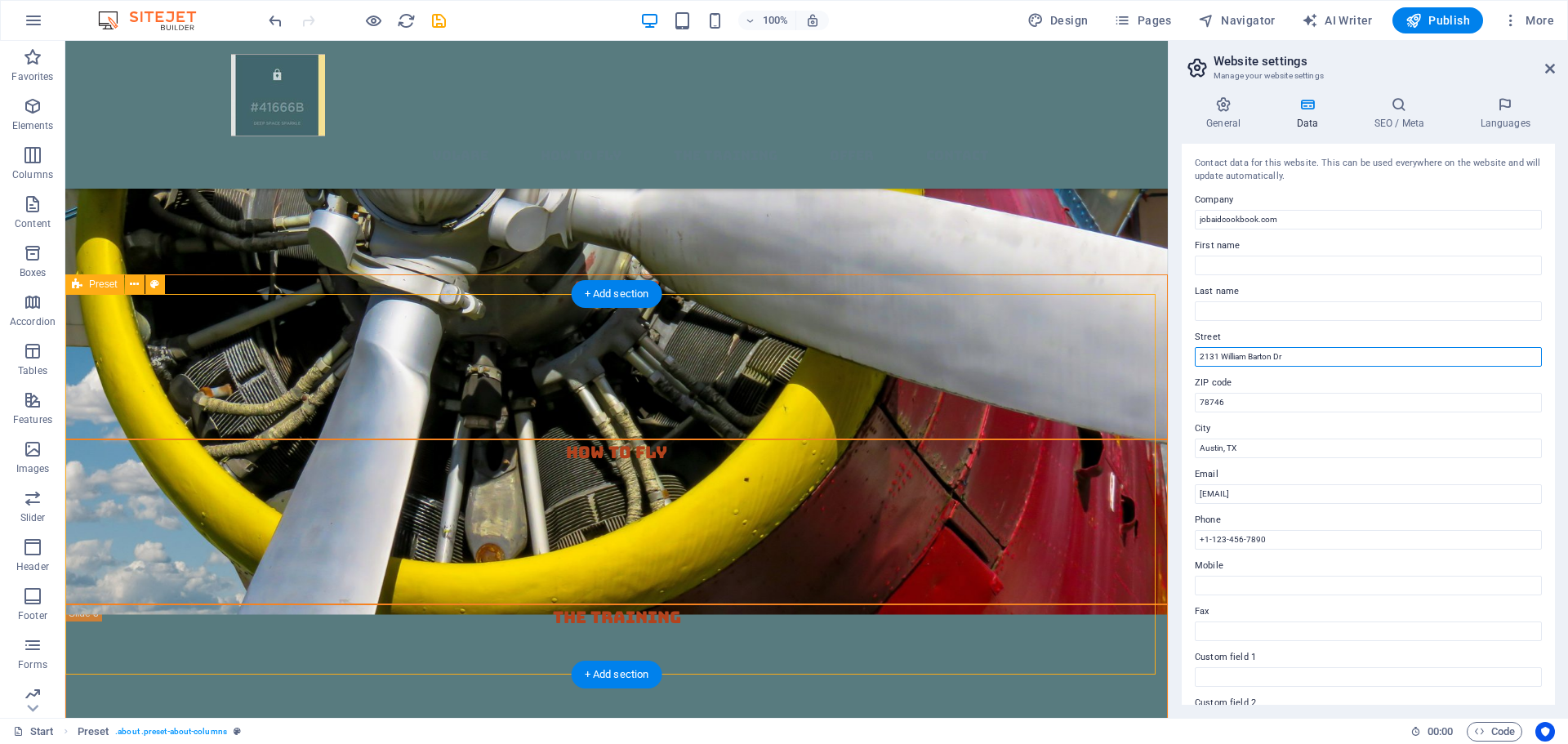 drag, startPoint x: 1366, startPoint y: 394, endPoint x: 1100, endPoint y: 368, distance: 267.26766 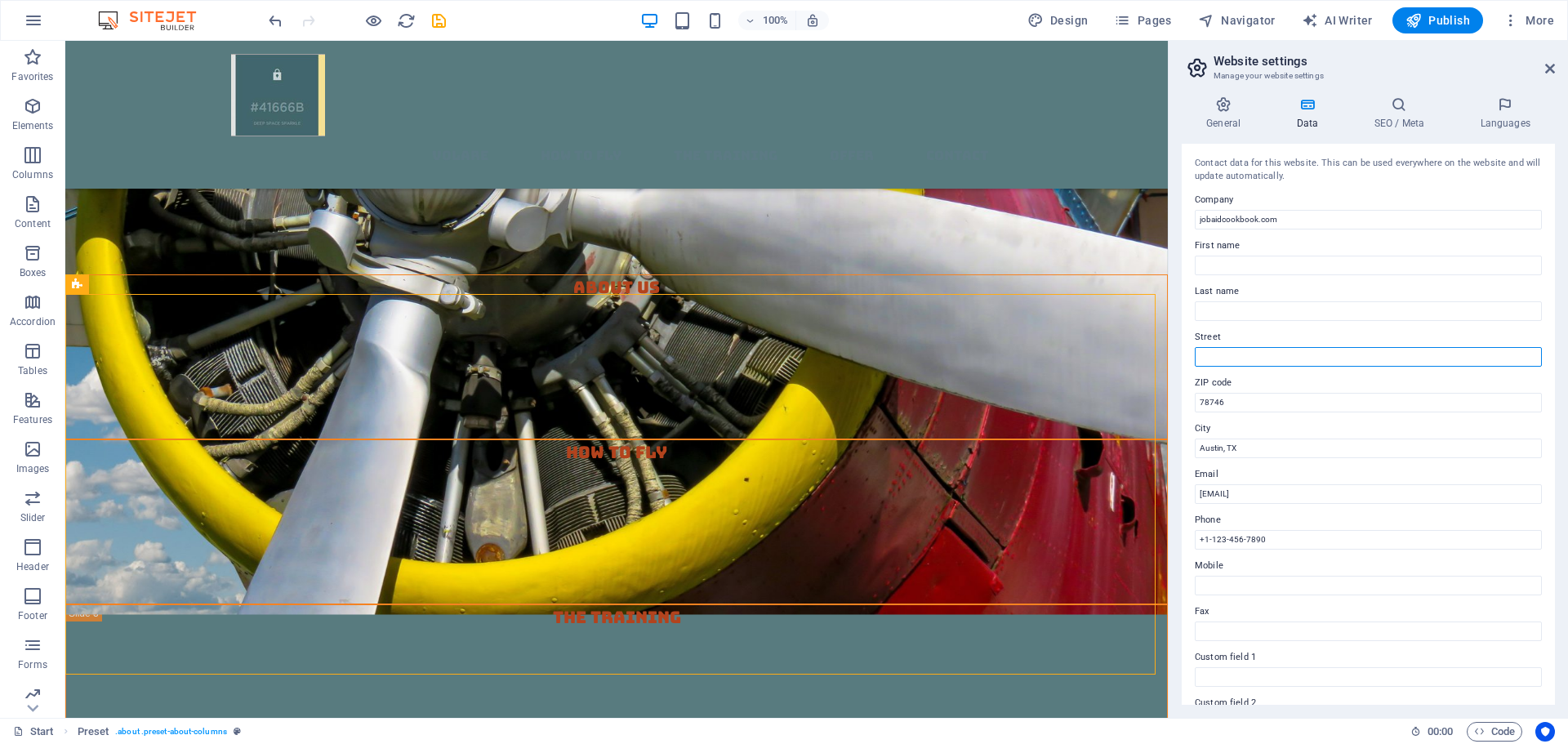 type 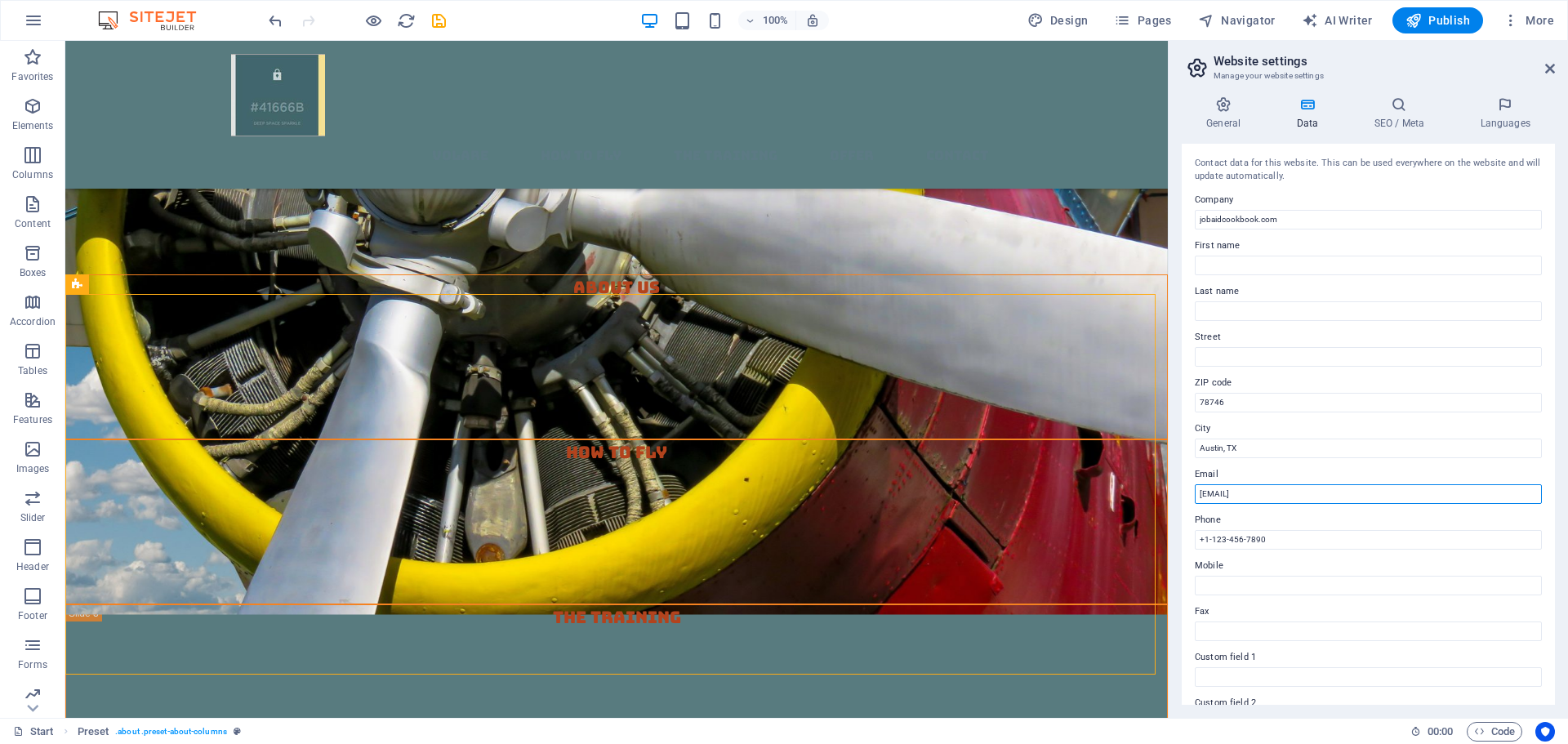 click on "Contact data for this website. This can be used everywhere on the website and will update automatically. Company jobaidcookbook.com First name Last name Street ZIP code 78746 City Austin, TX Email 6e92d70ba034d327d3070754fa51fa@cpanel.local Phone +1-123-456-7890 Mobile Fax Custom field 1 Custom field 2 Custom field 3 Custom field 4 Custom field 5 Custom field 6" at bounding box center [1368, 424] 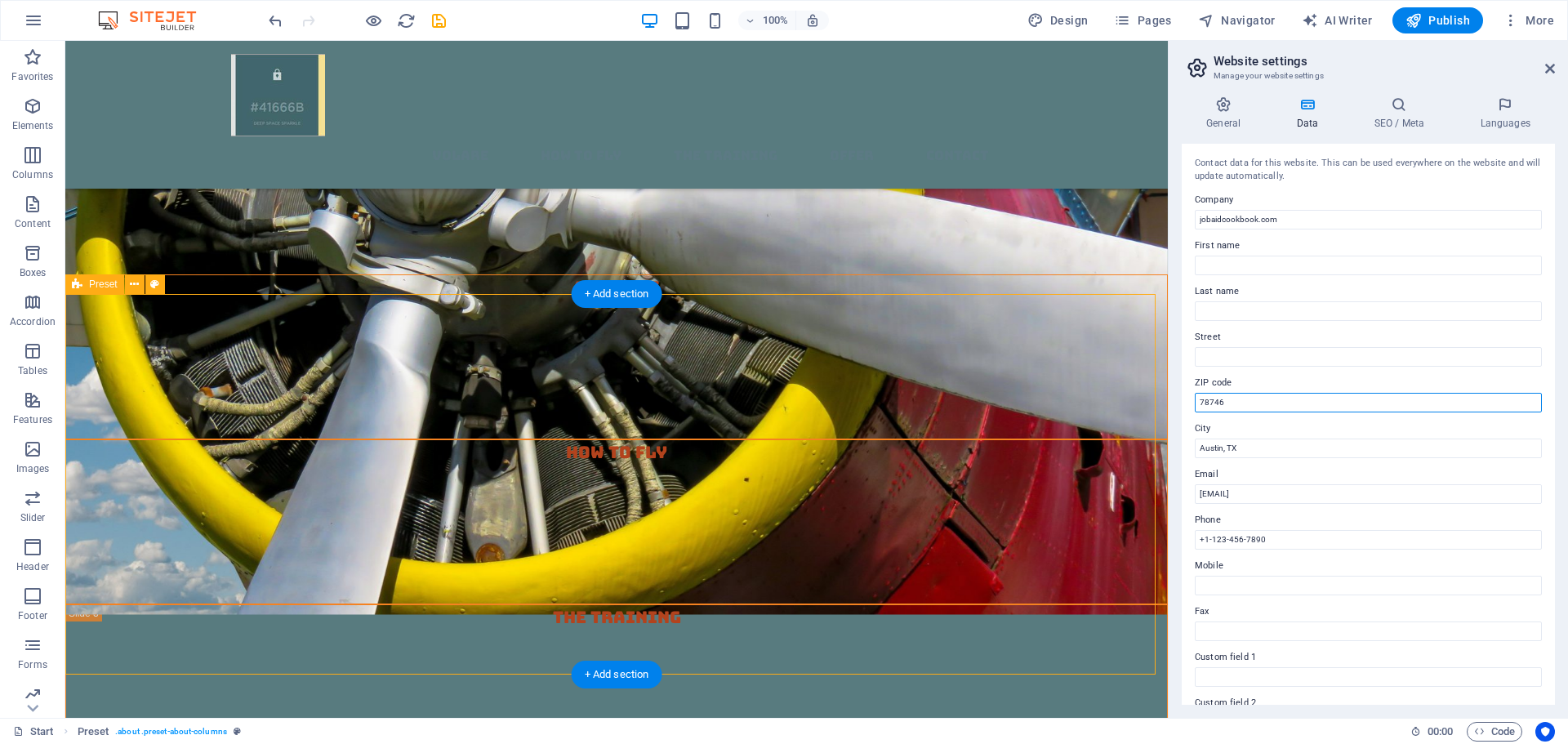 drag, startPoint x: 1340, startPoint y: 442, endPoint x: 1135, endPoint y: 410, distance: 207.48253 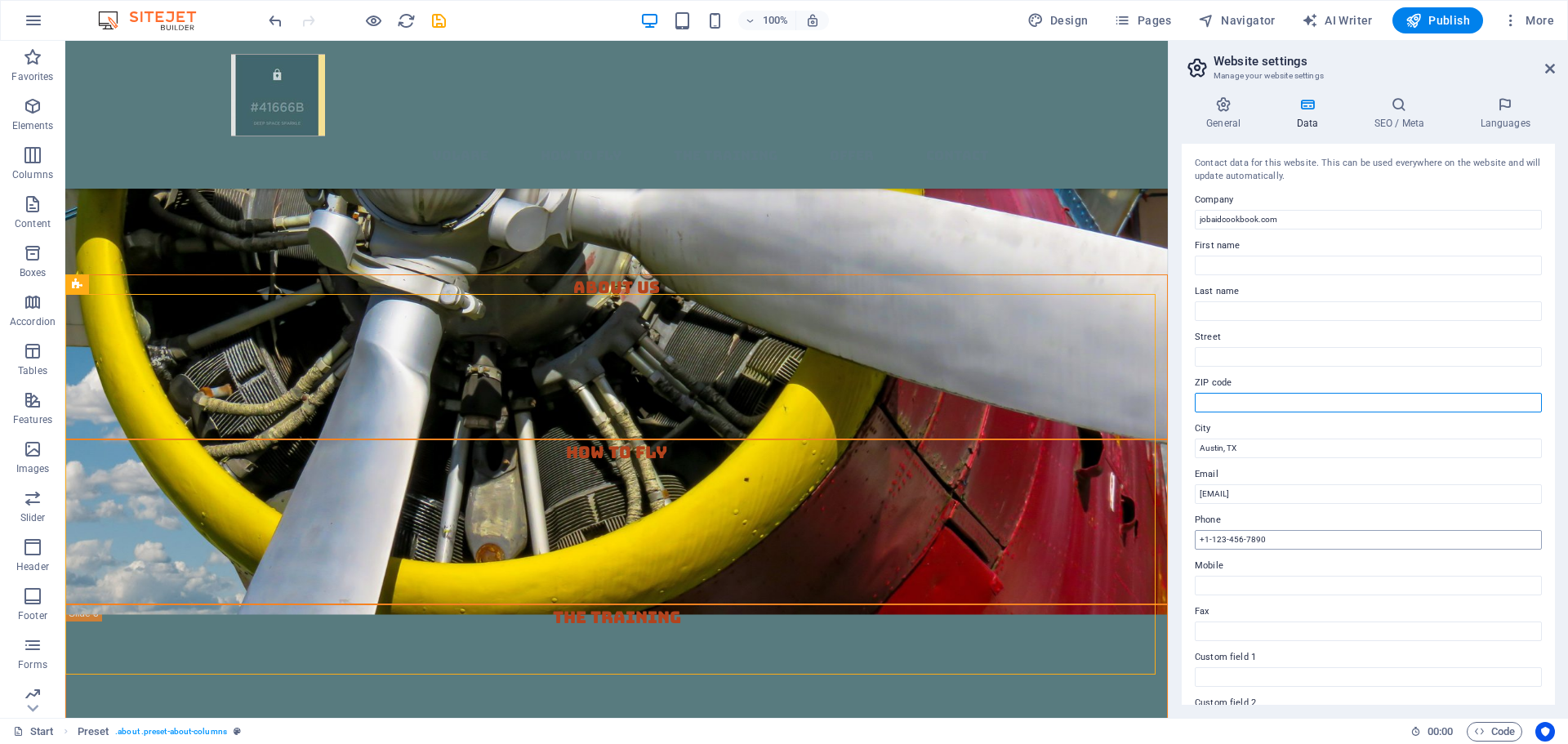 type 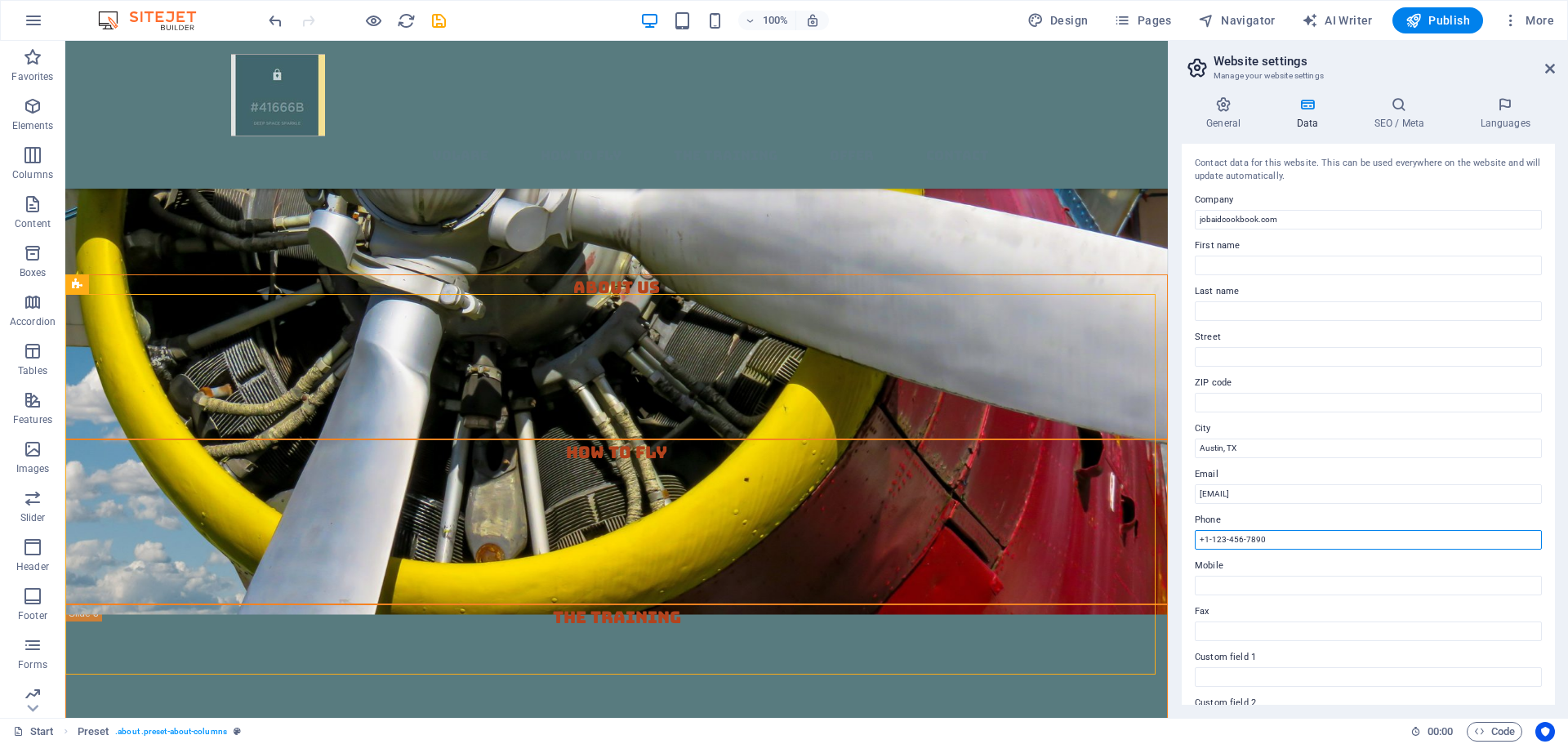 click on "+1-123-456-7890" at bounding box center (1368, 540) 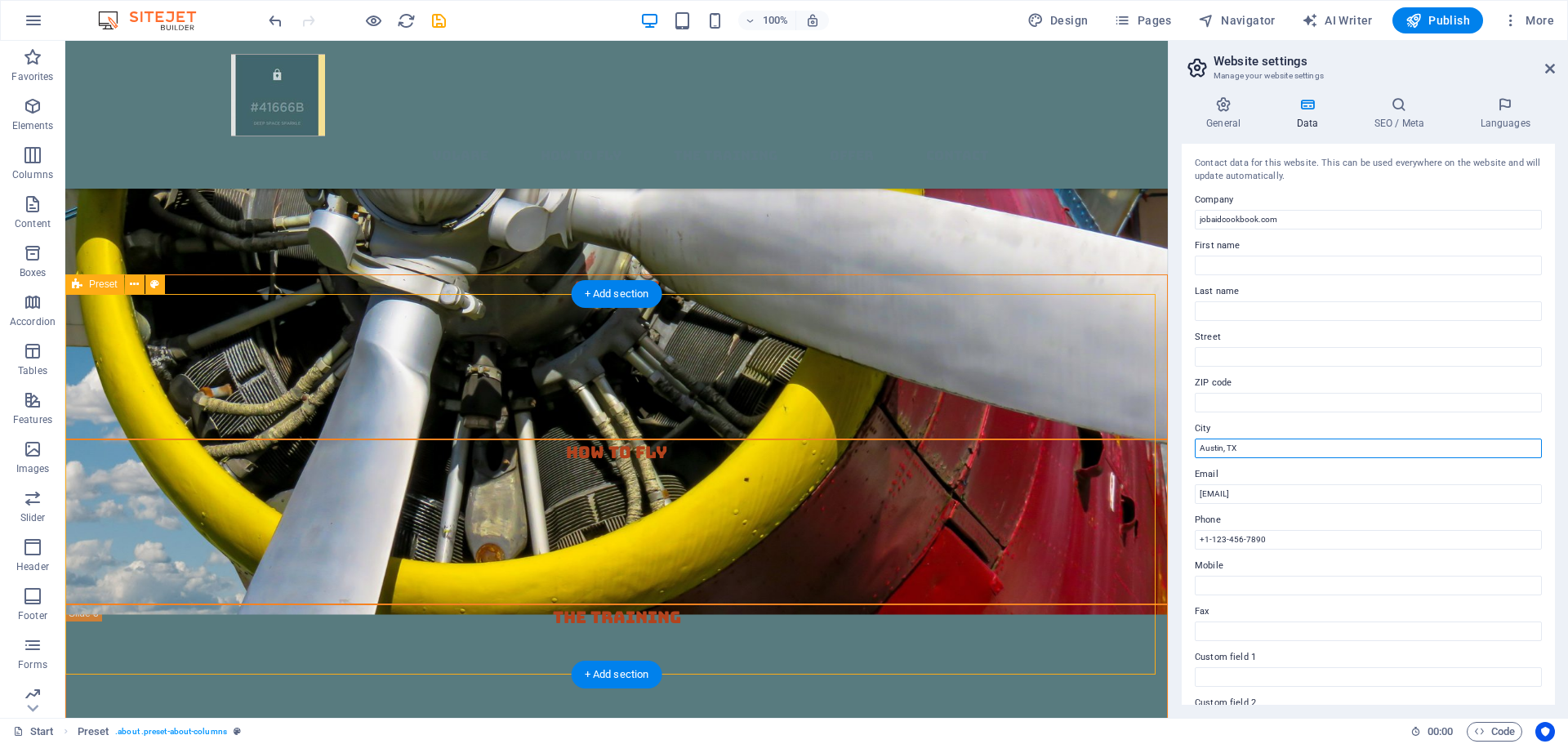 drag, startPoint x: 1356, startPoint y: 489, endPoint x: 1146, endPoint y: 460, distance: 211.99292 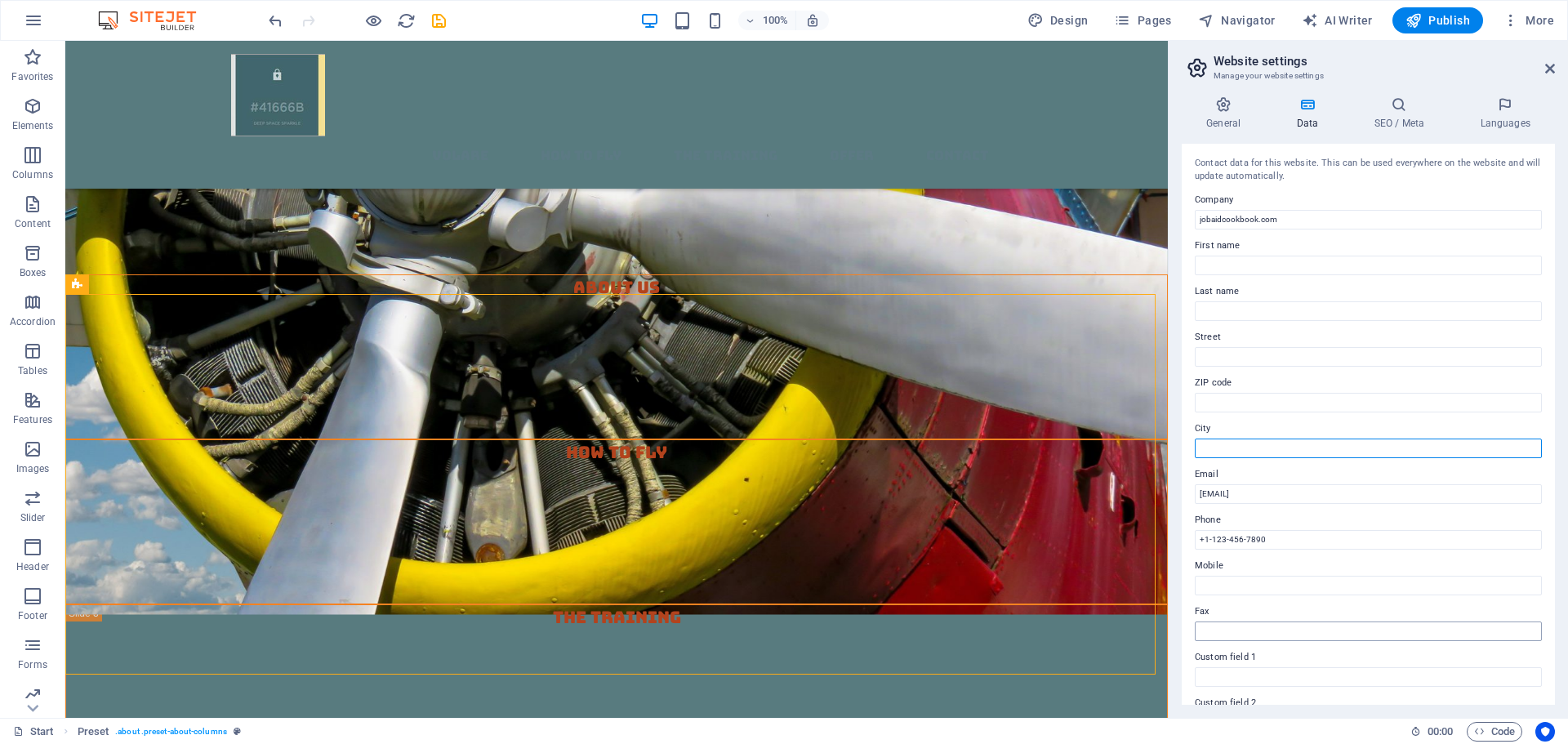 type 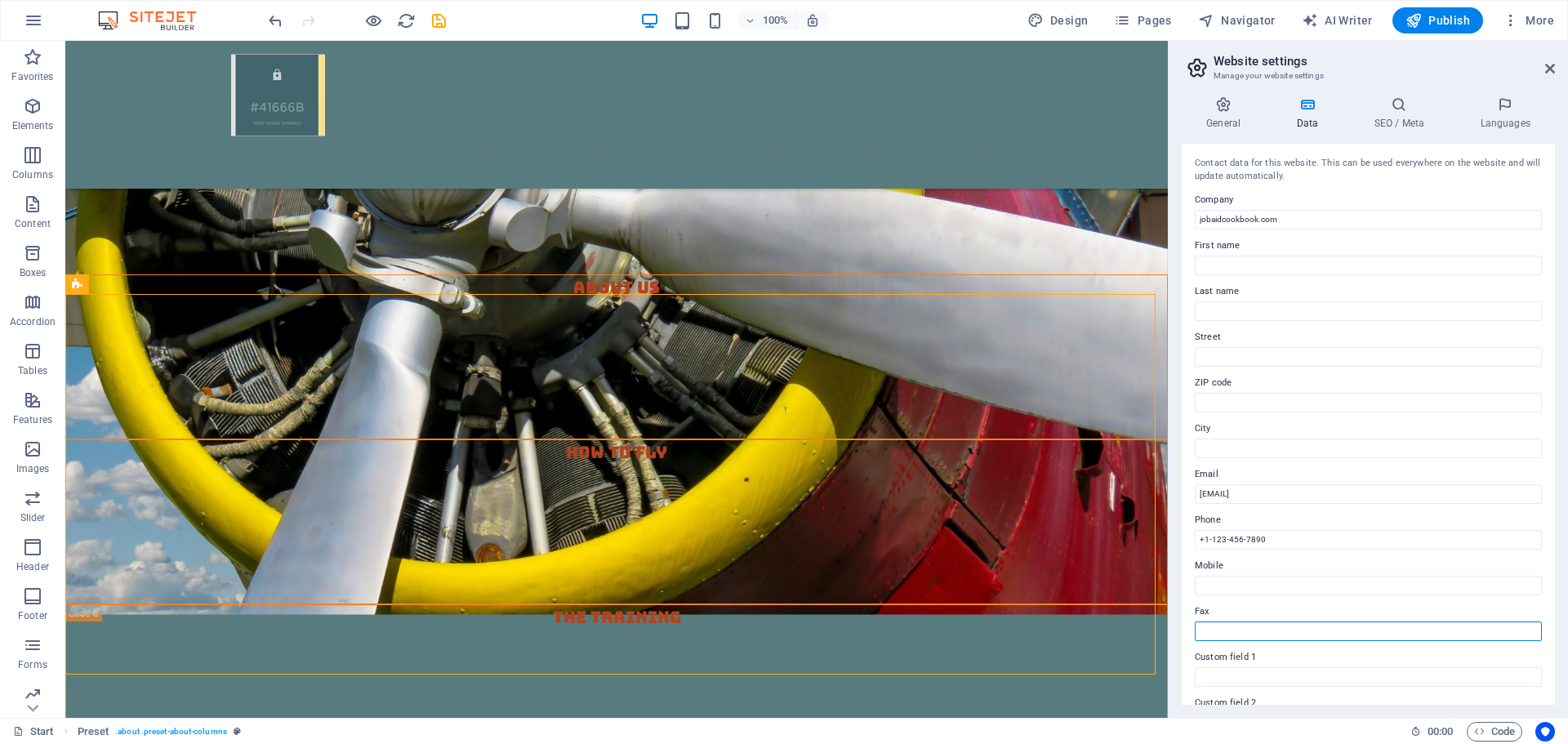 click on "Fax" at bounding box center [1368, 631] 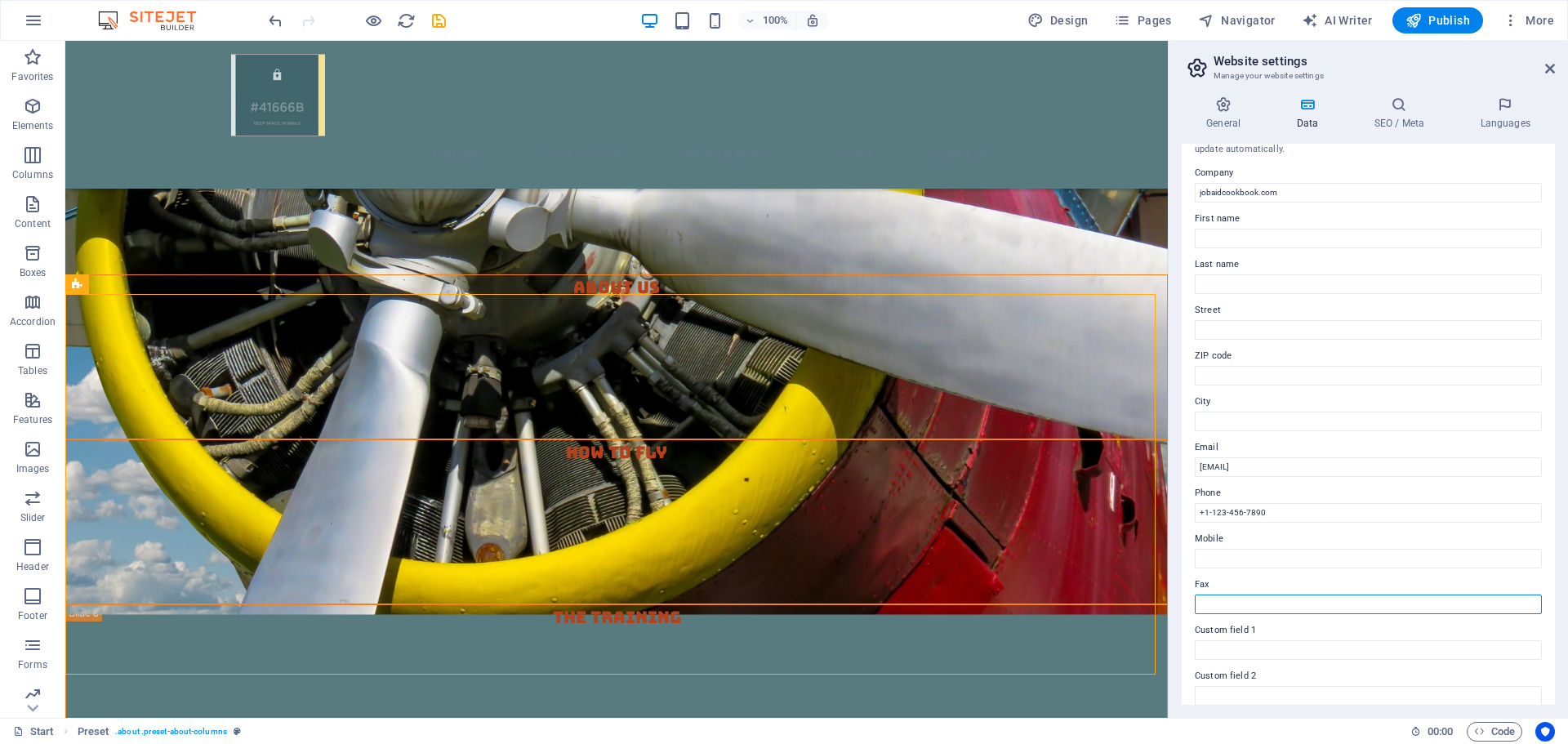 scroll, scrollTop: 0, scrollLeft: 0, axis: both 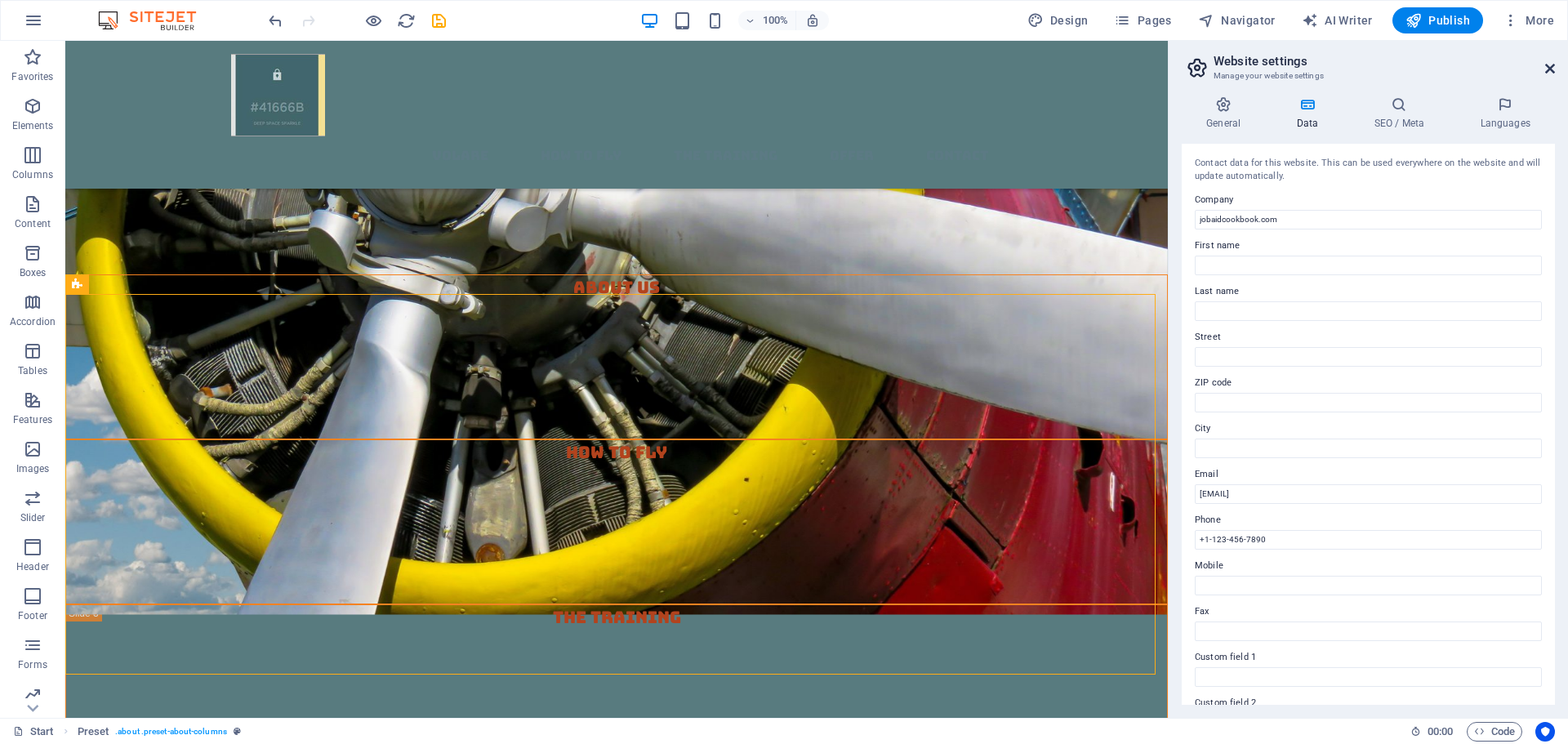 click at bounding box center [1550, 69] 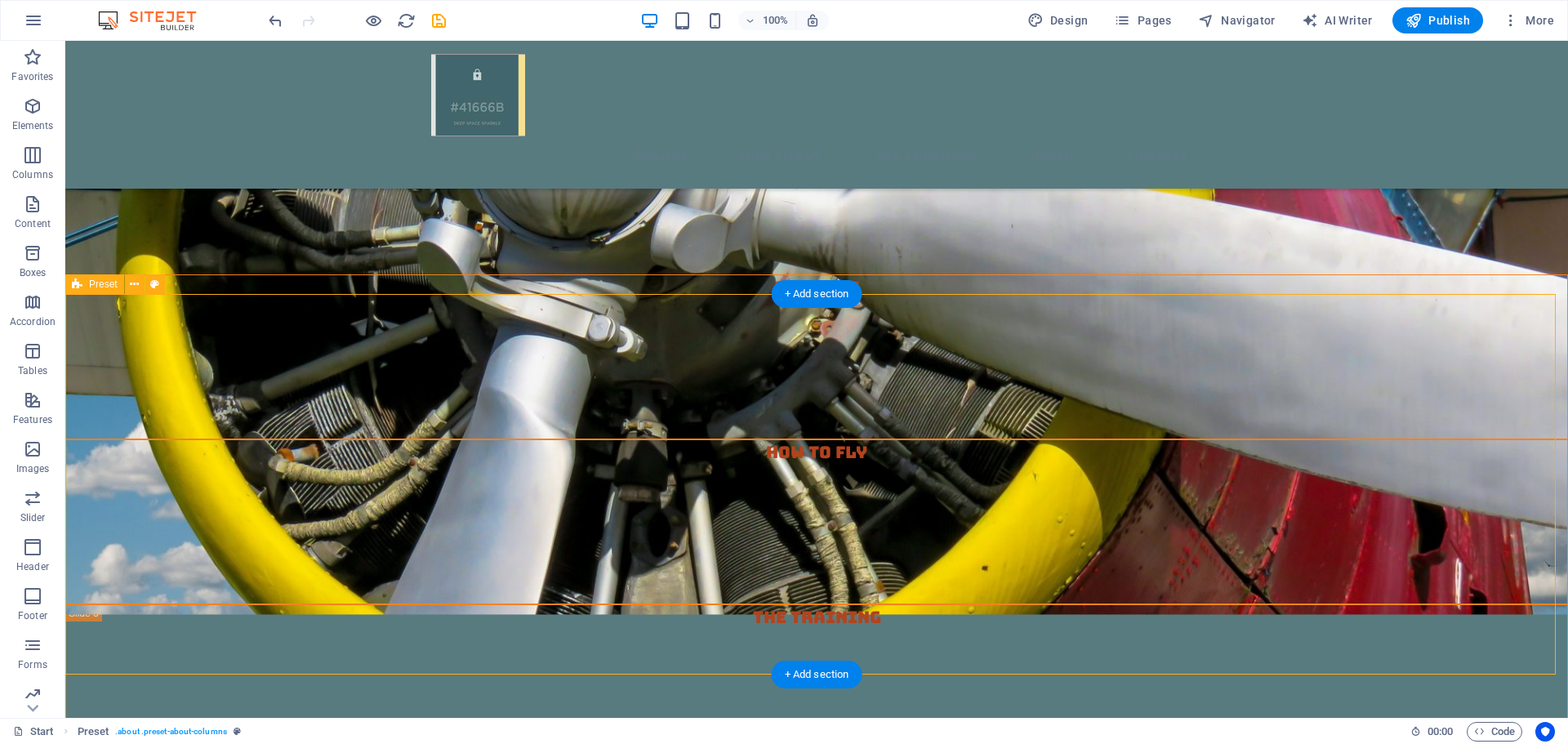 click on "jobaidcookbook.com - About Us Lorem ipsum dolor sit amet, consectetur adipisicing elit. Libero, assumenda, dolore, cum vel modi asperiores consequatur suscipit quidem ducimus eveniet iure expedita consectetur odio voluptatum similique fugit voluptates rem accusamus quae quas dolorem tenetur facere tempora maiores adipisci reiciendis accusantium voluptatibus id voluptate tempore dolor harum nisi amet! Nobis, eaquedolorem tenetur facere tempora maiores adipisci reiciendis accusantium voluptatibus id voluptate tempore dolor harum nisi amet! Nobis, eaque. dolorem tenetur facere tempora maiores adipisci reiciendis accusantium voluptatibus id voluptate tempore dolor harum nisi amet! Nobis, eaque.dolorem tenetur facere tempora maiores adipisci reiciendis accusantium voluptatibus id voluptate tempore dolor harum nisi amet! Nobis, eaque. More about the Training" at bounding box center [817, 1355] 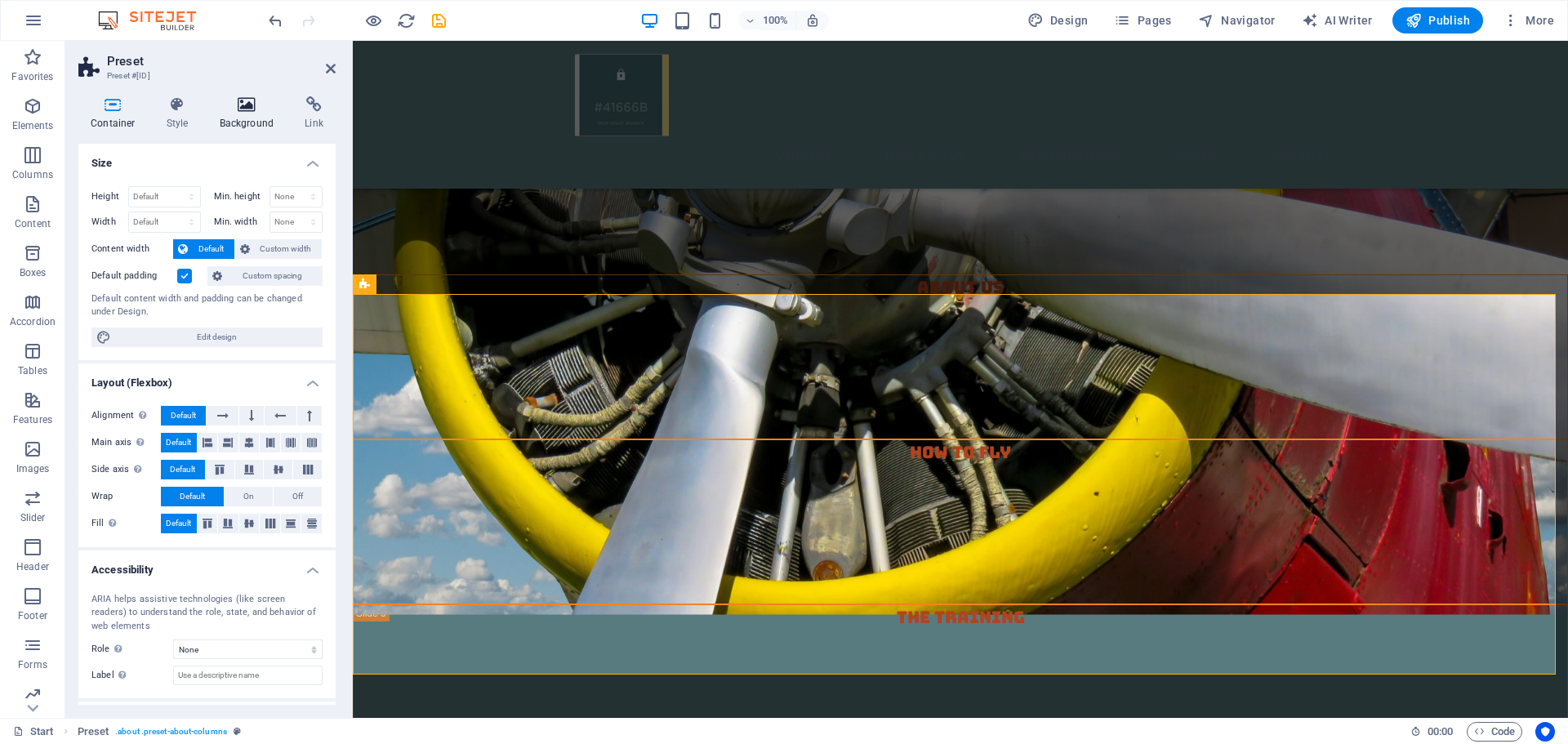 click at bounding box center [247, 105] 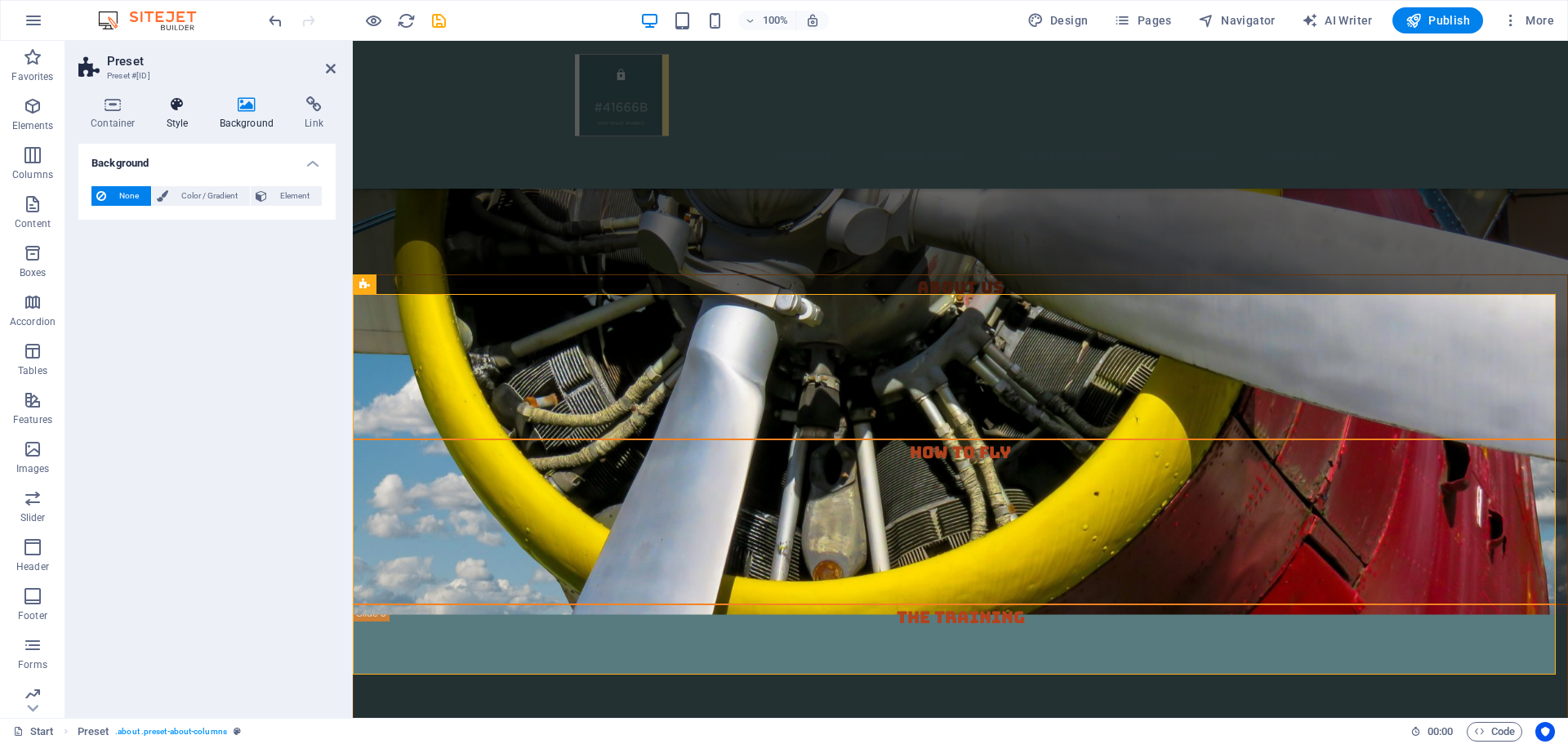 click at bounding box center [177, 105] 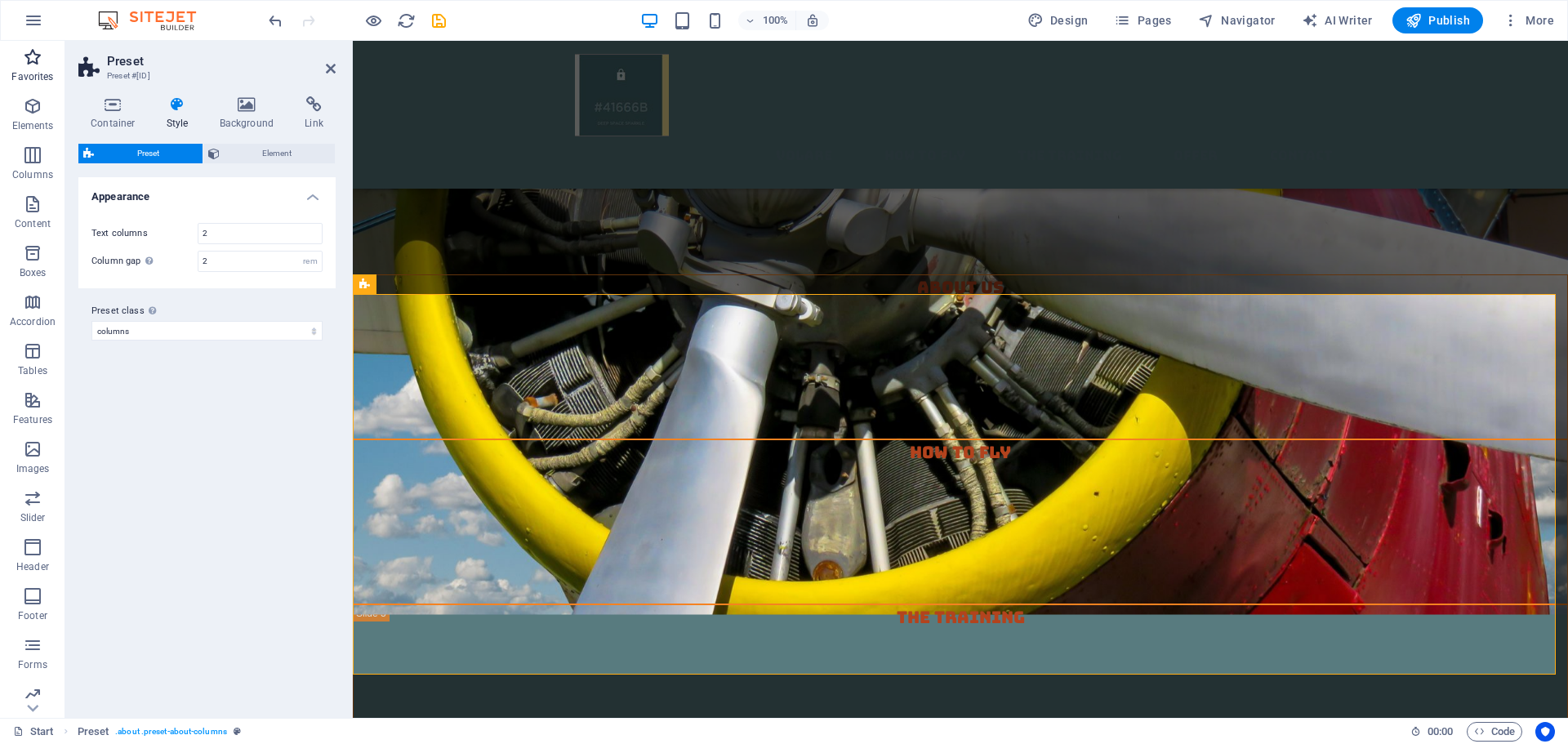 click at bounding box center (33, 57) 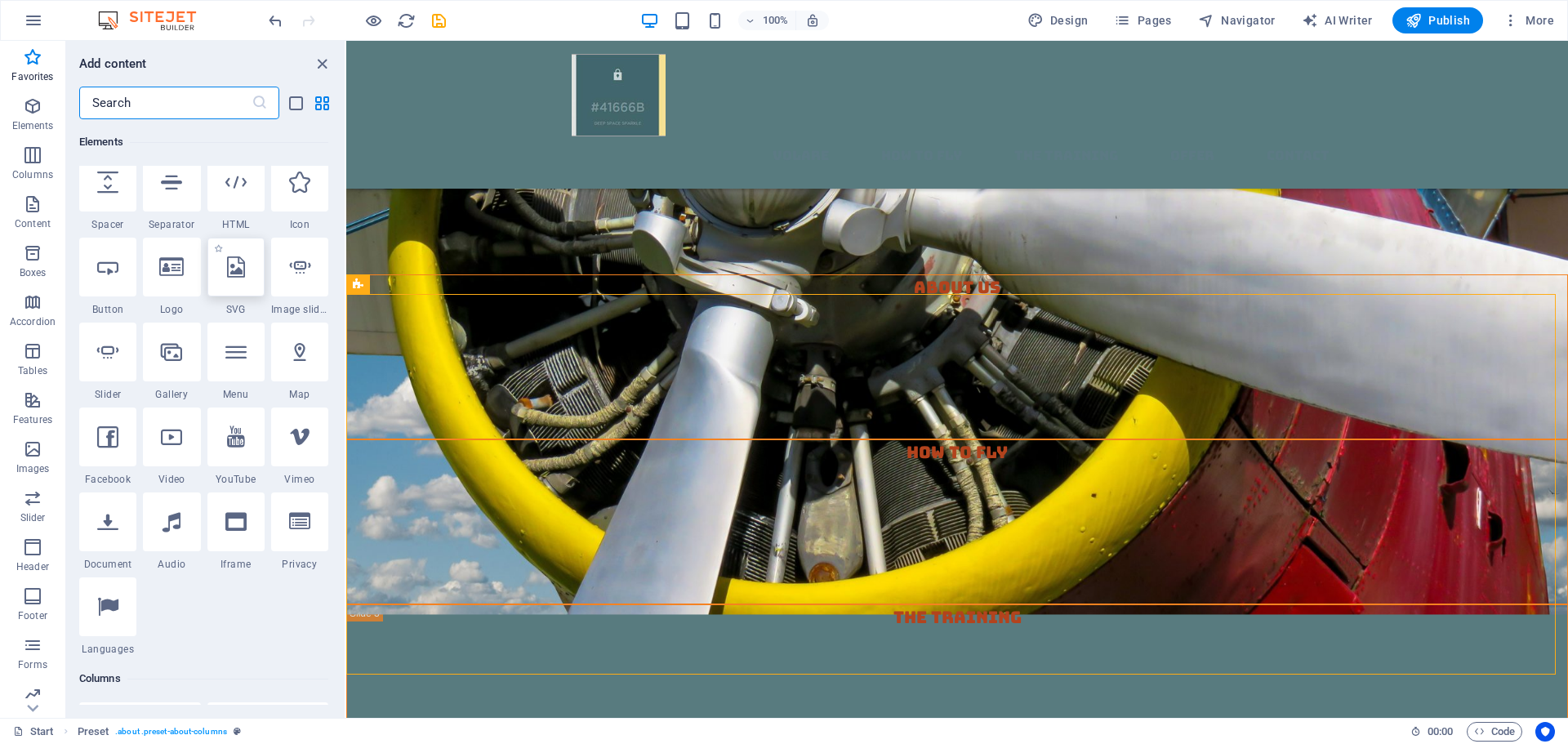 scroll, scrollTop: 0, scrollLeft: 0, axis: both 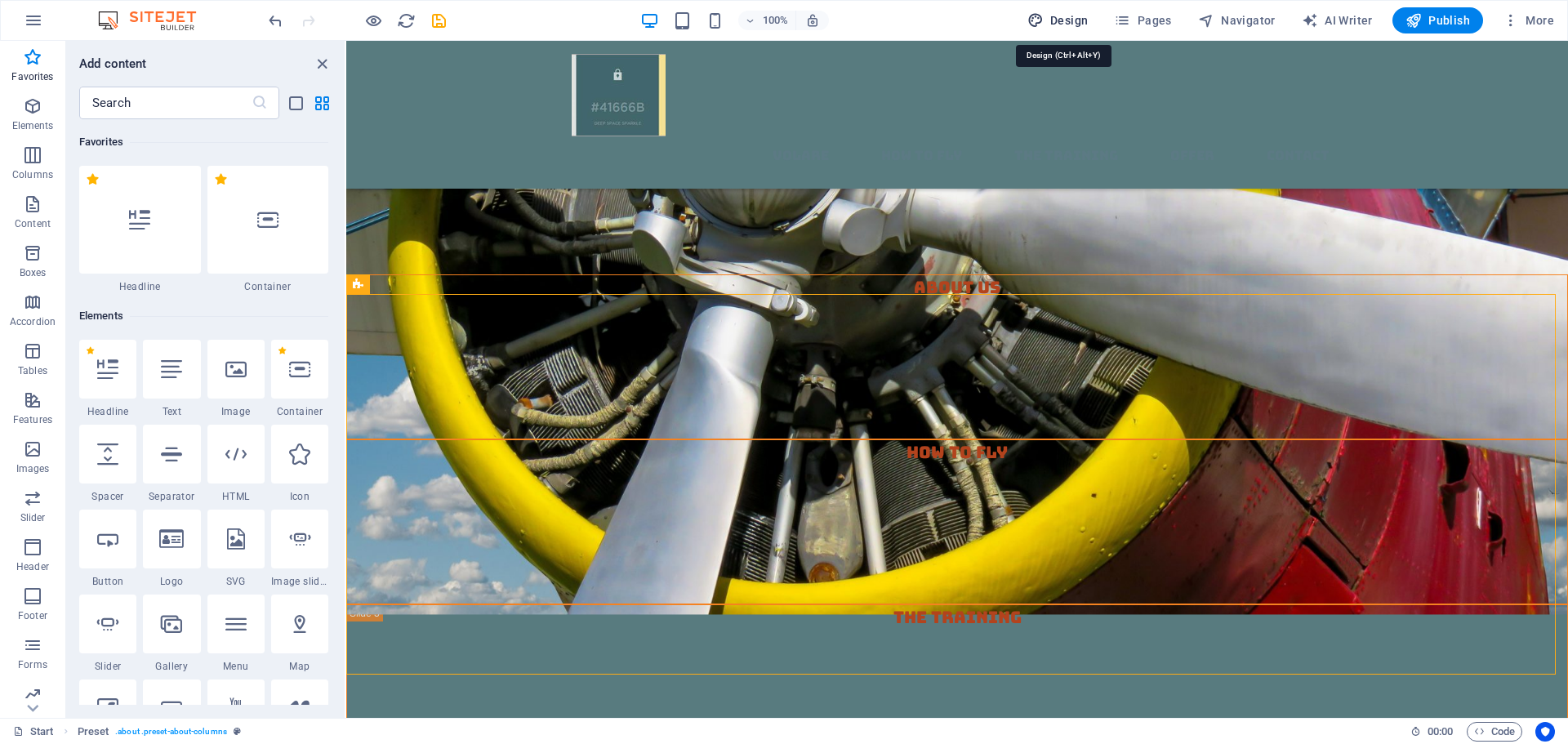 click on "Design" at bounding box center (1058, 20) 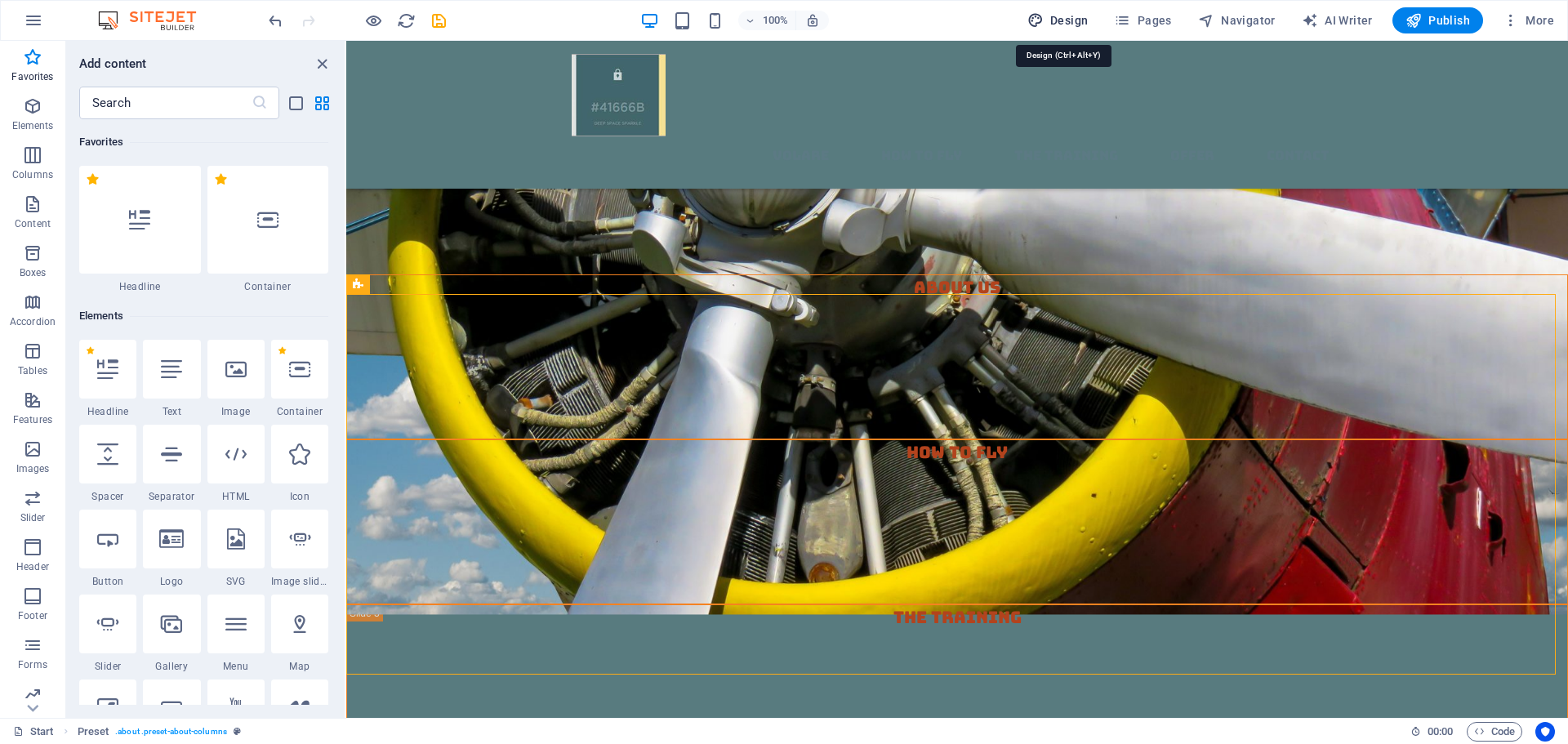 select on "px" 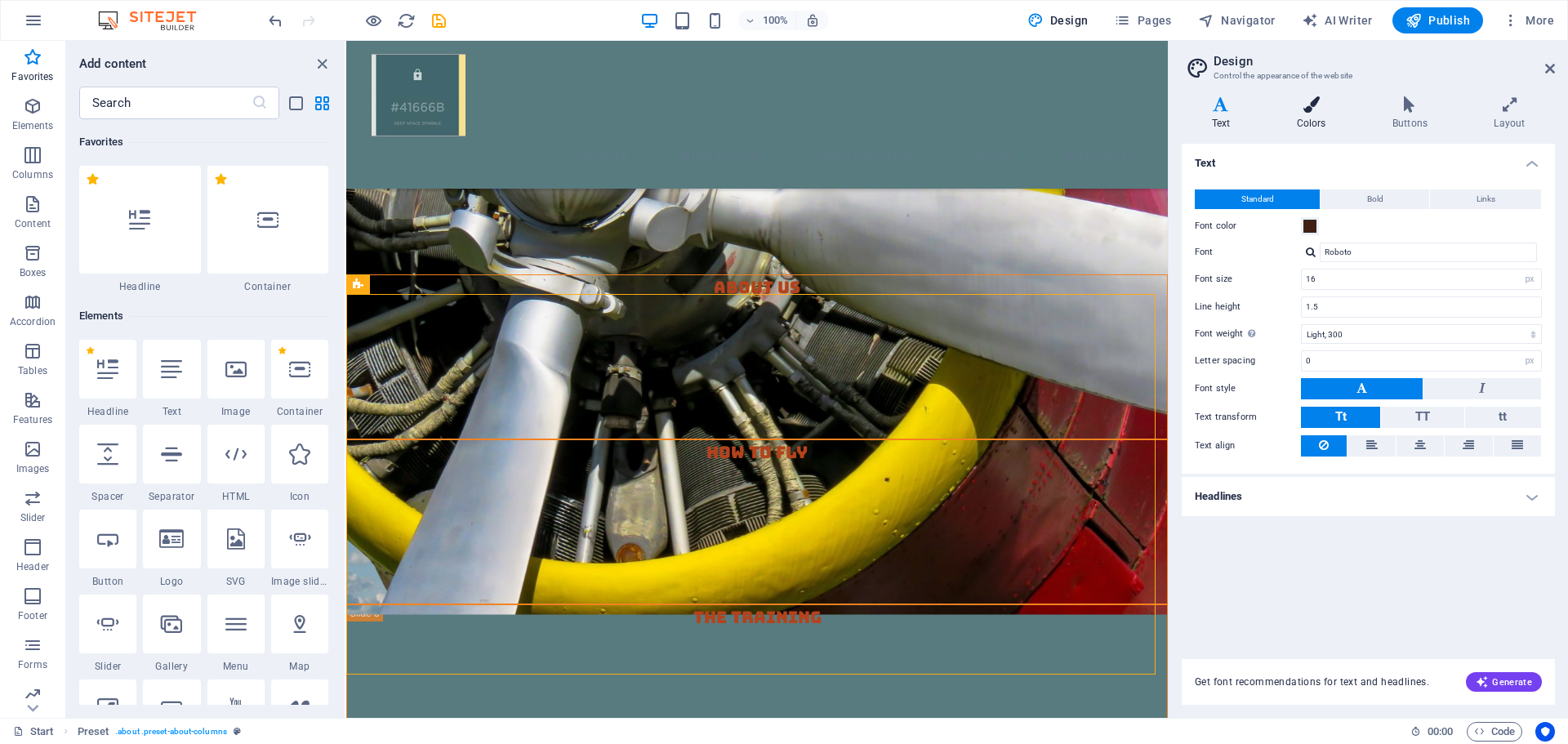 click at bounding box center (1311, 105) 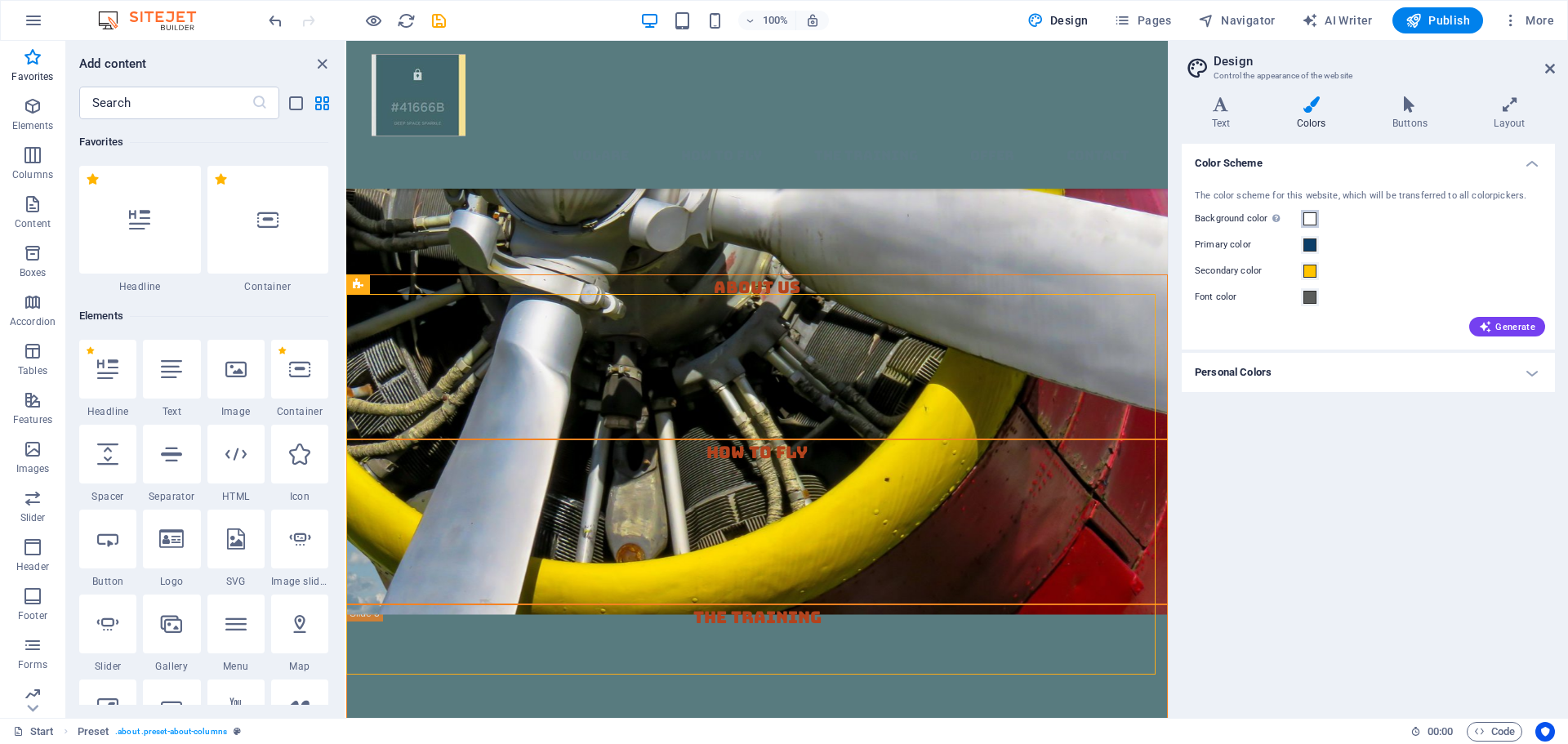 click at bounding box center [1310, 219] 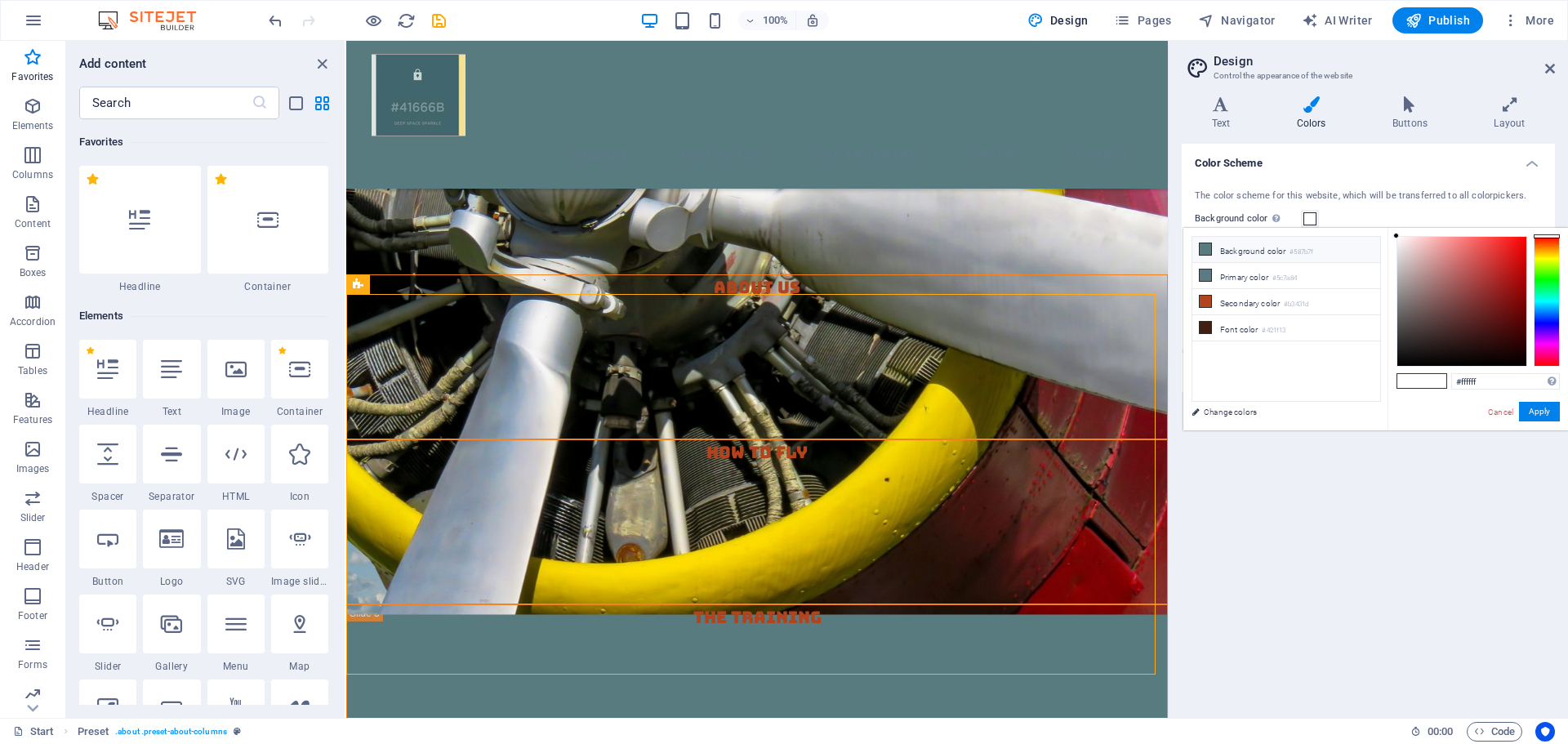 click on "#587b7f" at bounding box center [1301, 252] 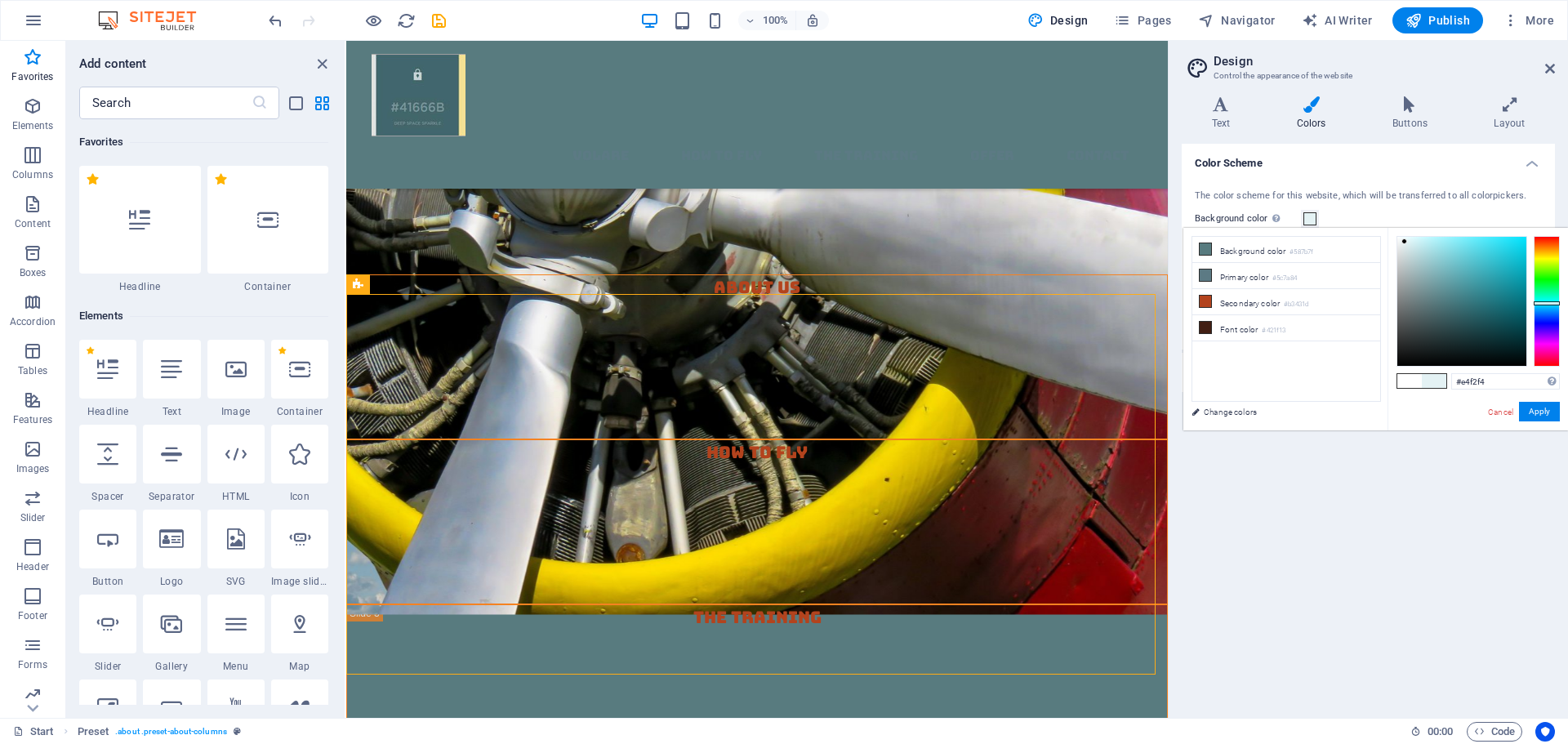 click at bounding box center (1462, 301) 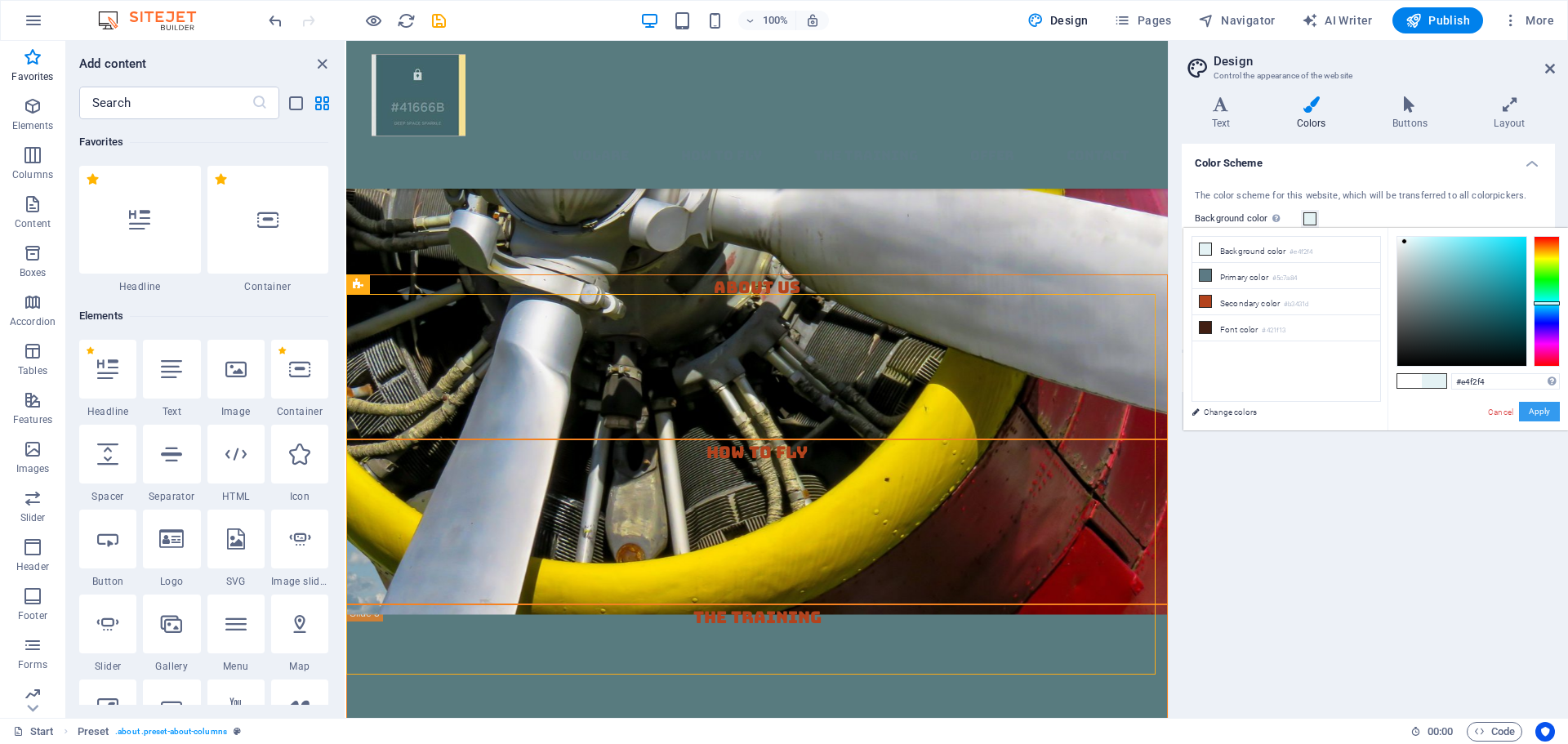 click on "Apply" at bounding box center (1539, 412) 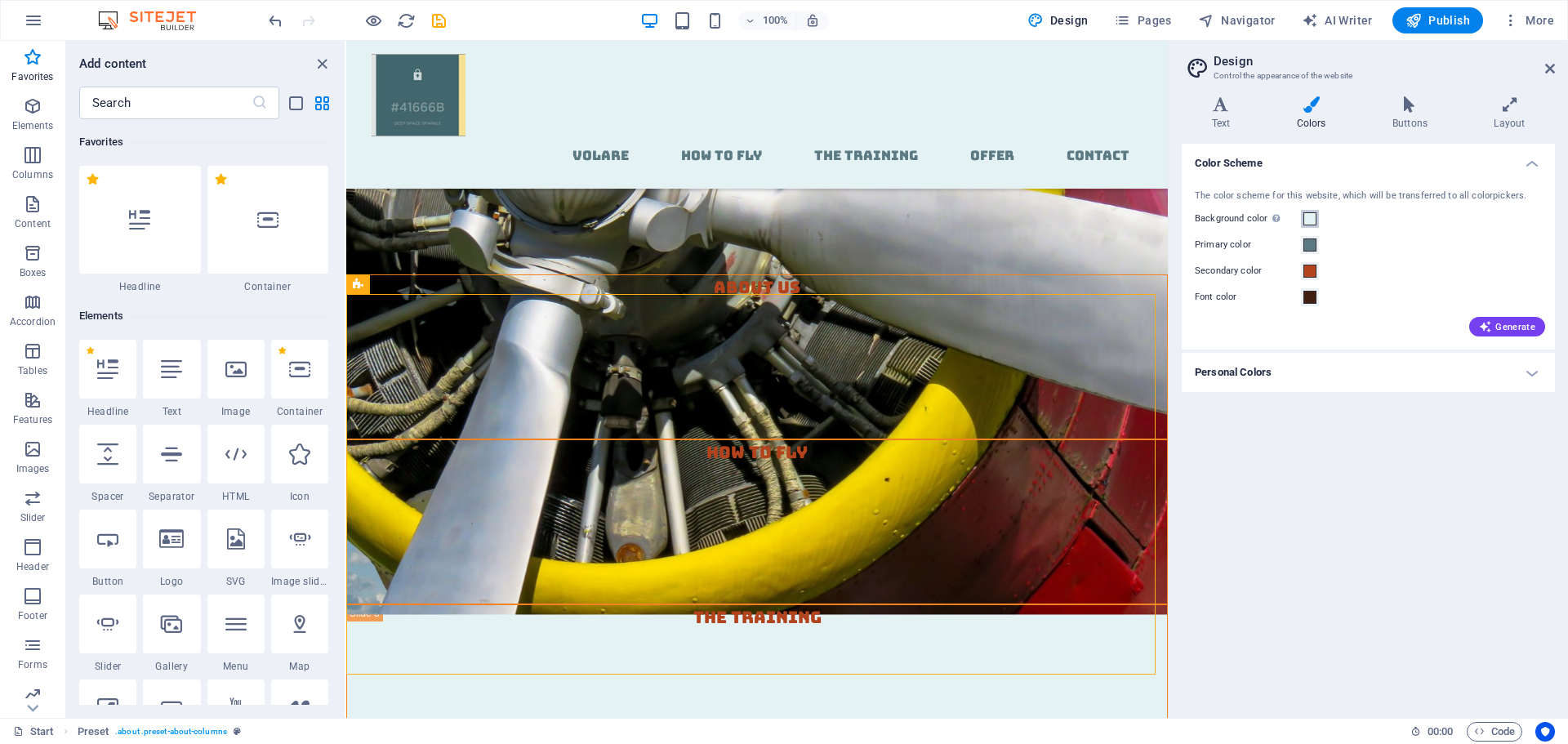 click at bounding box center [1310, 219] 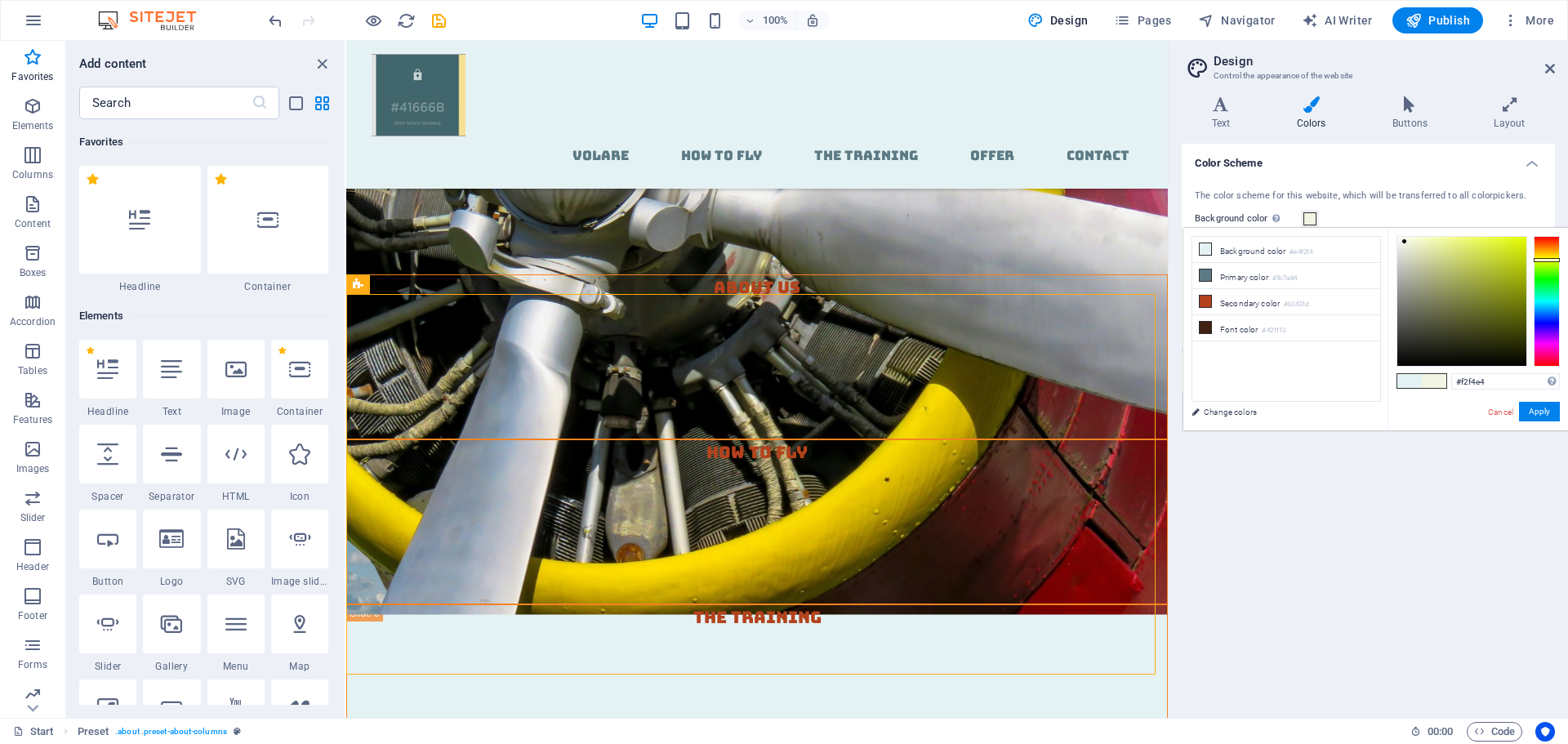 click at bounding box center [1547, 301] 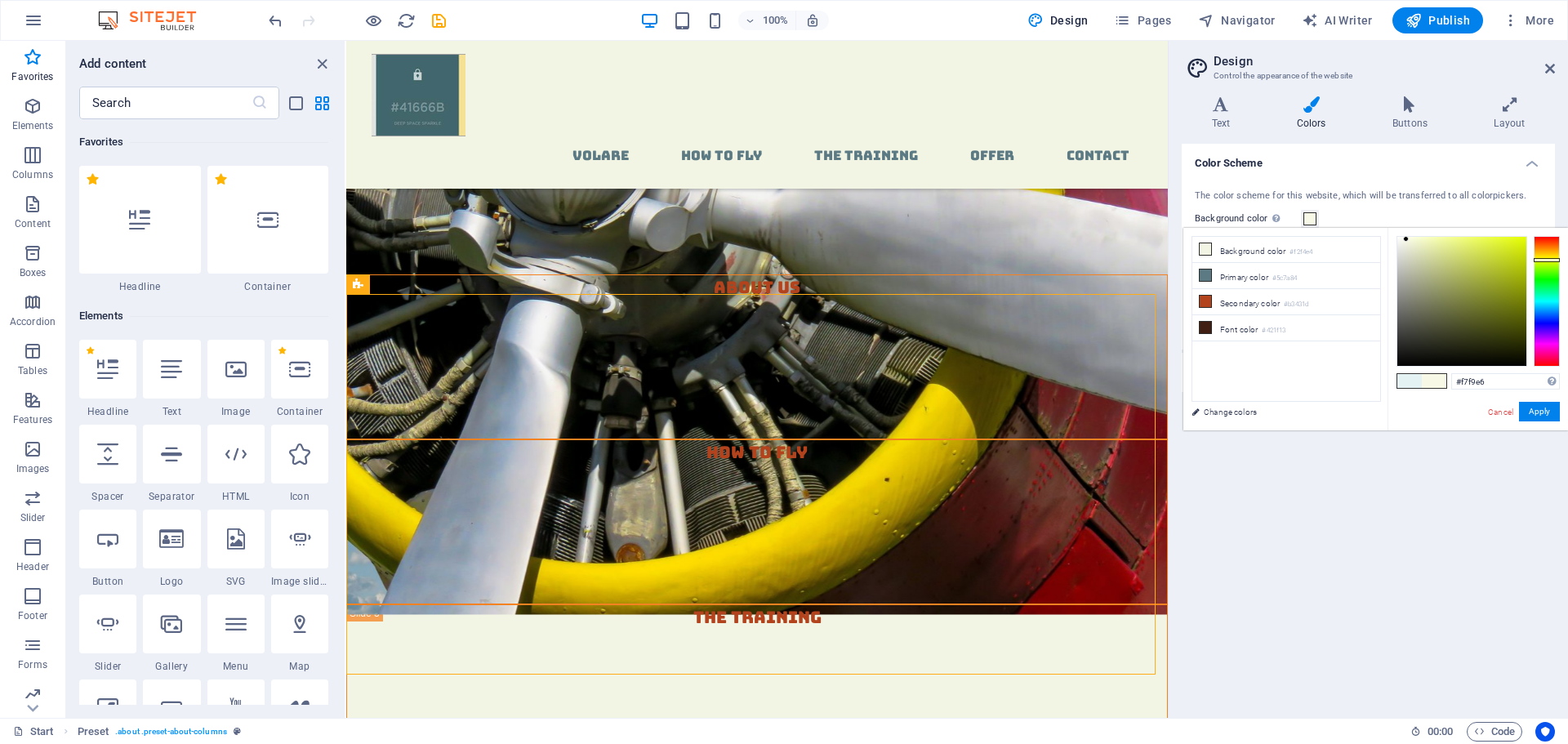 click at bounding box center [1405, 238] 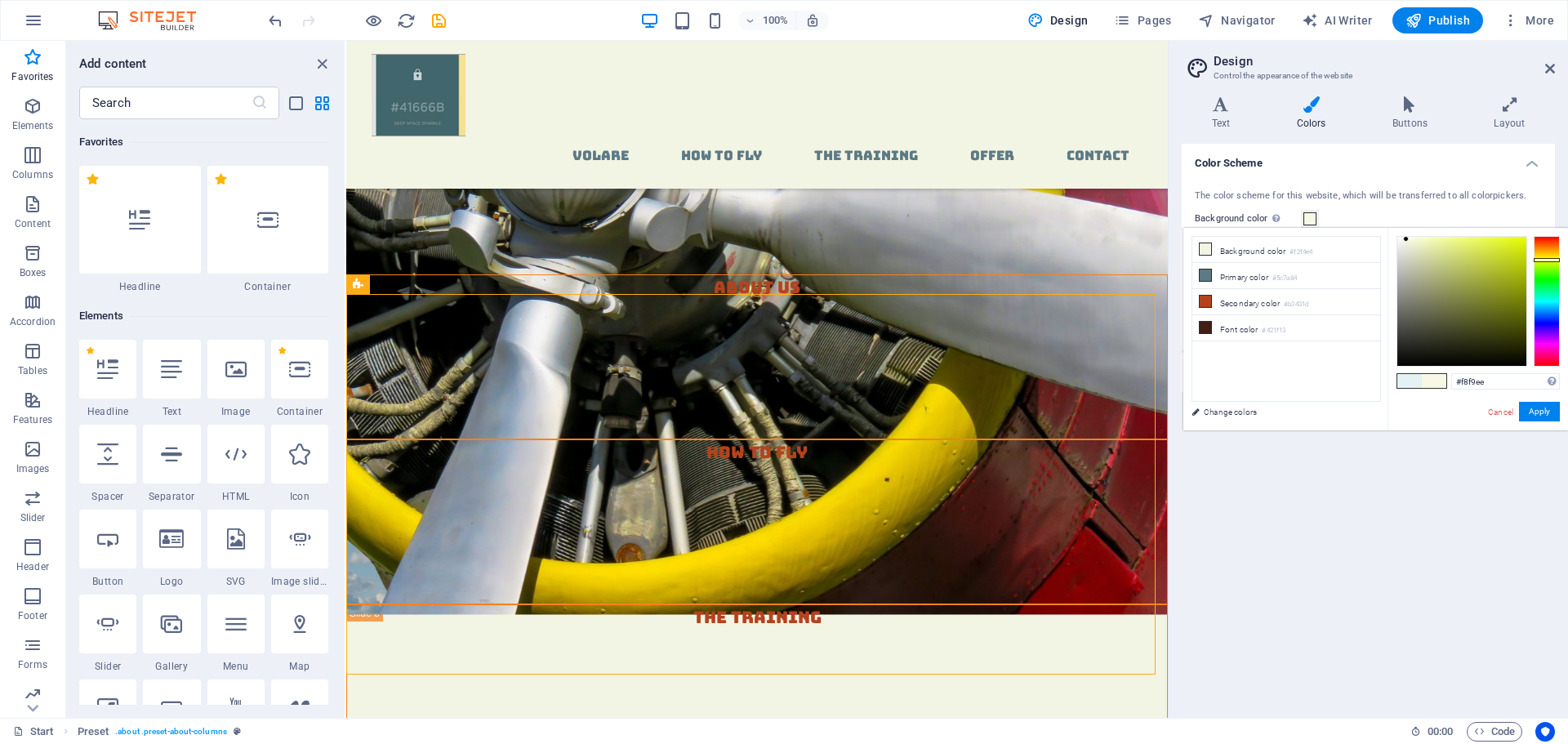 type on "#f9faef" 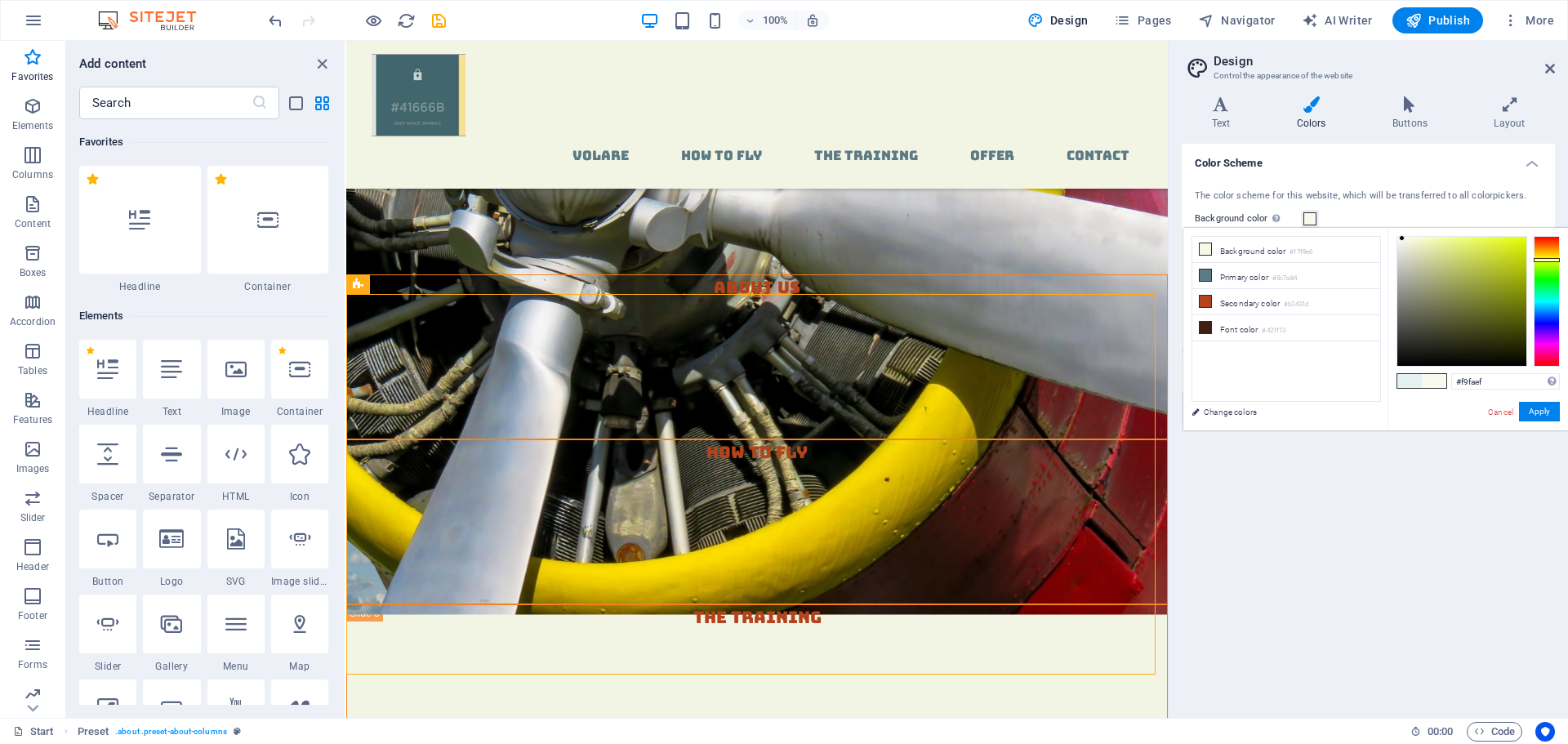 click at bounding box center [1462, 301] 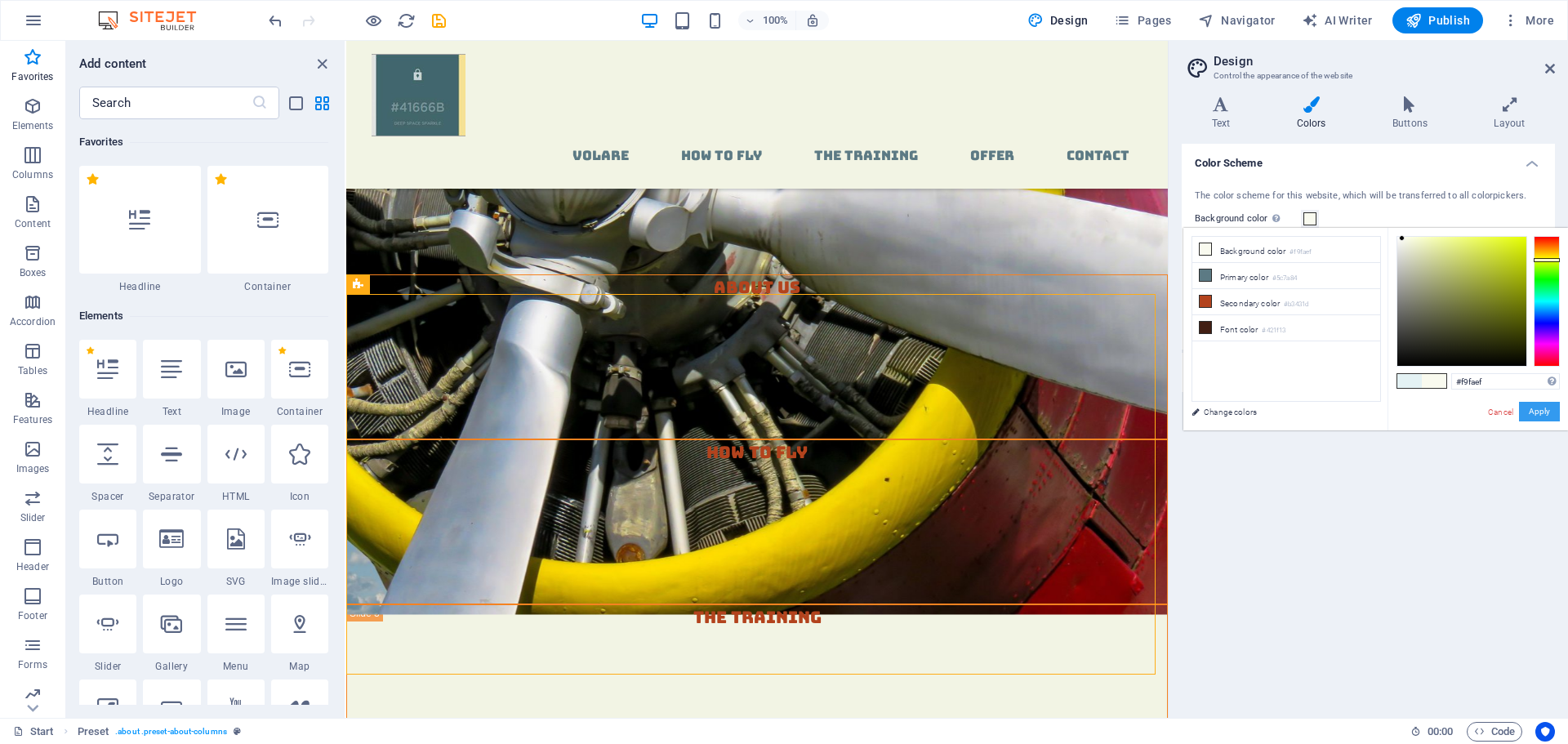 click on "Apply" at bounding box center [1539, 412] 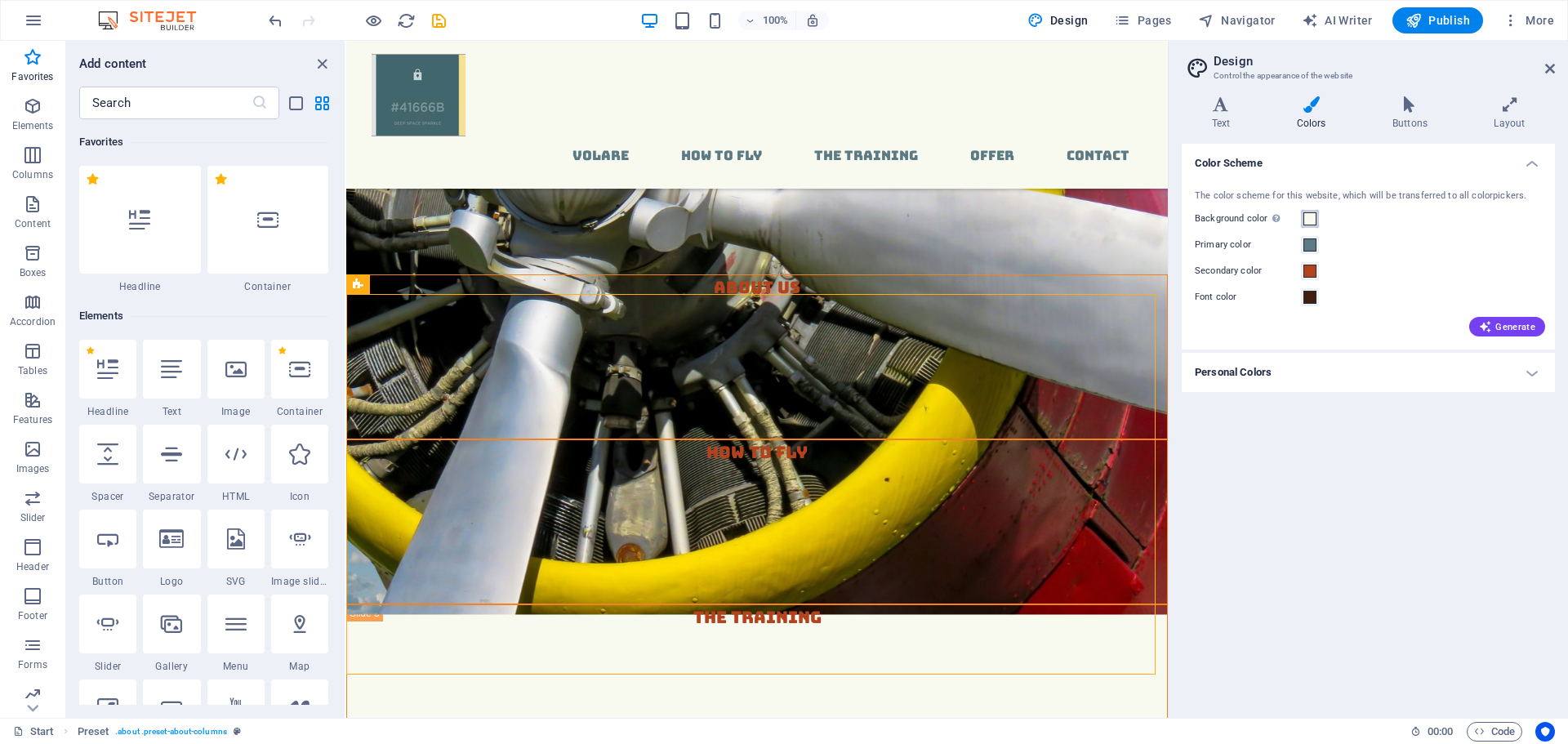click on "Background color Only visible if it is not covered by other backgrounds." at bounding box center [1310, 219] 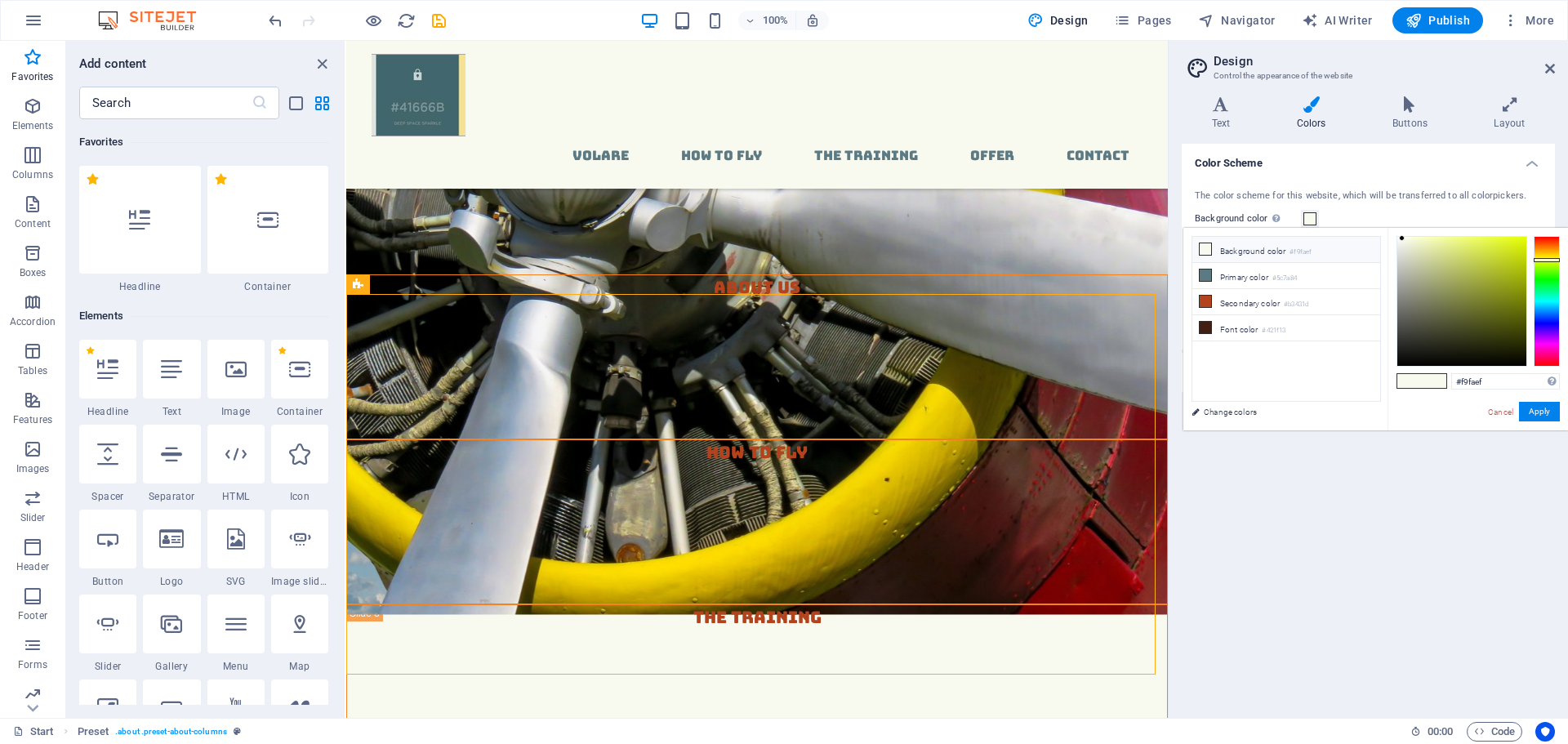 click at bounding box center [1205, 249] 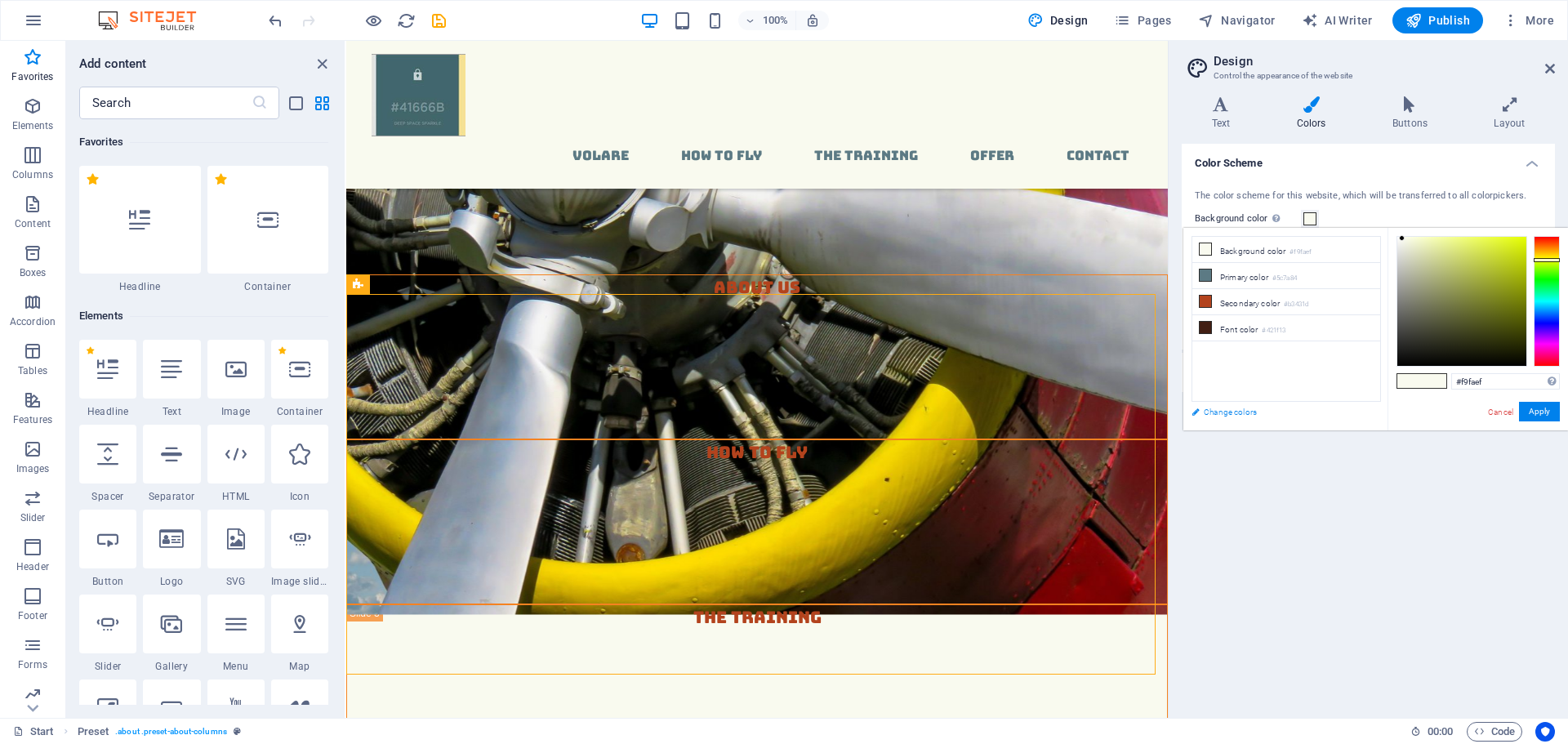 click on "Change colors" at bounding box center (1278, 412) 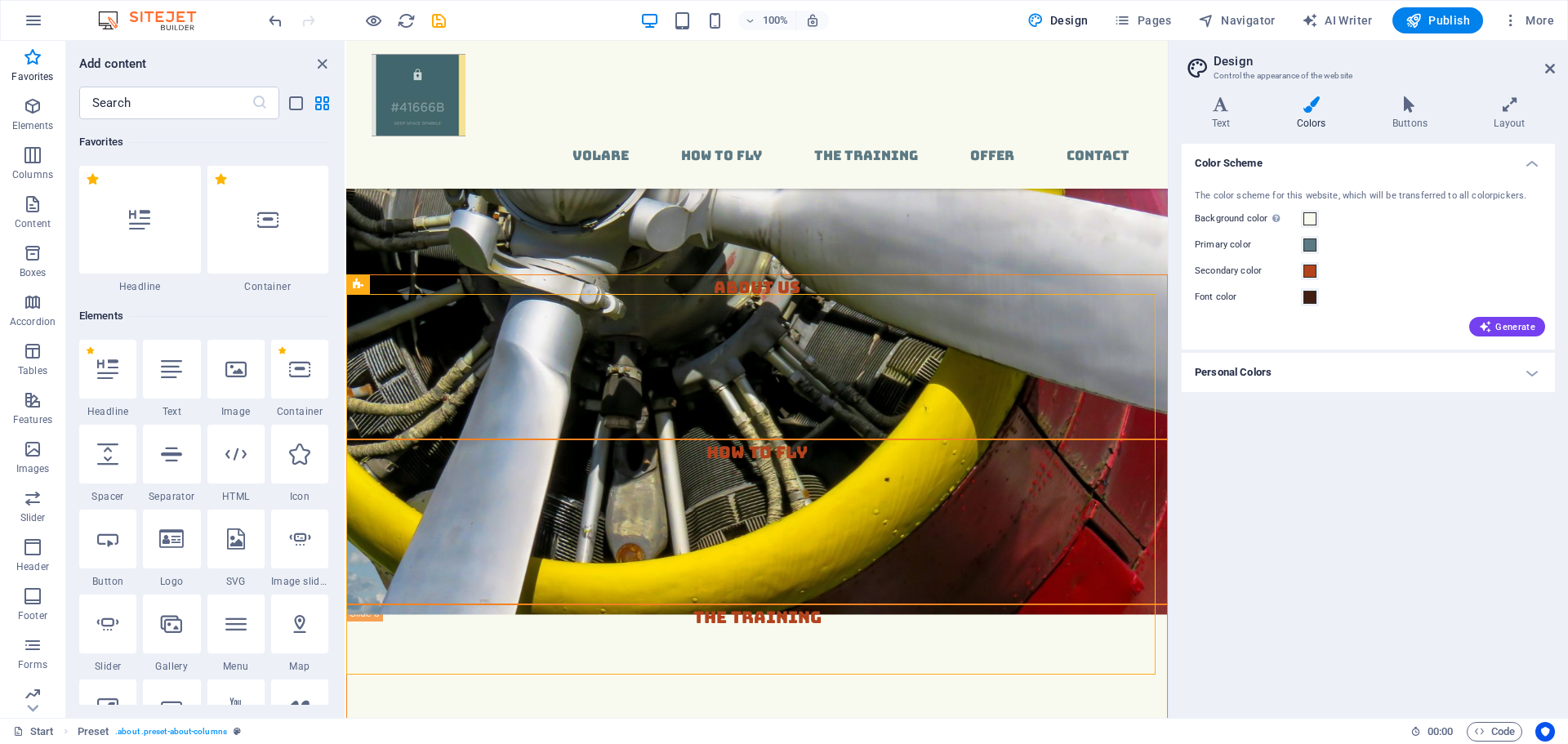 click on "Personal Colors" at bounding box center [1368, 372] 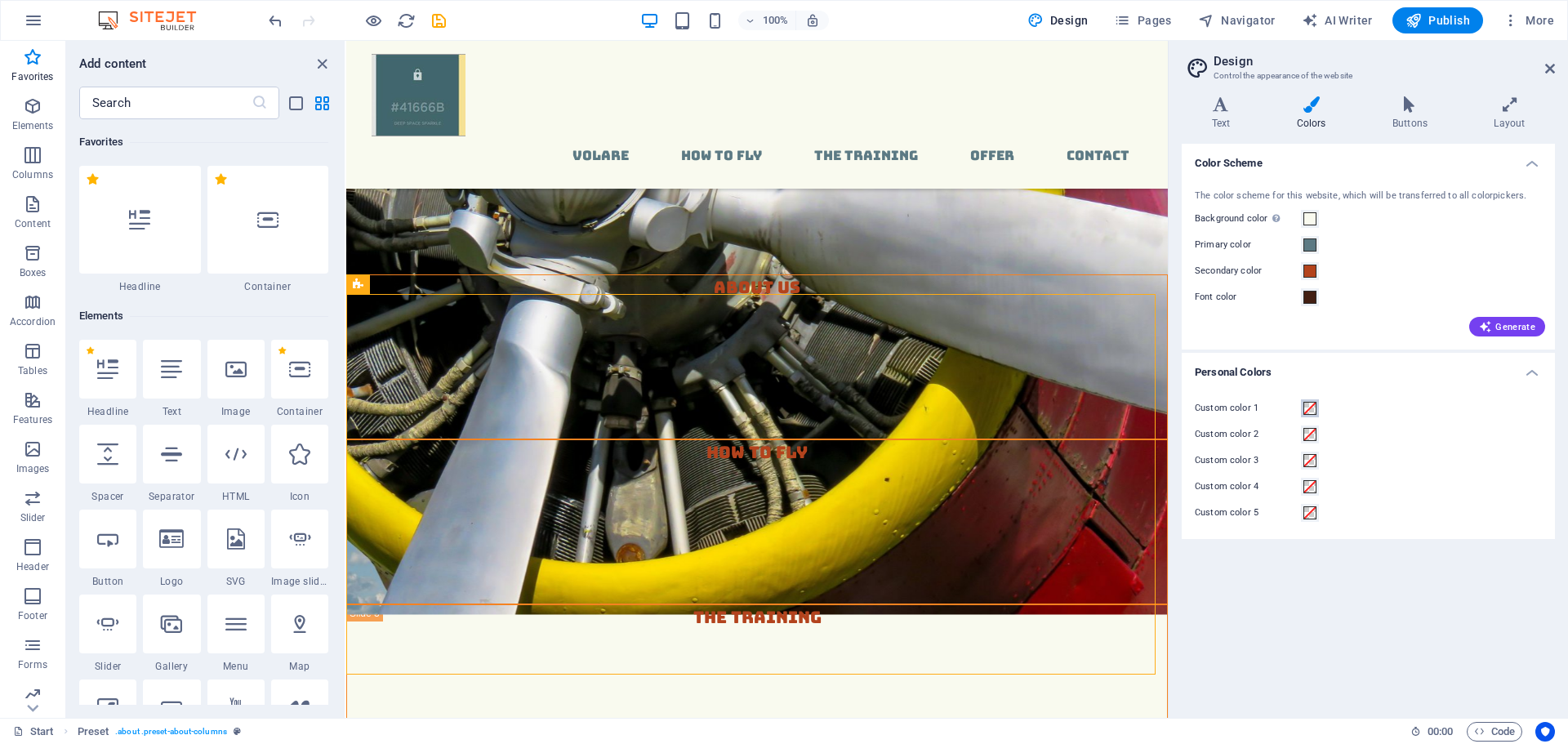 click at bounding box center [1310, 408] 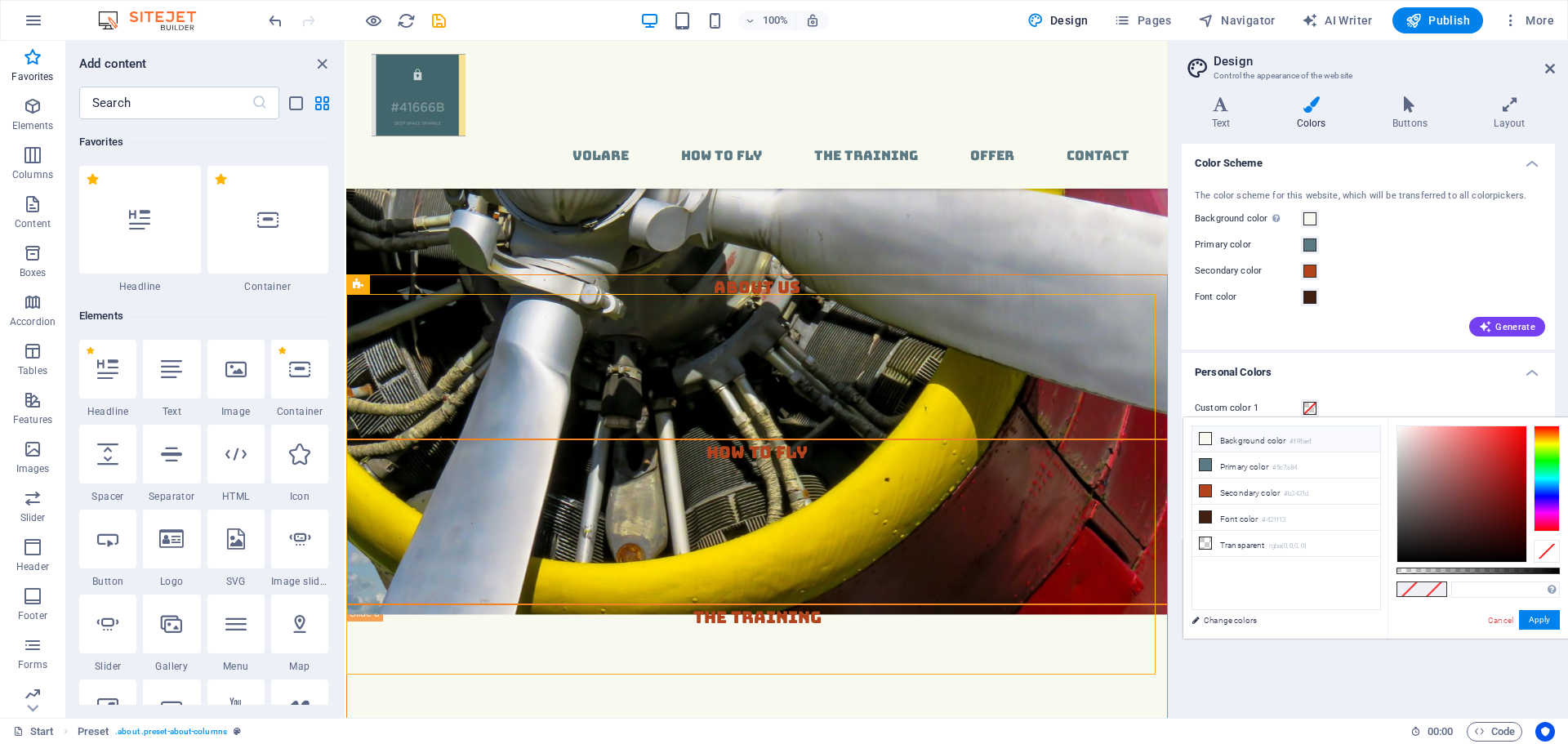 click on "Background color
#f9faef" at bounding box center (1286, 439) 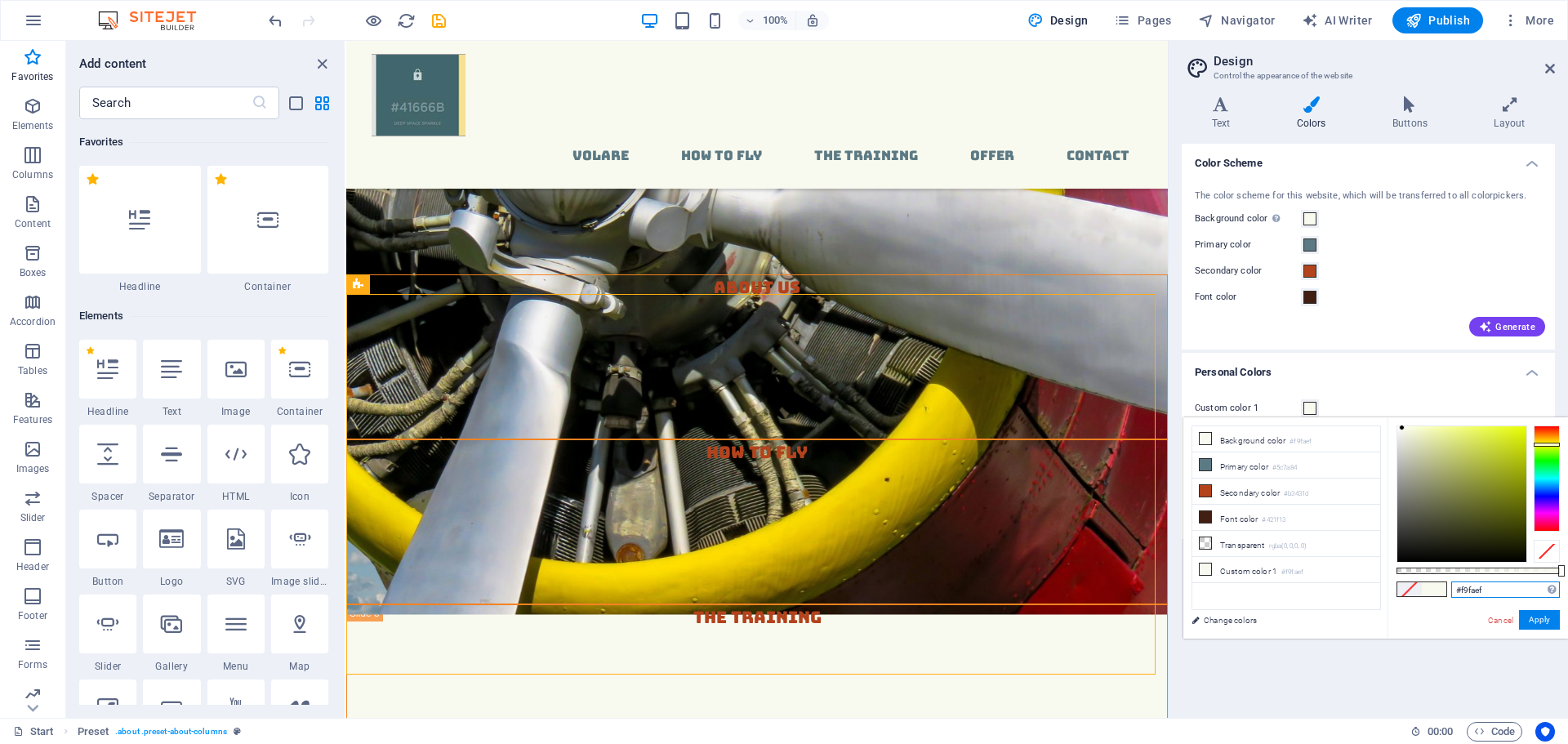 drag, startPoint x: 1506, startPoint y: 585, endPoint x: 1417, endPoint y: 600, distance: 90.25519 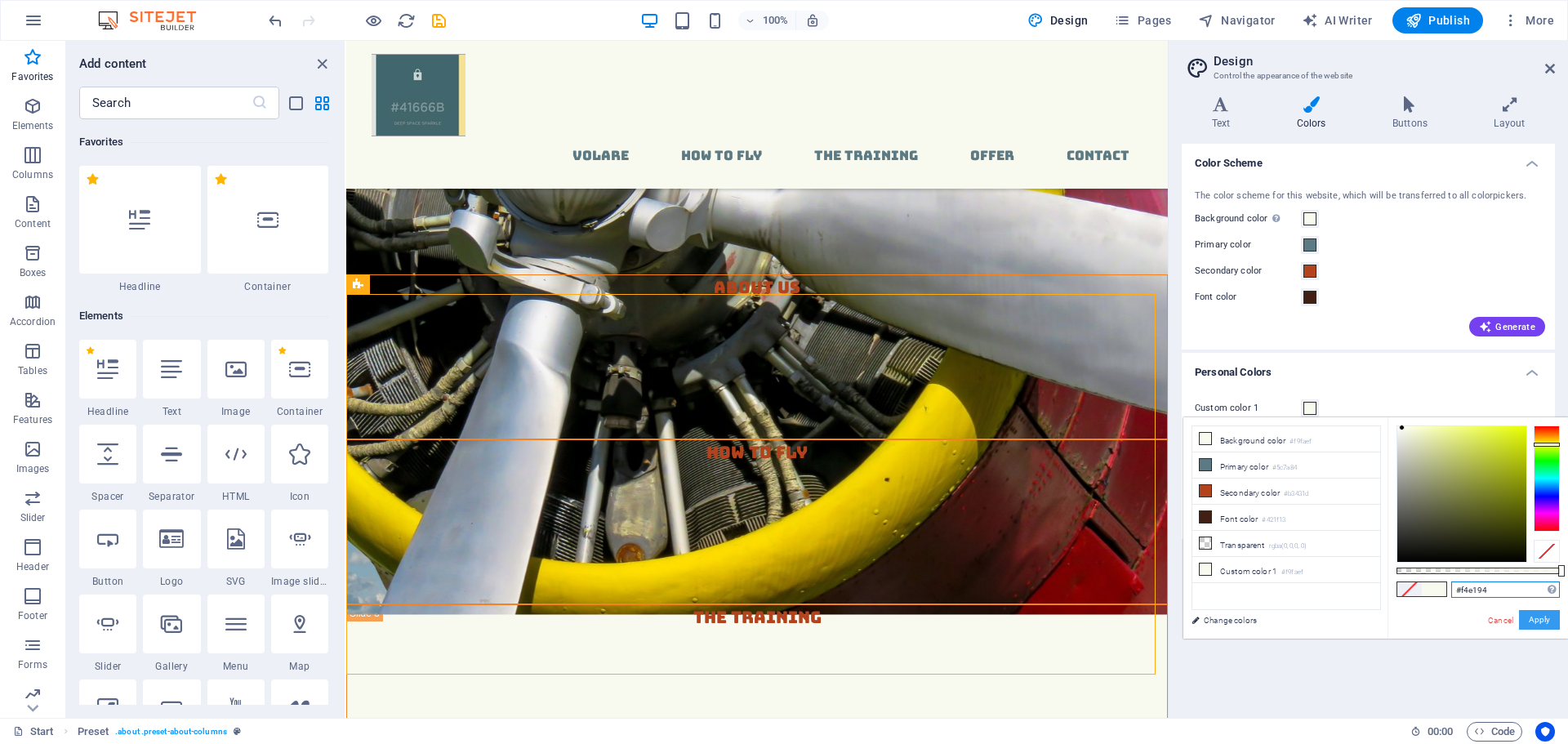 type on "#f4e194" 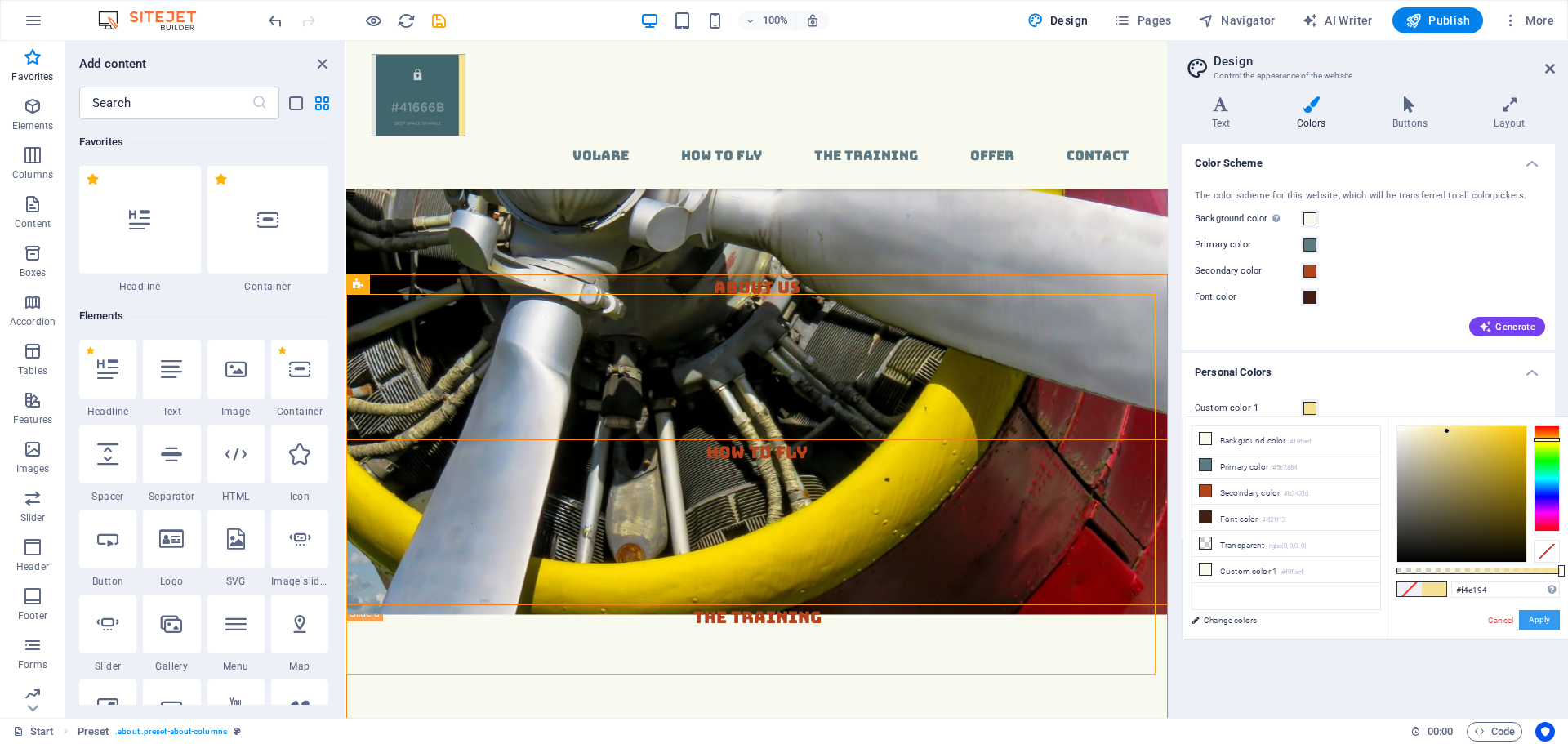 click on "Apply" at bounding box center (1539, 620) 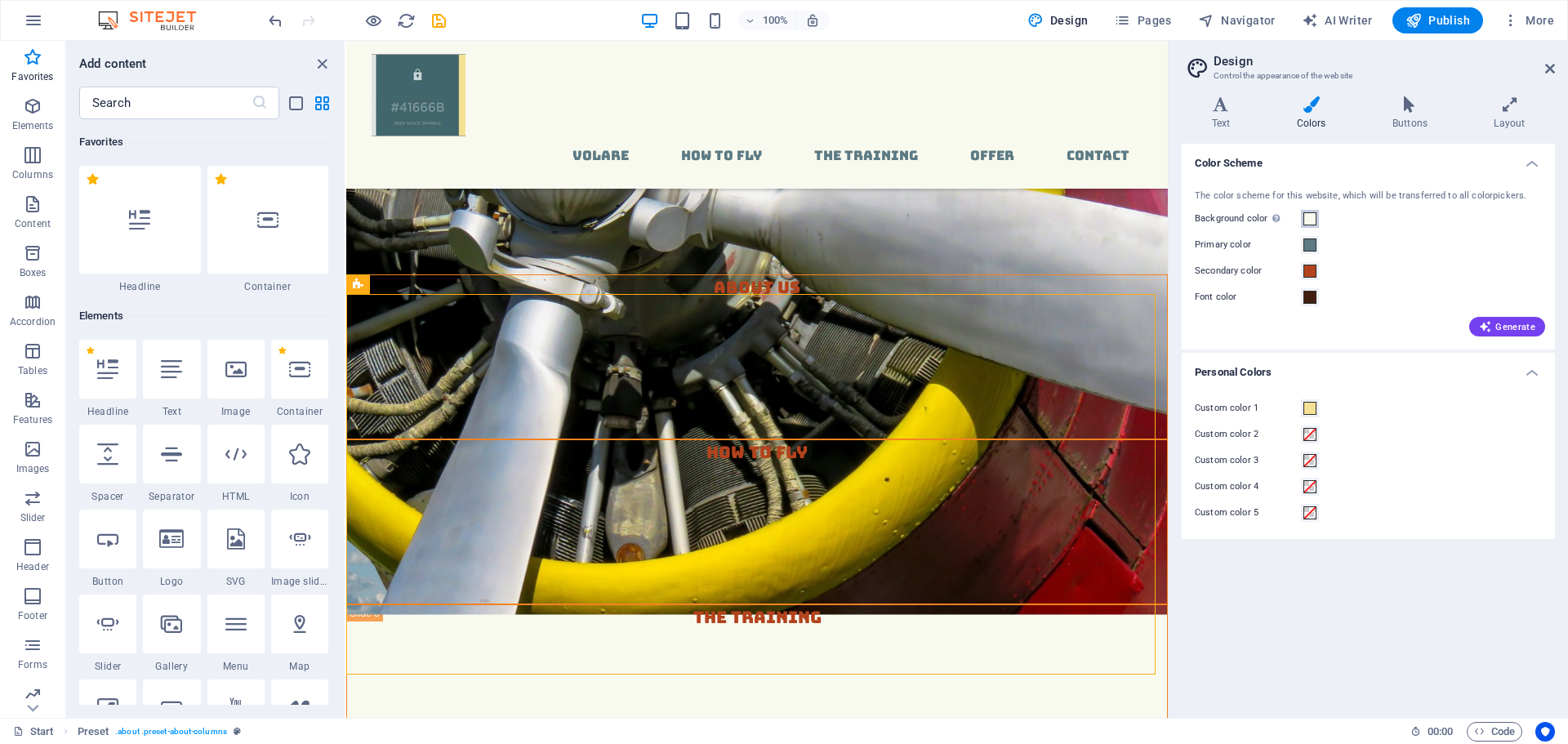 click at bounding box center [1310, 219] 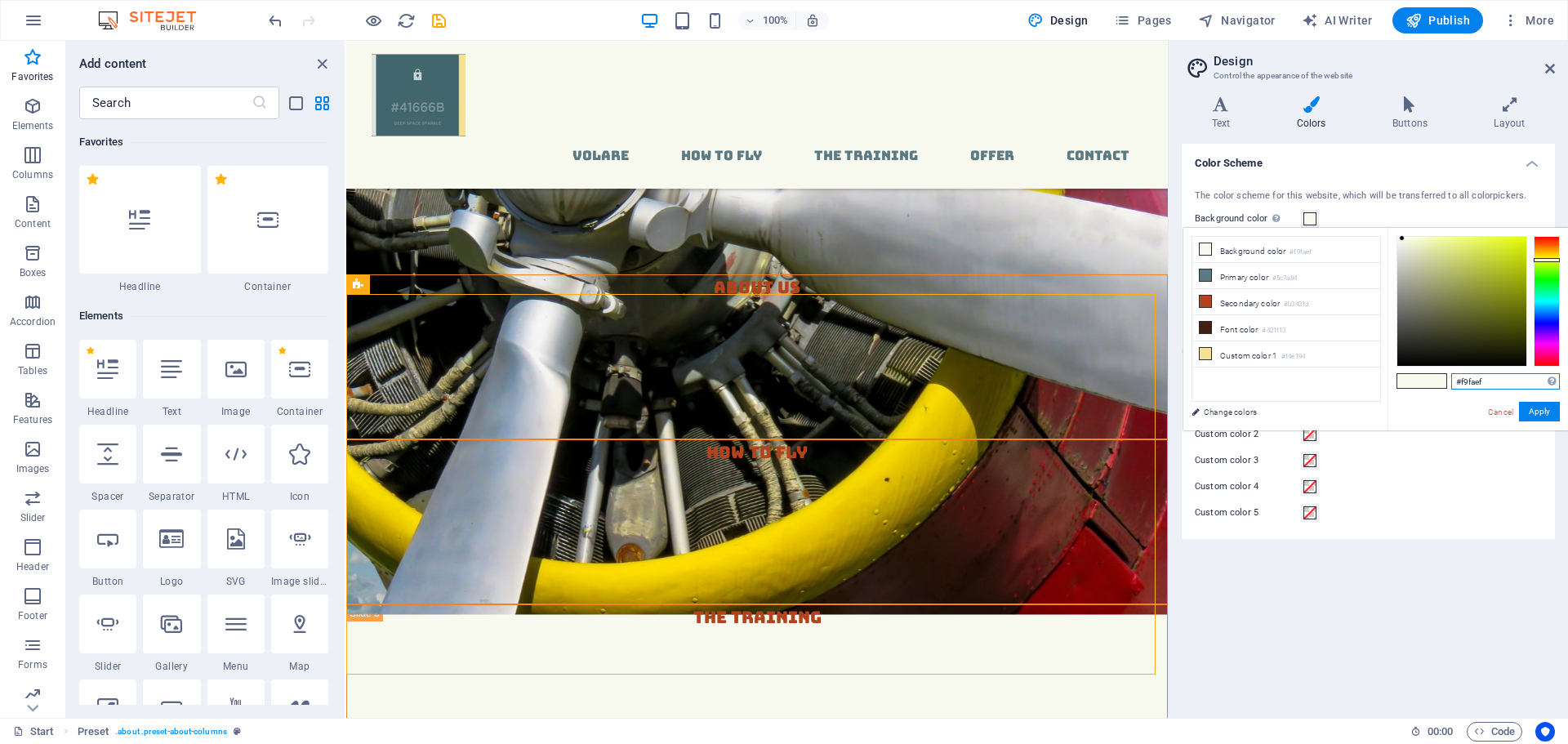 drag, startPoint x: 1493, startPoint y: 382, endPoint x: 1432, endPoint y: 379, distance: 61.07373 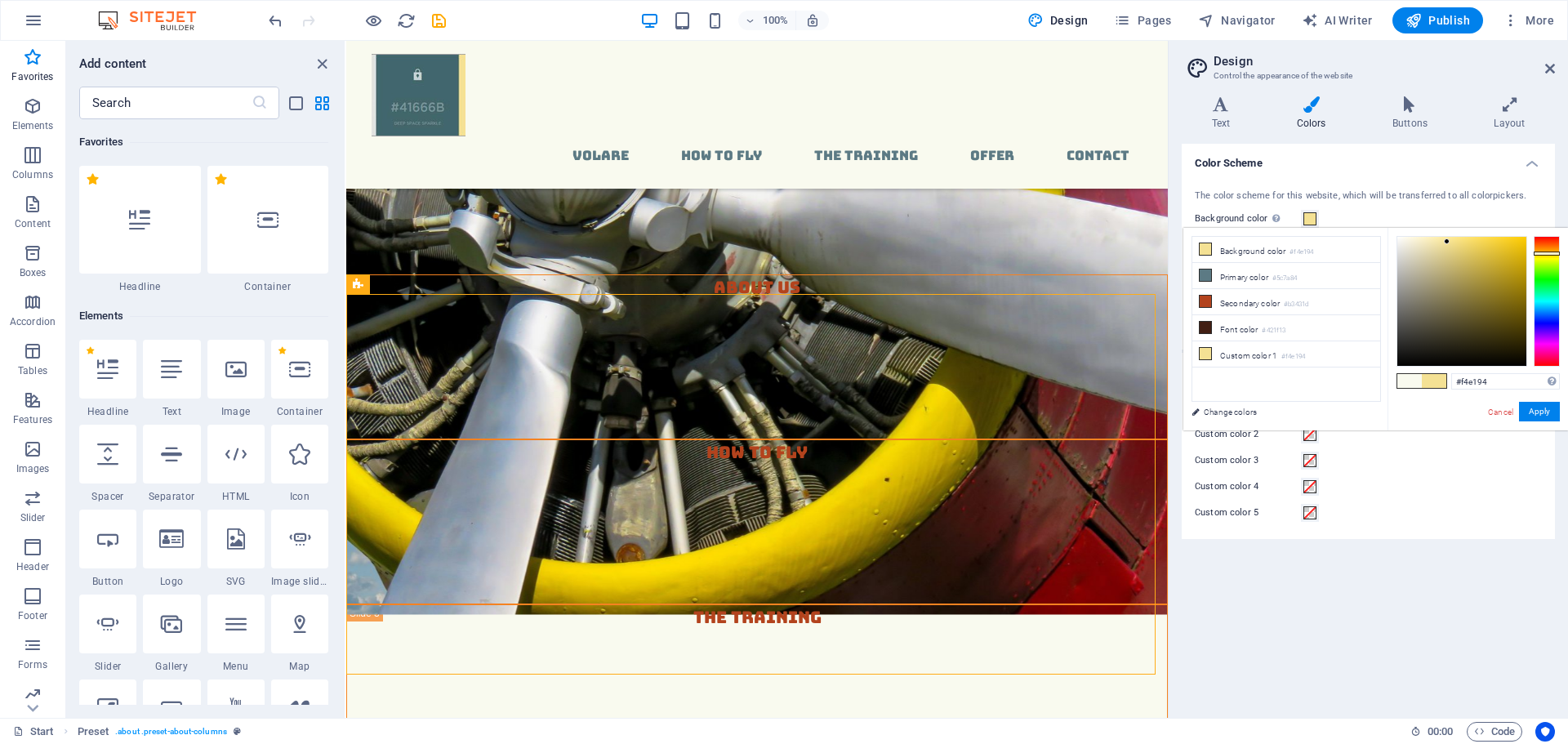 click on "Cancel" at bounding box center [1500, 412] 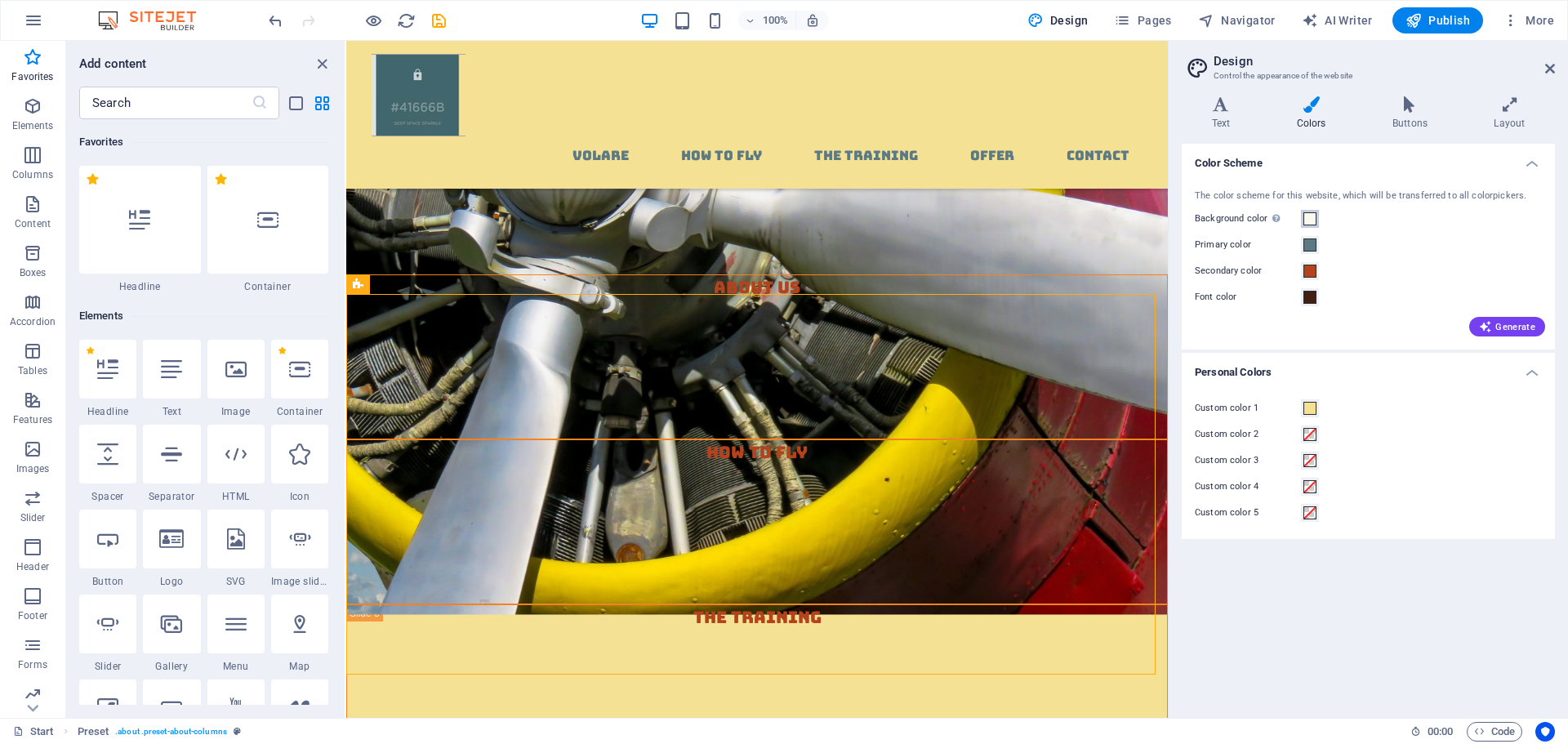 click at bounding box center (1310, 219) 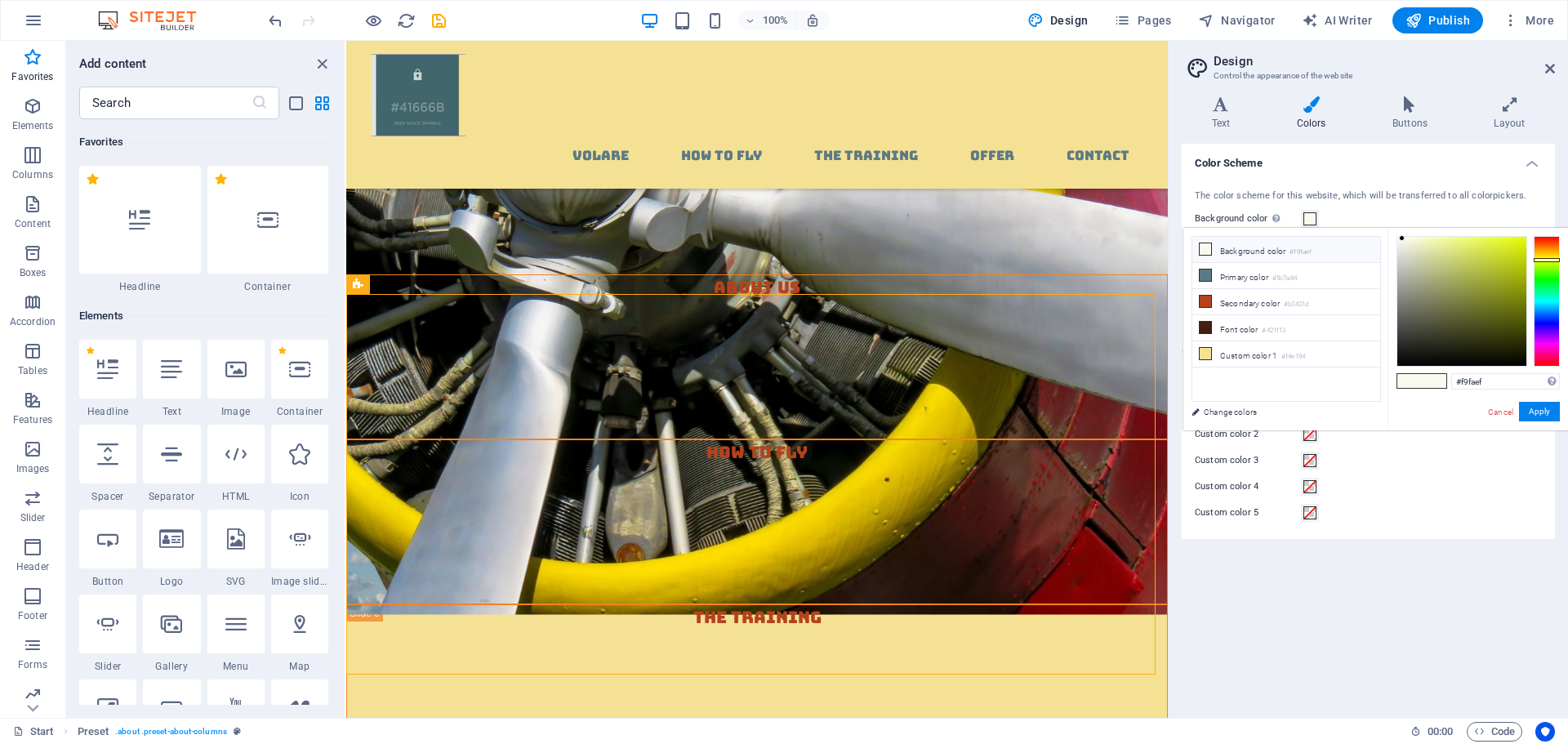 click on "#f9faef" at bounding box center (1300, 252) 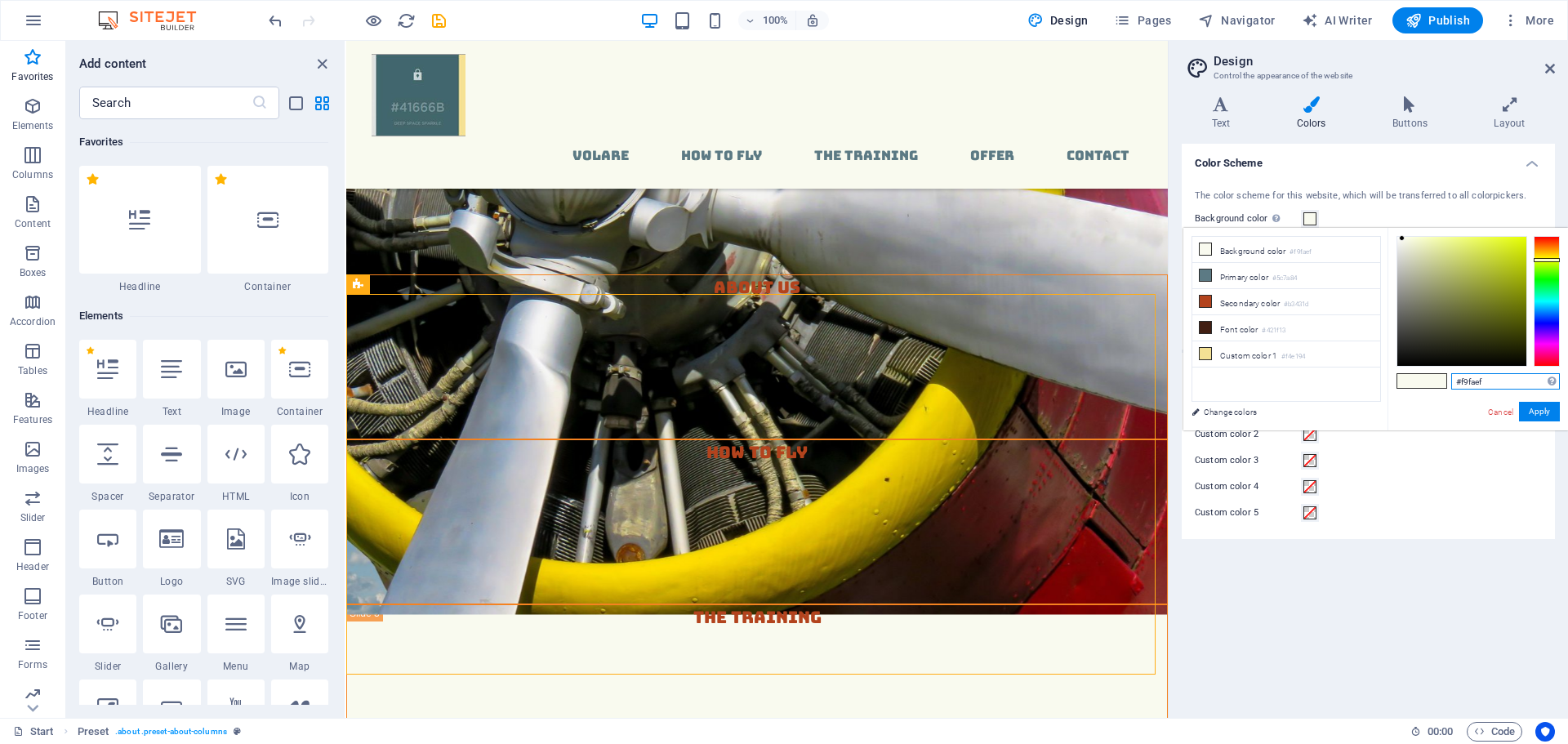 drag, startPoint x: 1464, startPoint y: 375, endPoint x: 1560, endPoint y: 367, distance: 96.332757 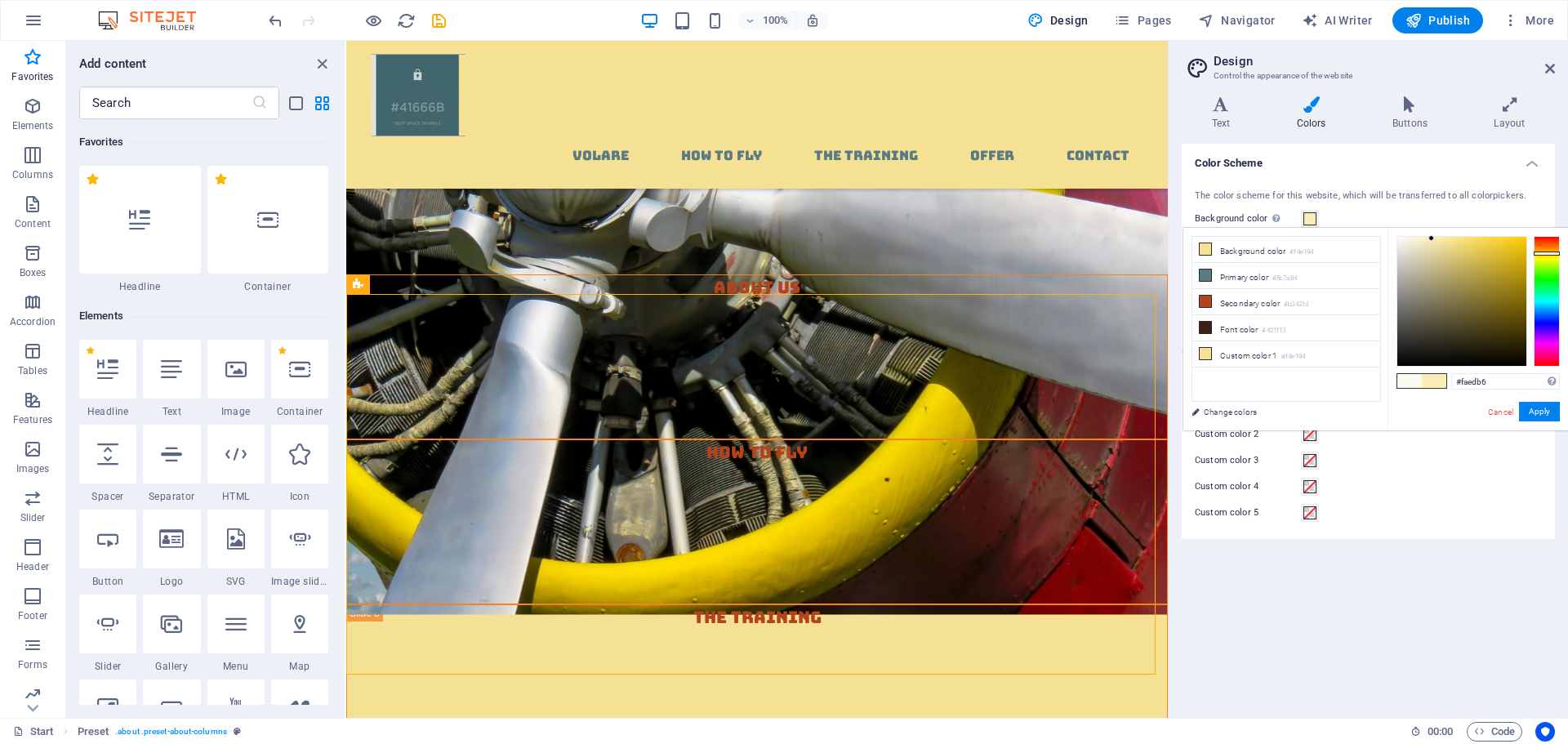 click at bounding box center (1462, 301) 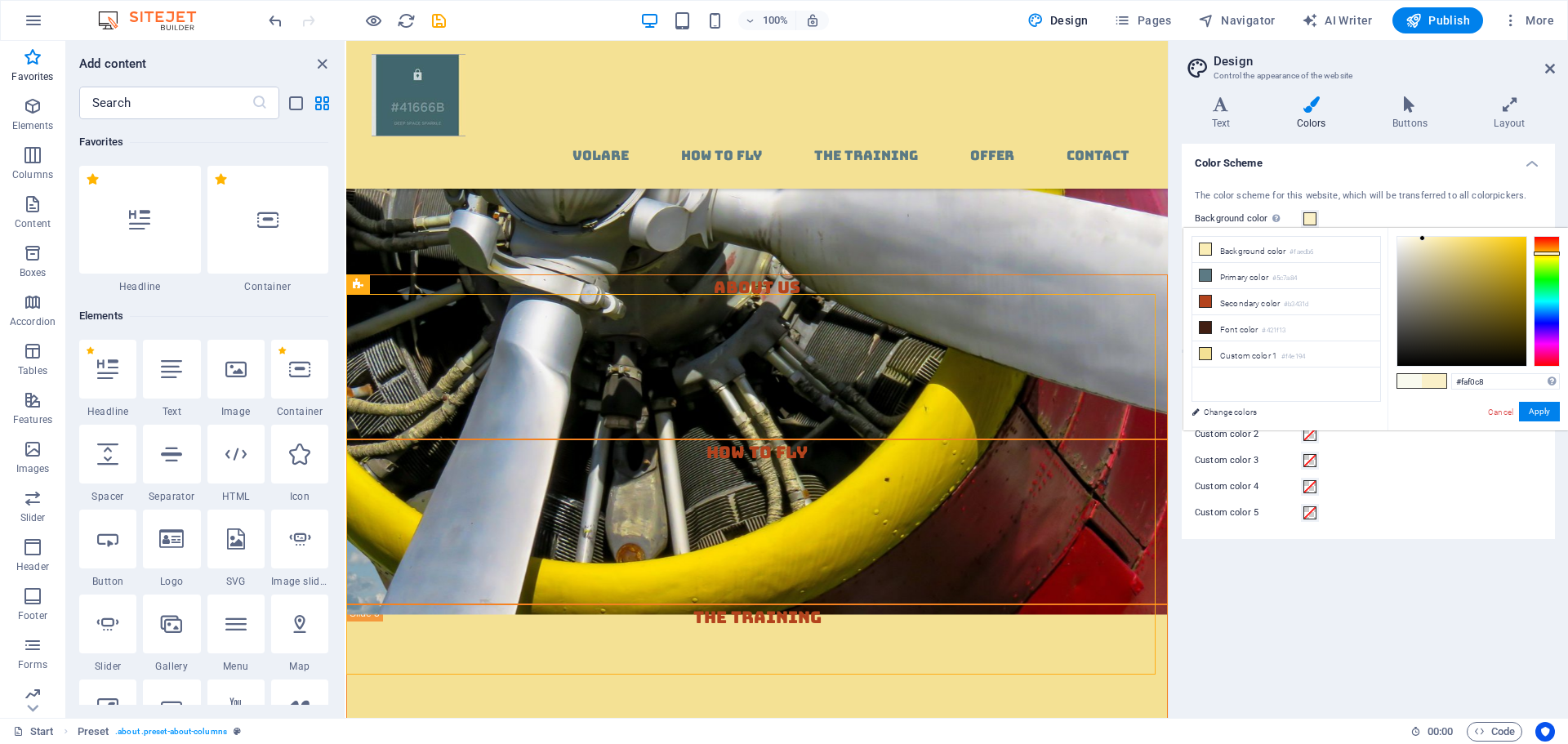click at bounding box center (1462, 301) 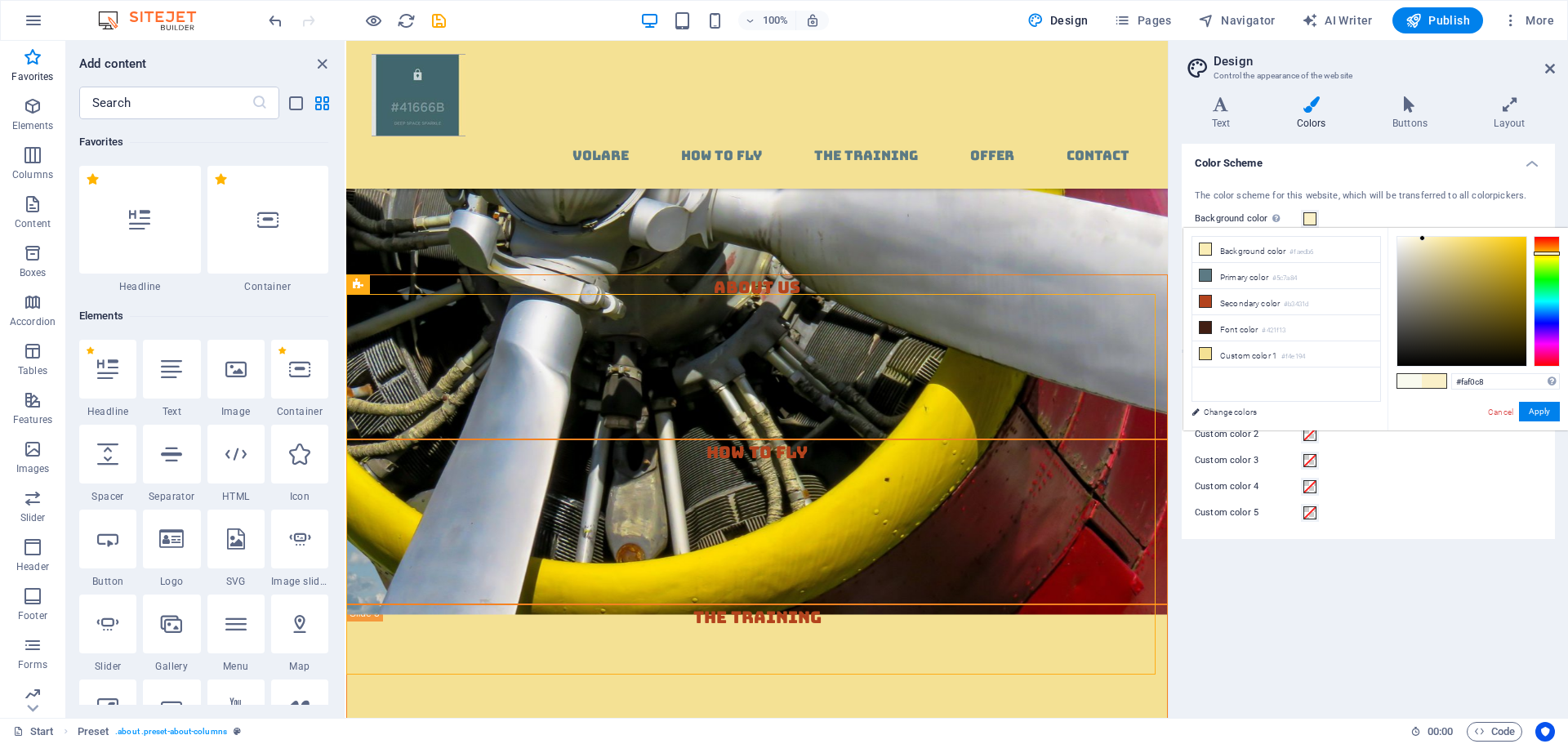 click at bounding box center [1462, 301] 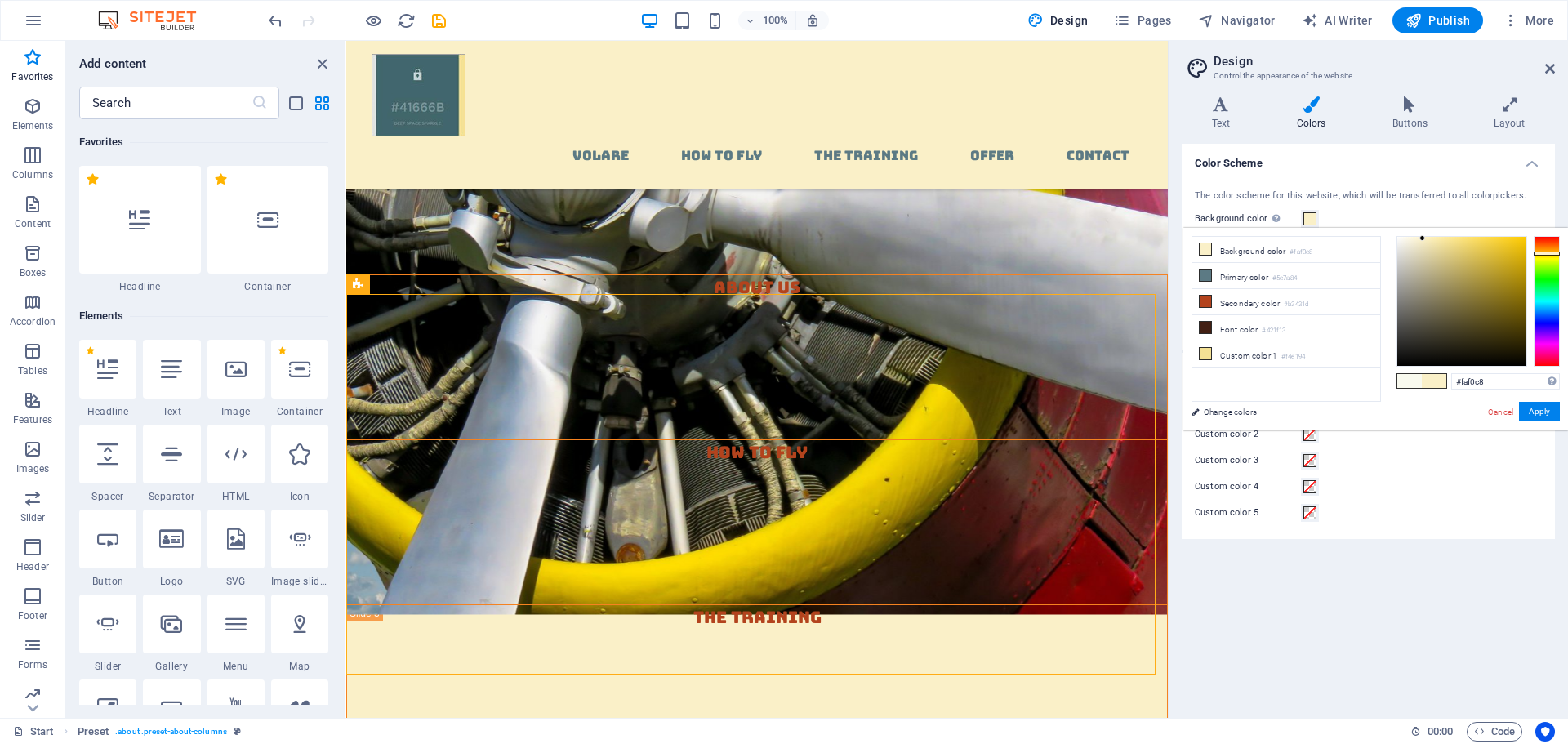 type on "#faf4dc" 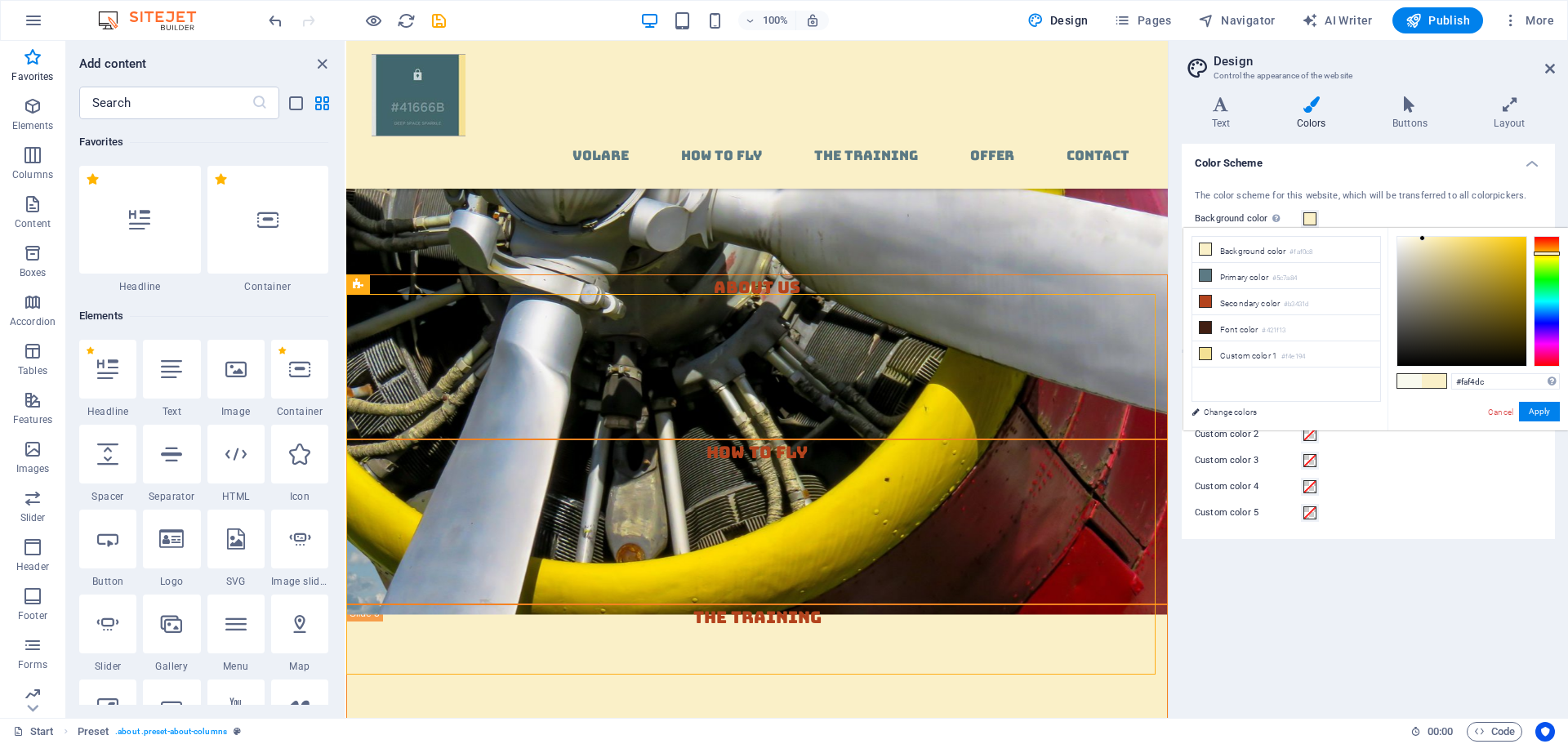 click at bounding box center [1462, 301] 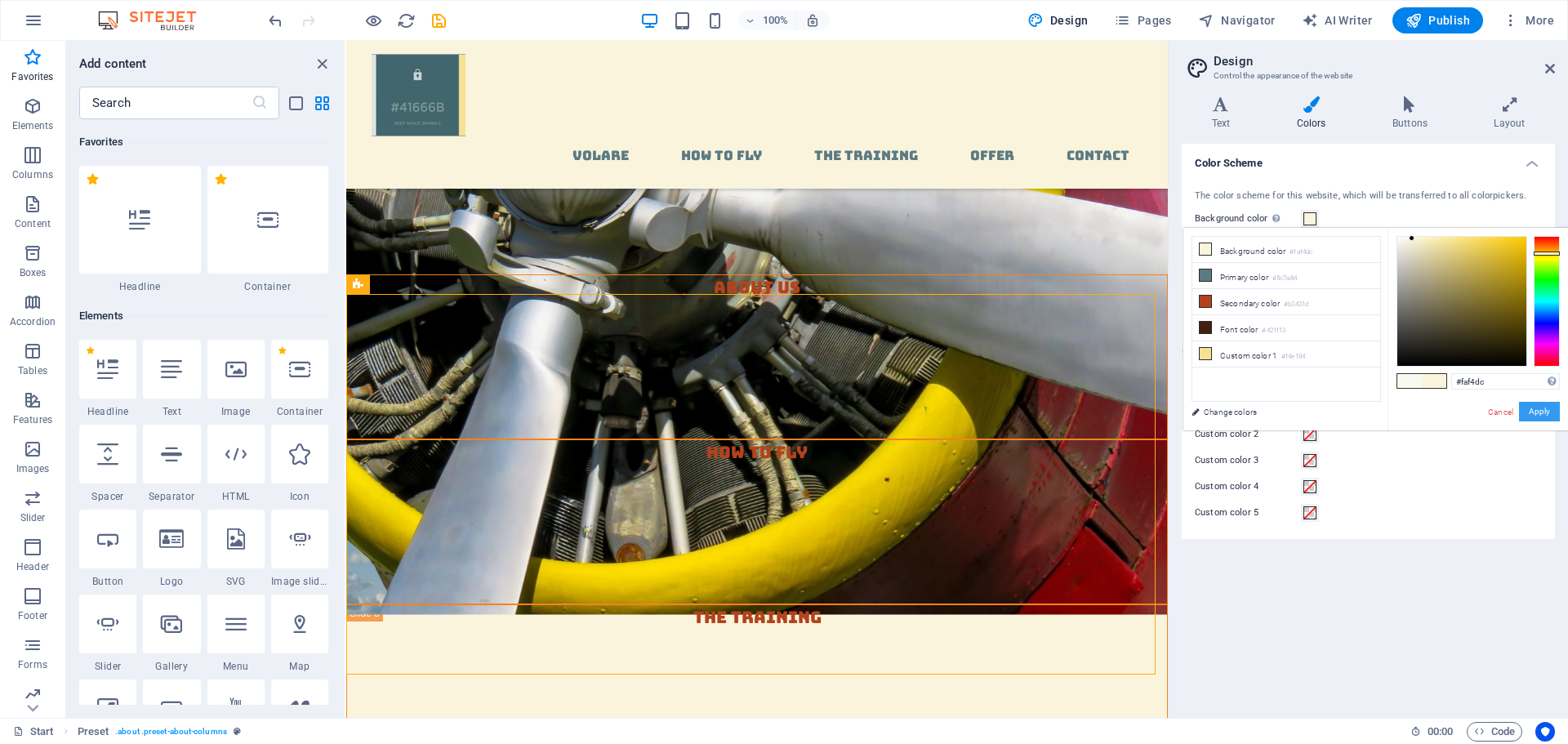 click on "Apply" at bounding box center (1539, 412) 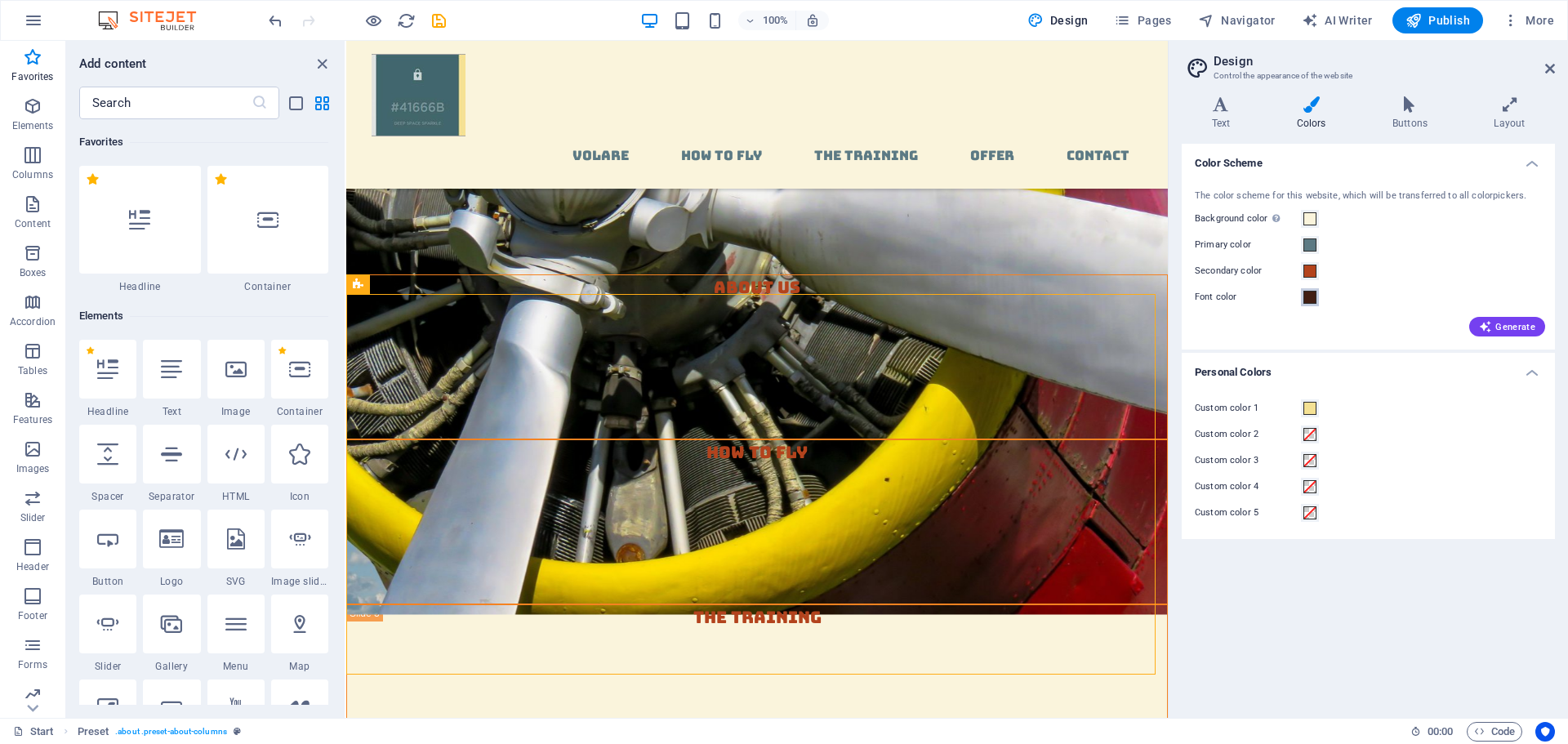 click at bounding box center [1310, 297] 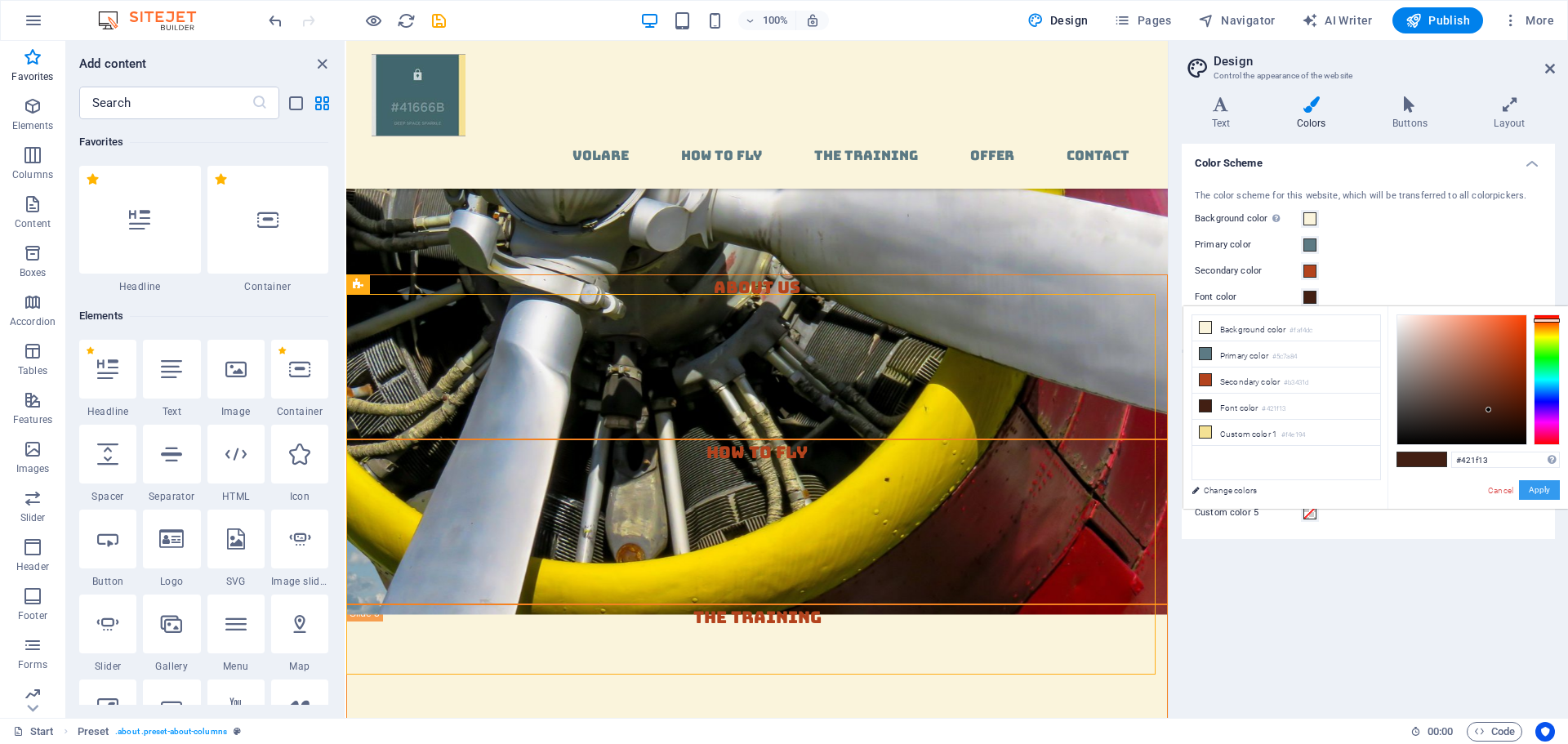 click on "Apply" at bounding box center [1539, 490] 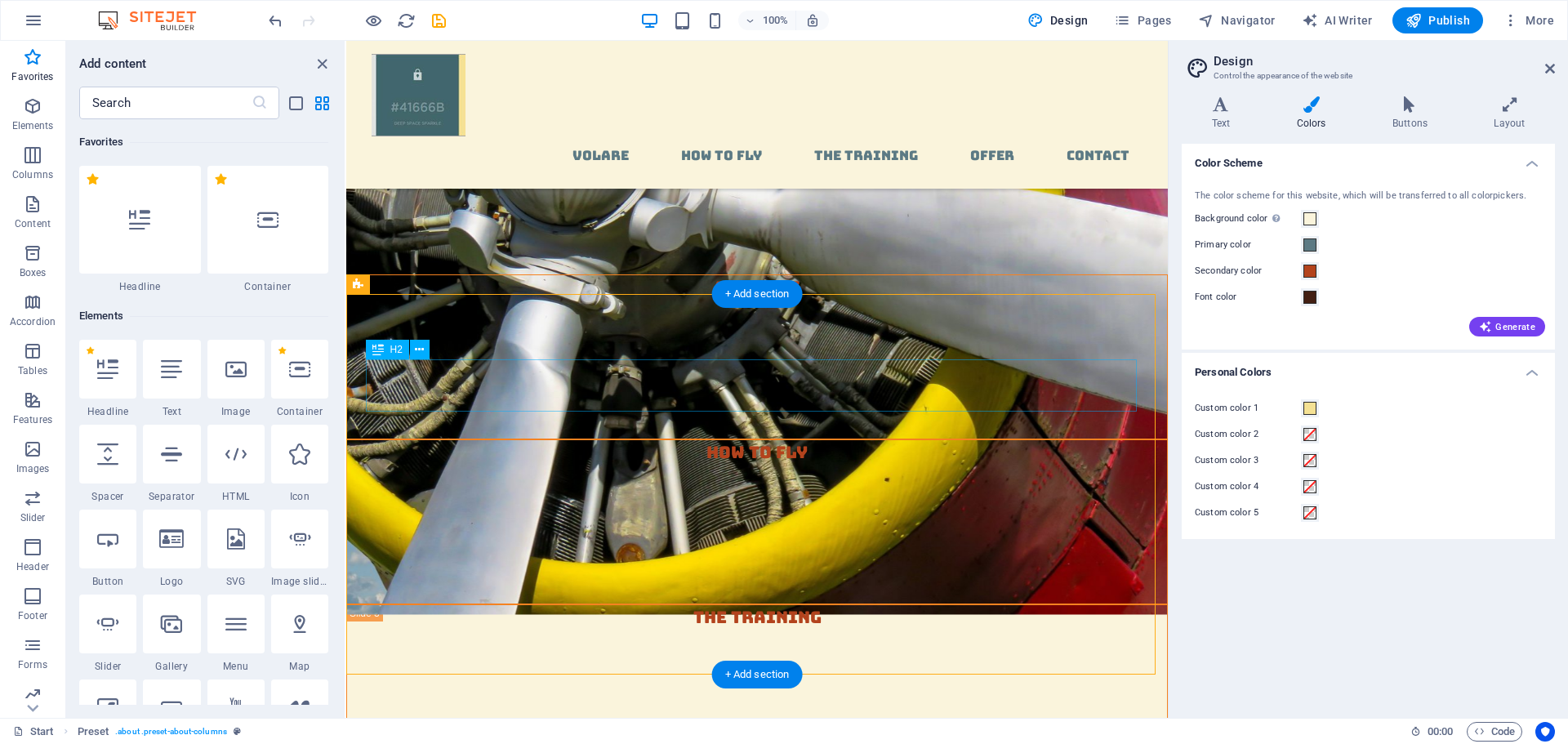 click on "jobaidcookbook.com - About Us" at bounding box center [757, 1250] 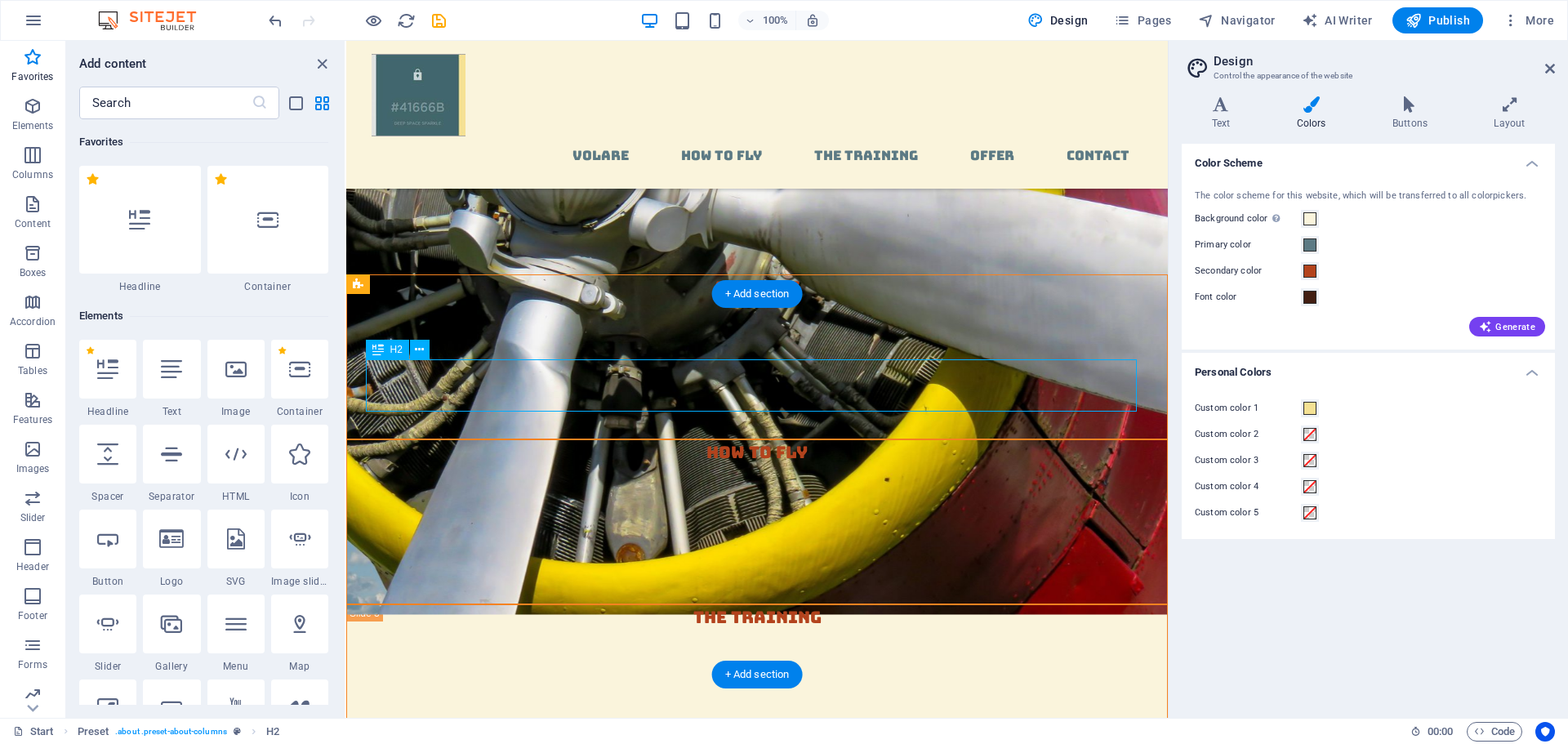 click on "jobaidcookbook.com - About Us" at bounding box center [757, 1250] 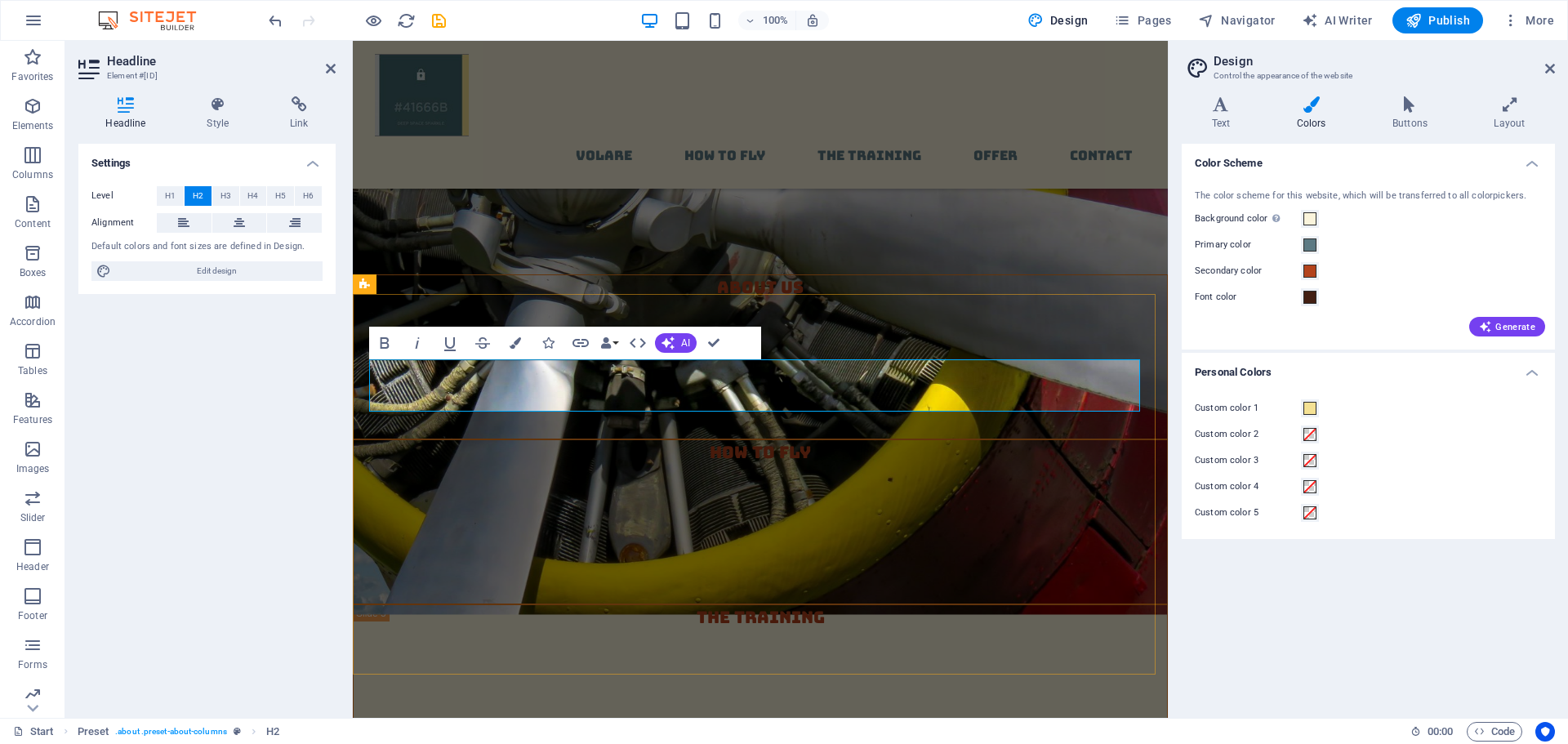 click on "jobaidcookbook.com" at bounding box center (684, 1249) 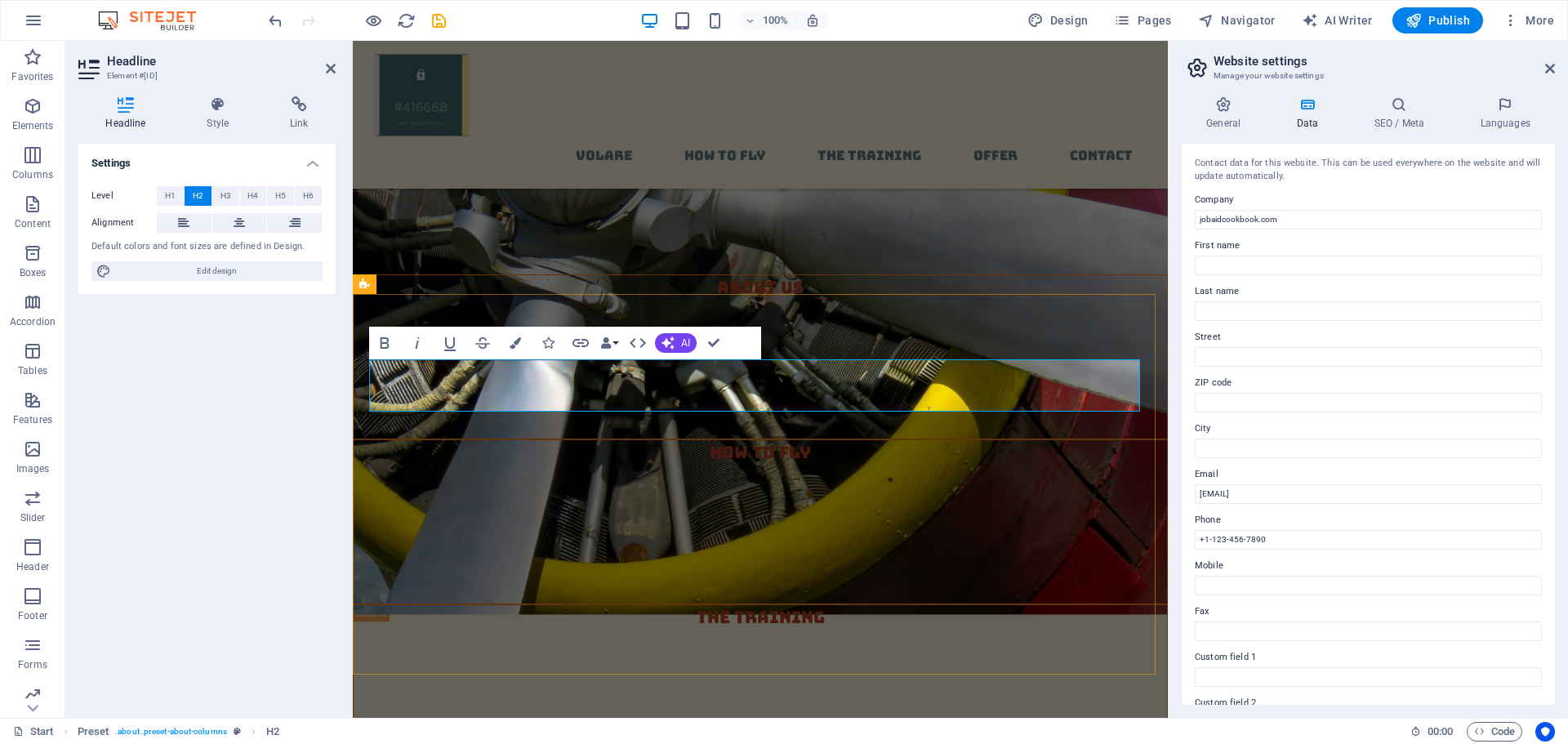 click on "jobaidcookbook.com - About Us" at bounding box center [760, 1250] 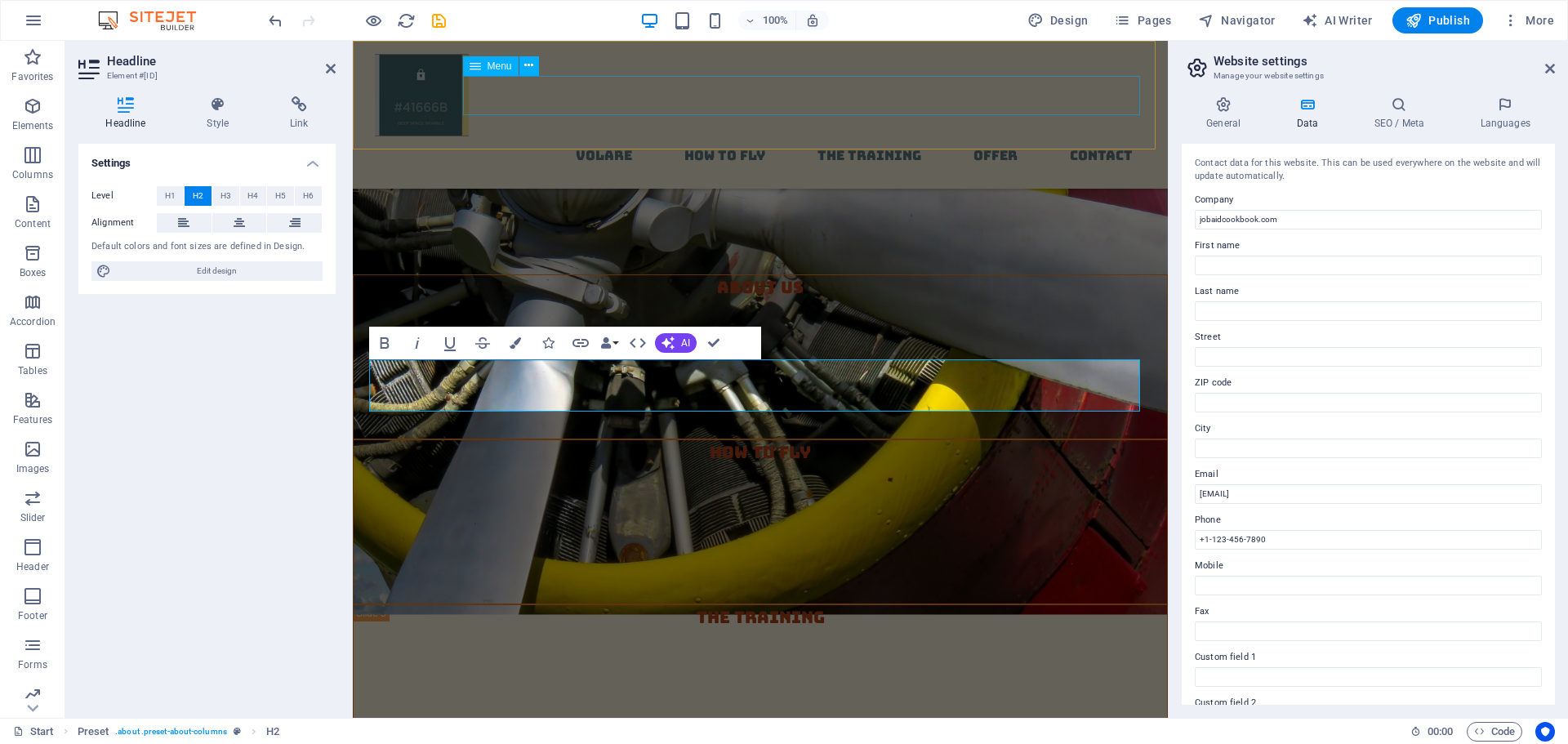 click on "Volare How to fly The Training Offer contact" at bounding box center [760, 156] 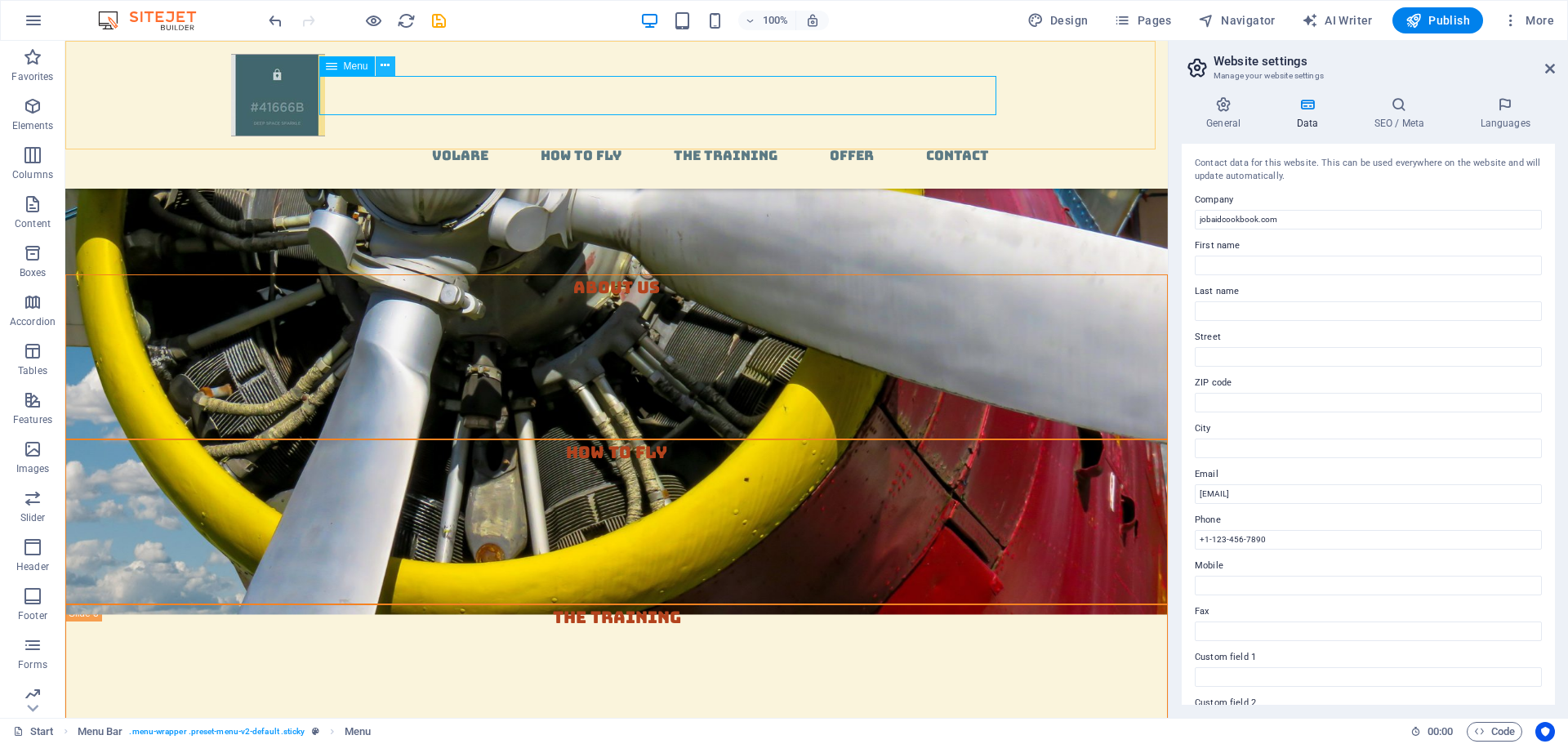 click at bounding box center (385, 65) 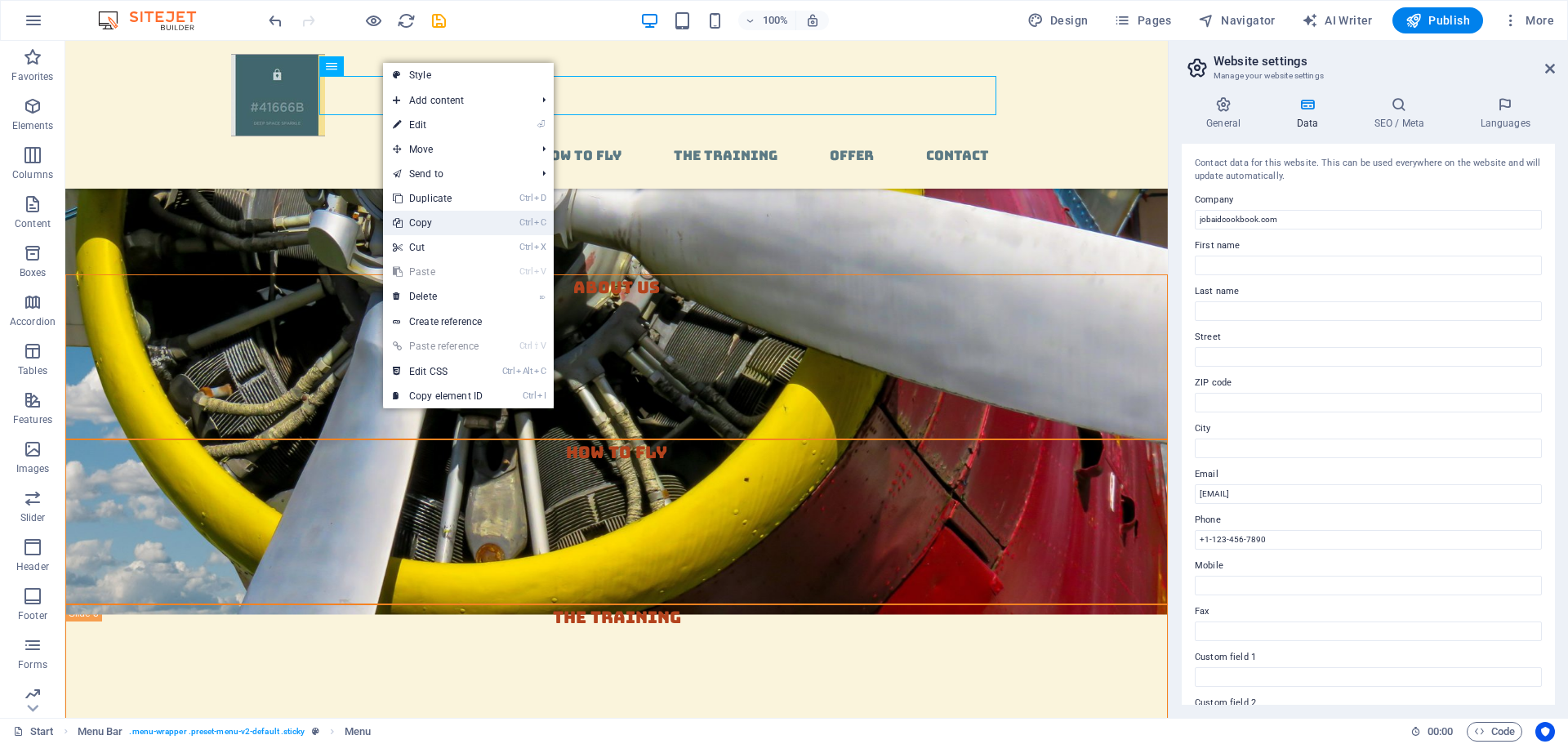 click on "Ctrl C  Copy" at bounding box center (438, 223) 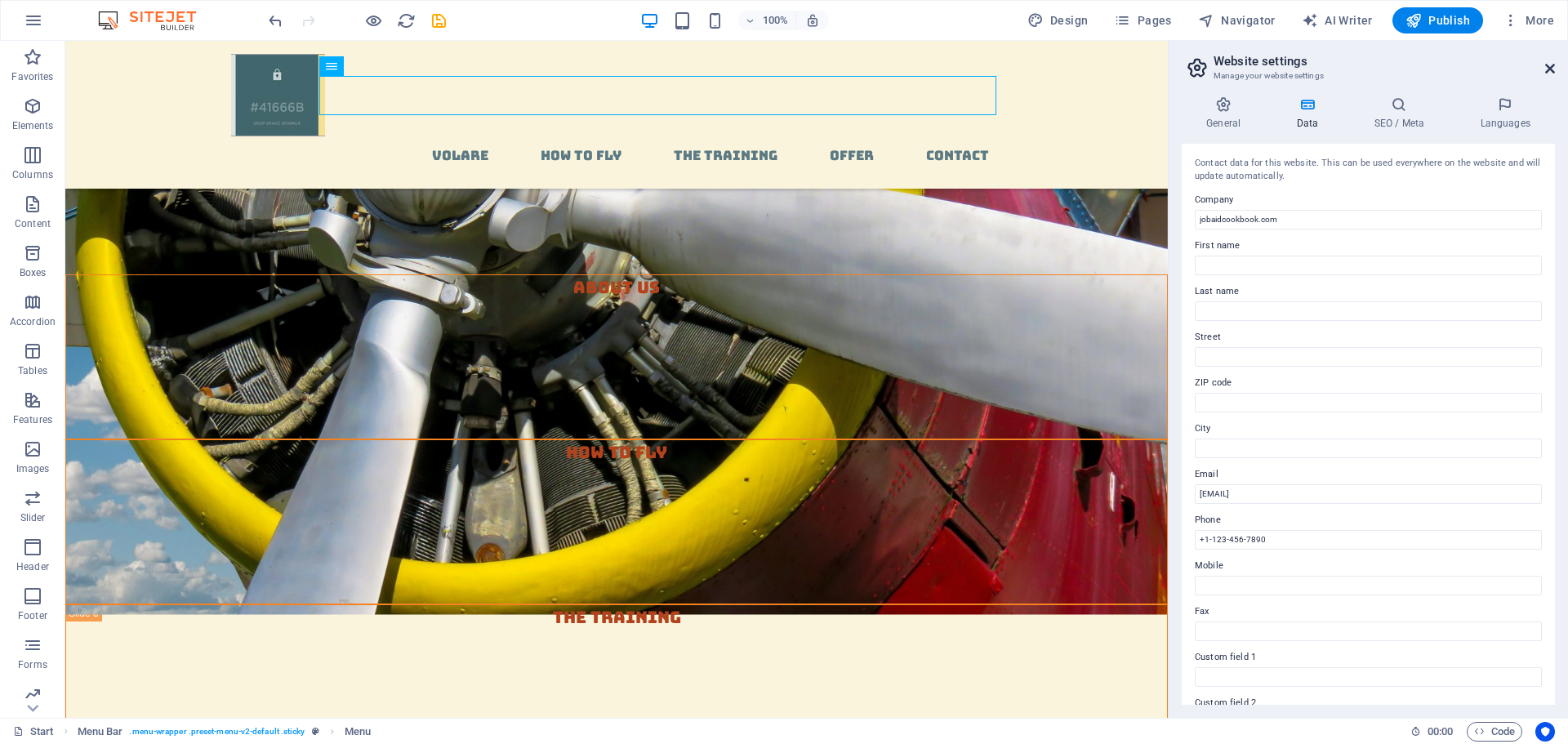 click at bounding box center [1550, 69] 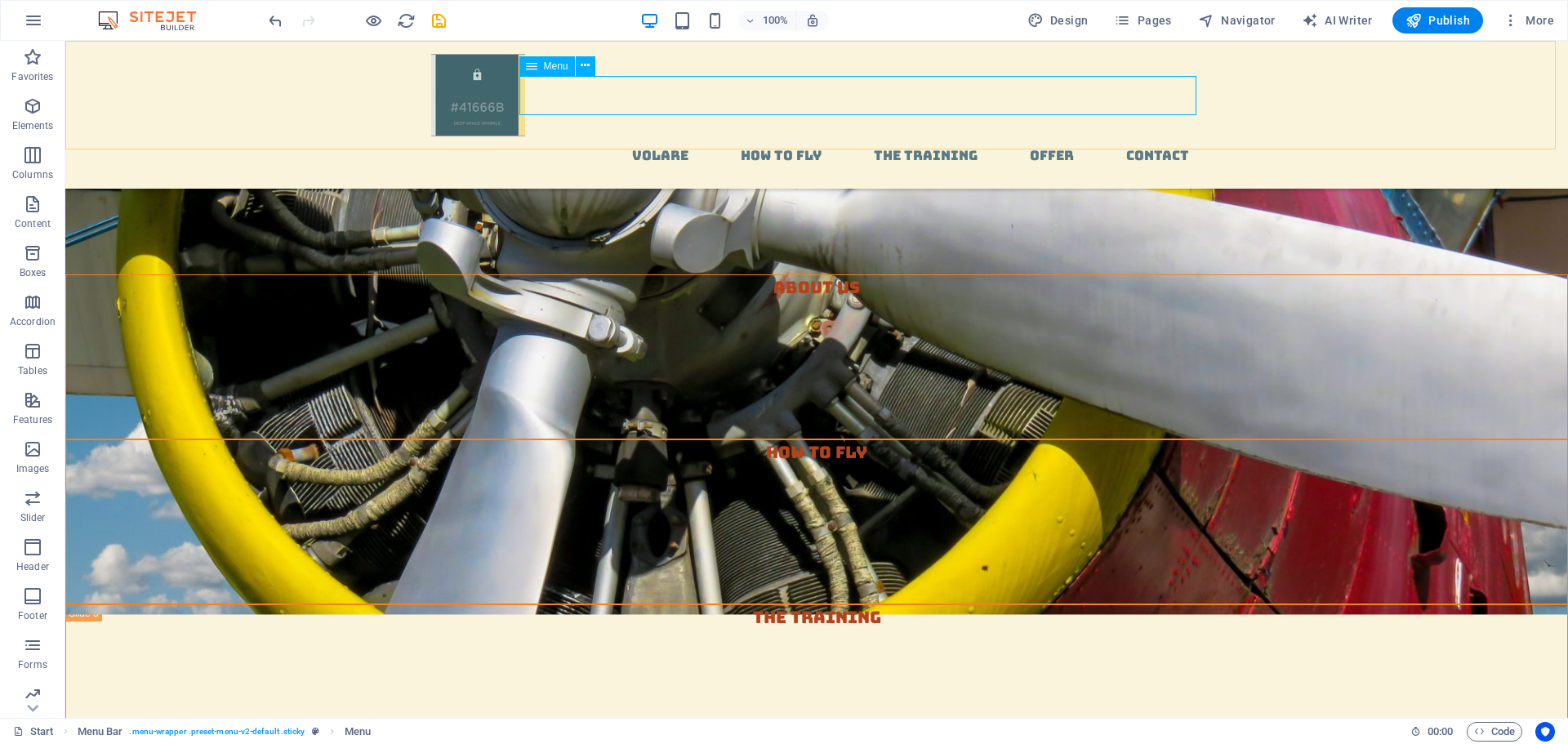 click at bounding box center [532, 66] 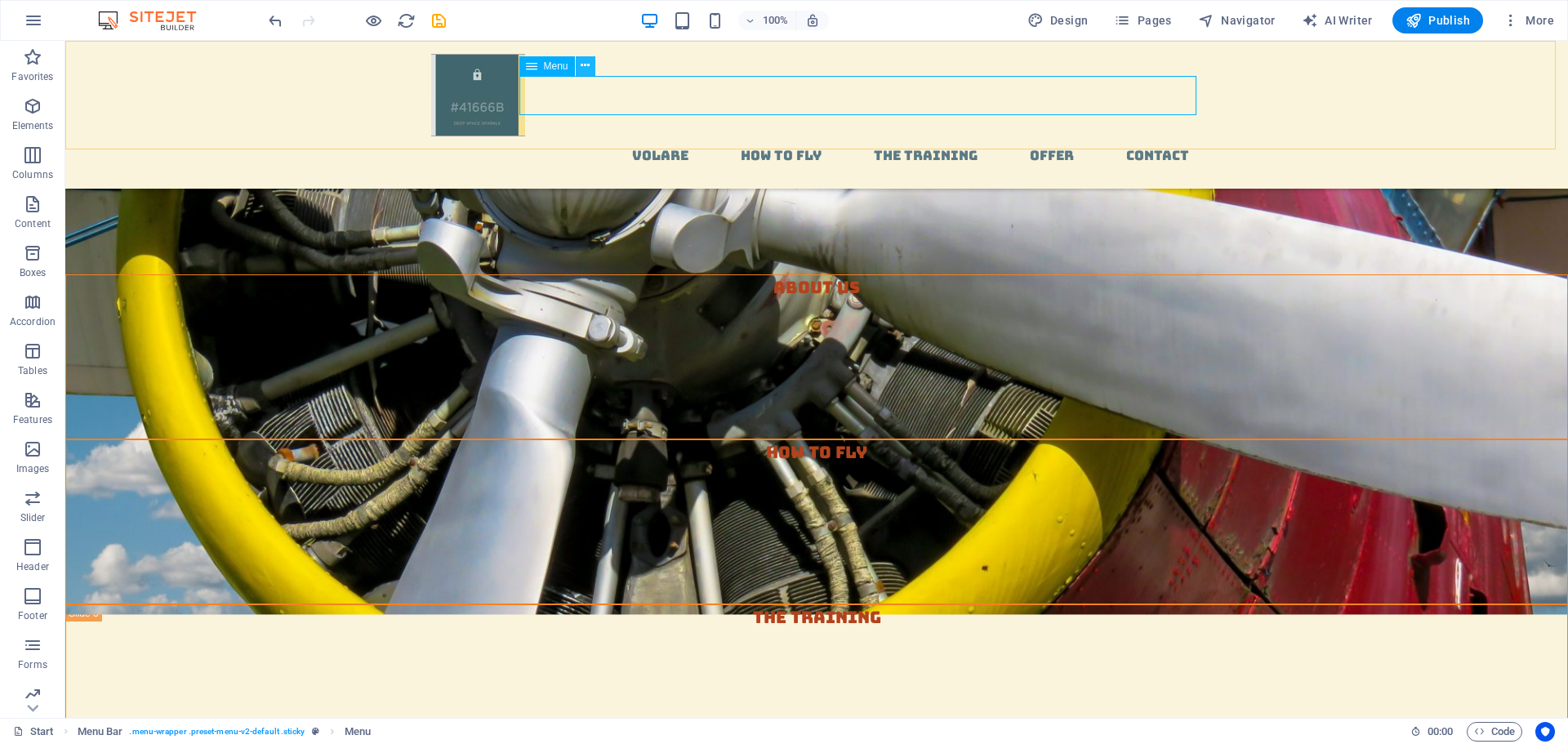 click at bounding box center [585, 65] 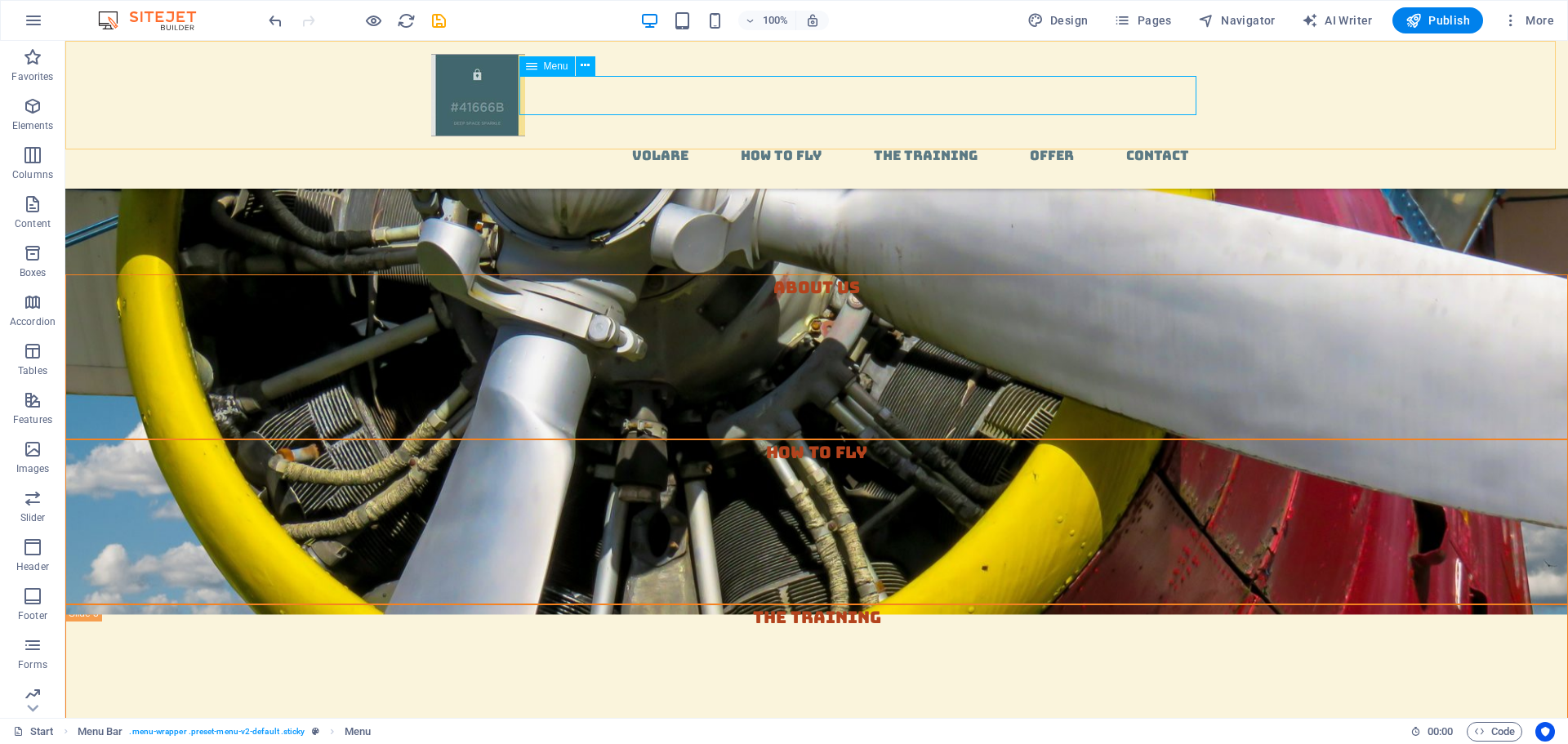 click at bounding box center (532, 66) 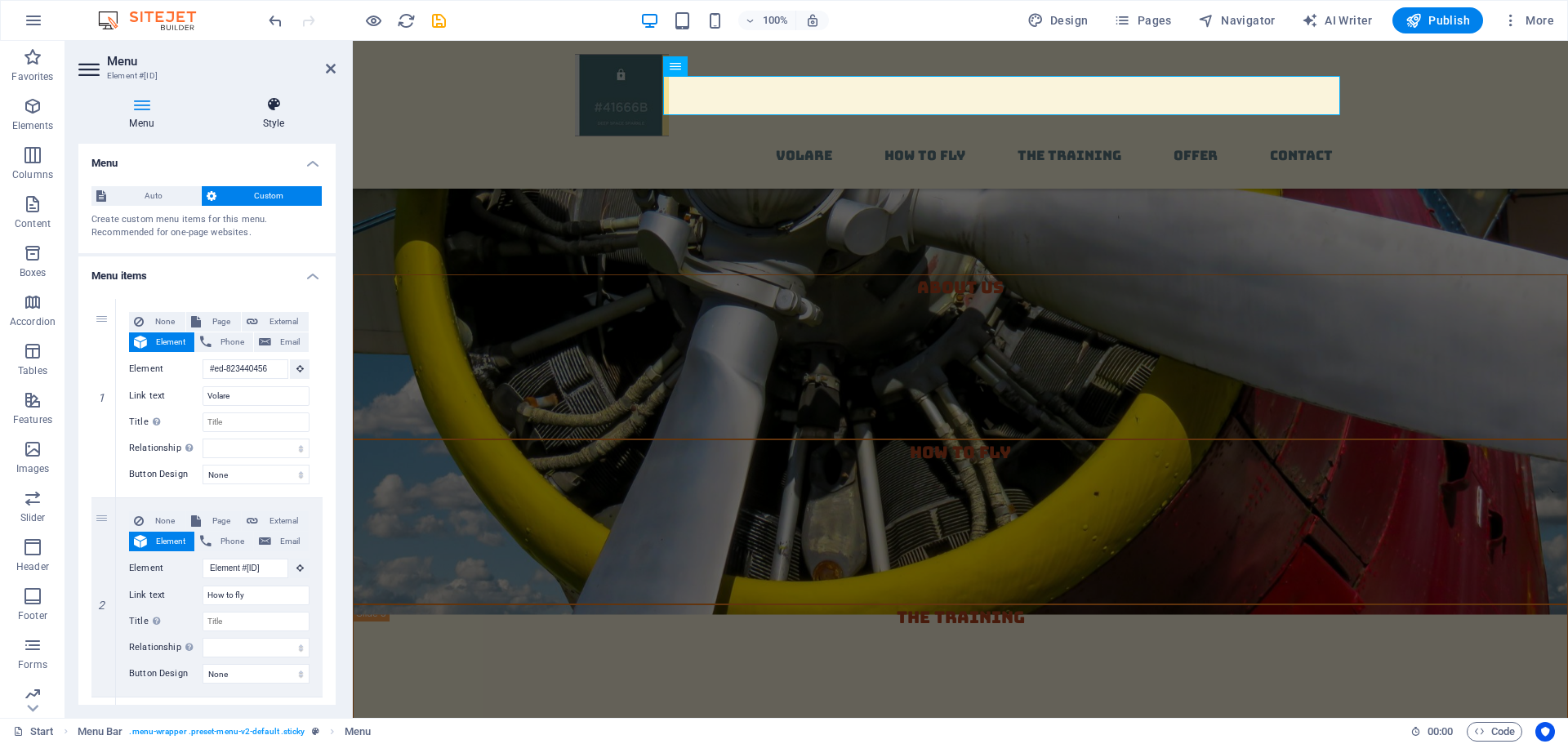 click at bounding box center [274, 105] 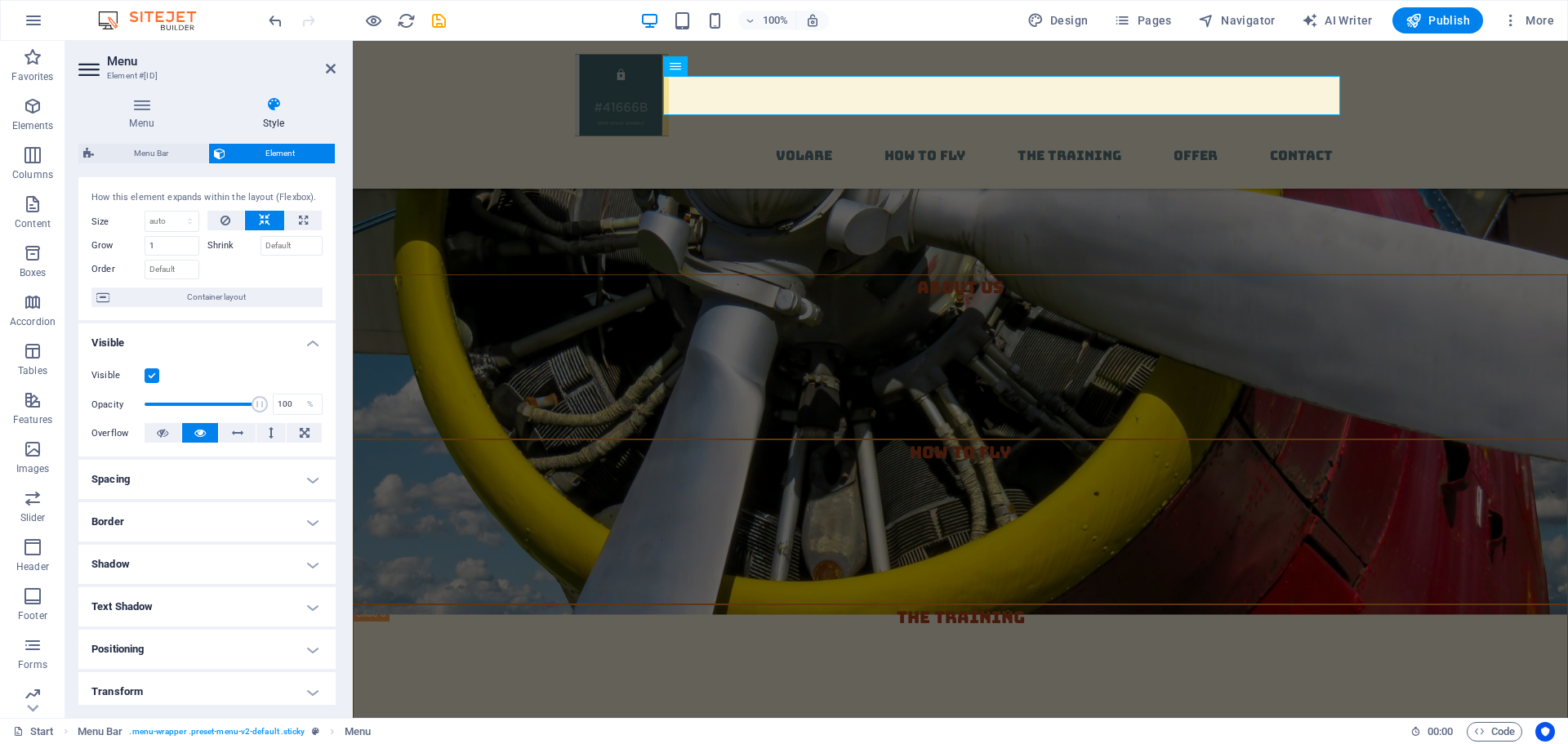 scroll, scrollTop: 0, scrollLeft: 0, axis: both 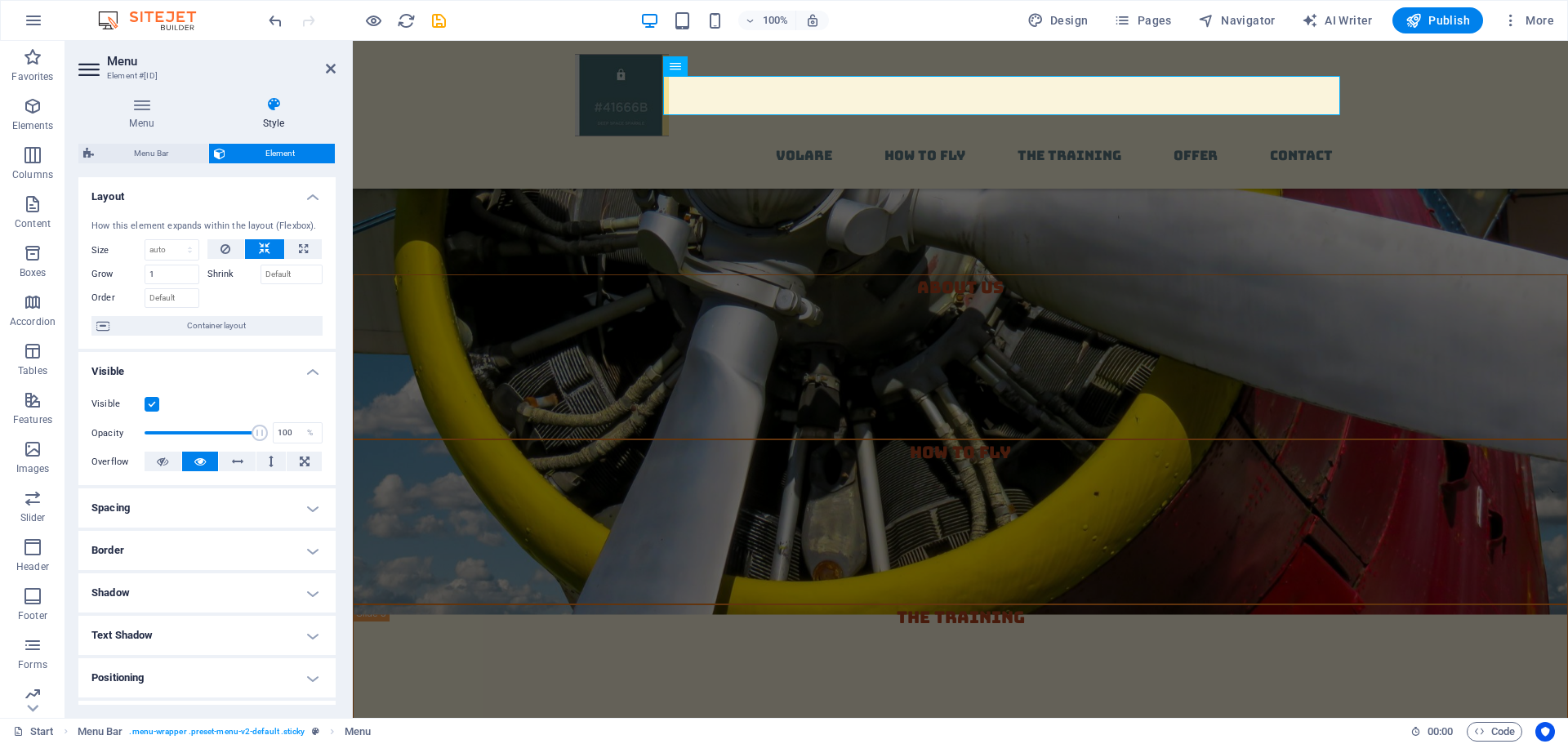 click on "Element" at bounding box center [280, 154] 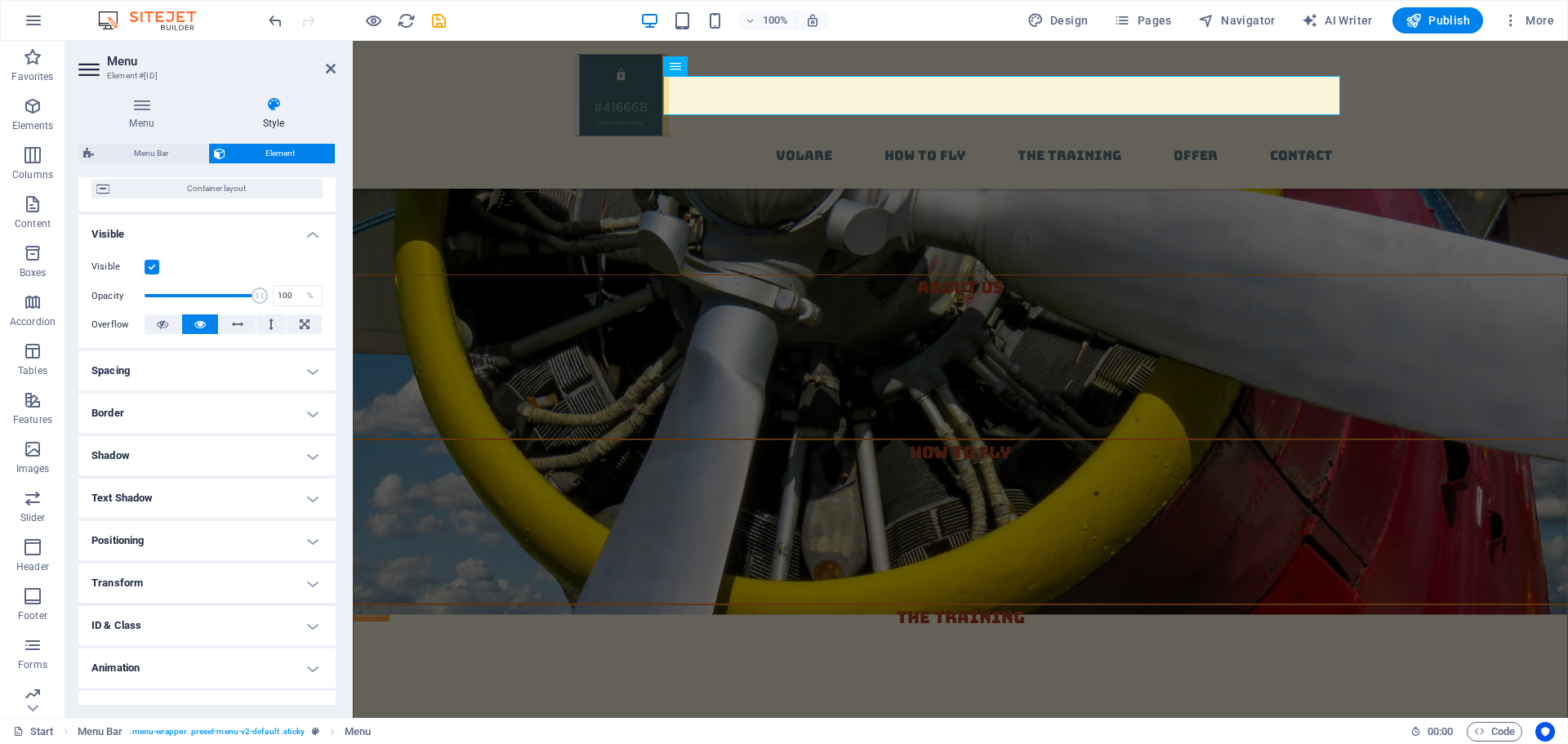 scroll, scrollTop: 163, scrollLeft: 0, axis: vertical 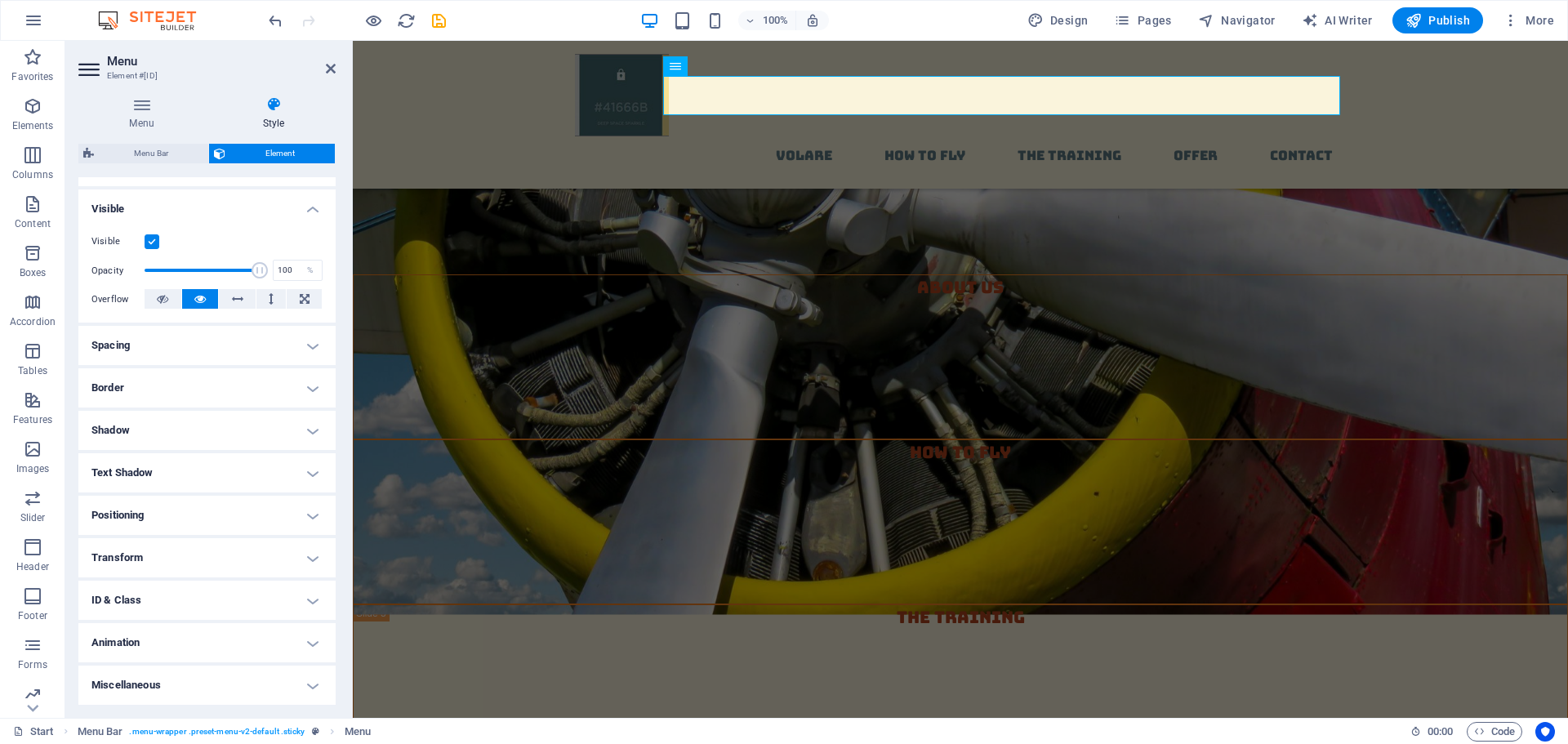 click on "Miscellaneous" at bounding box center [207, 685] 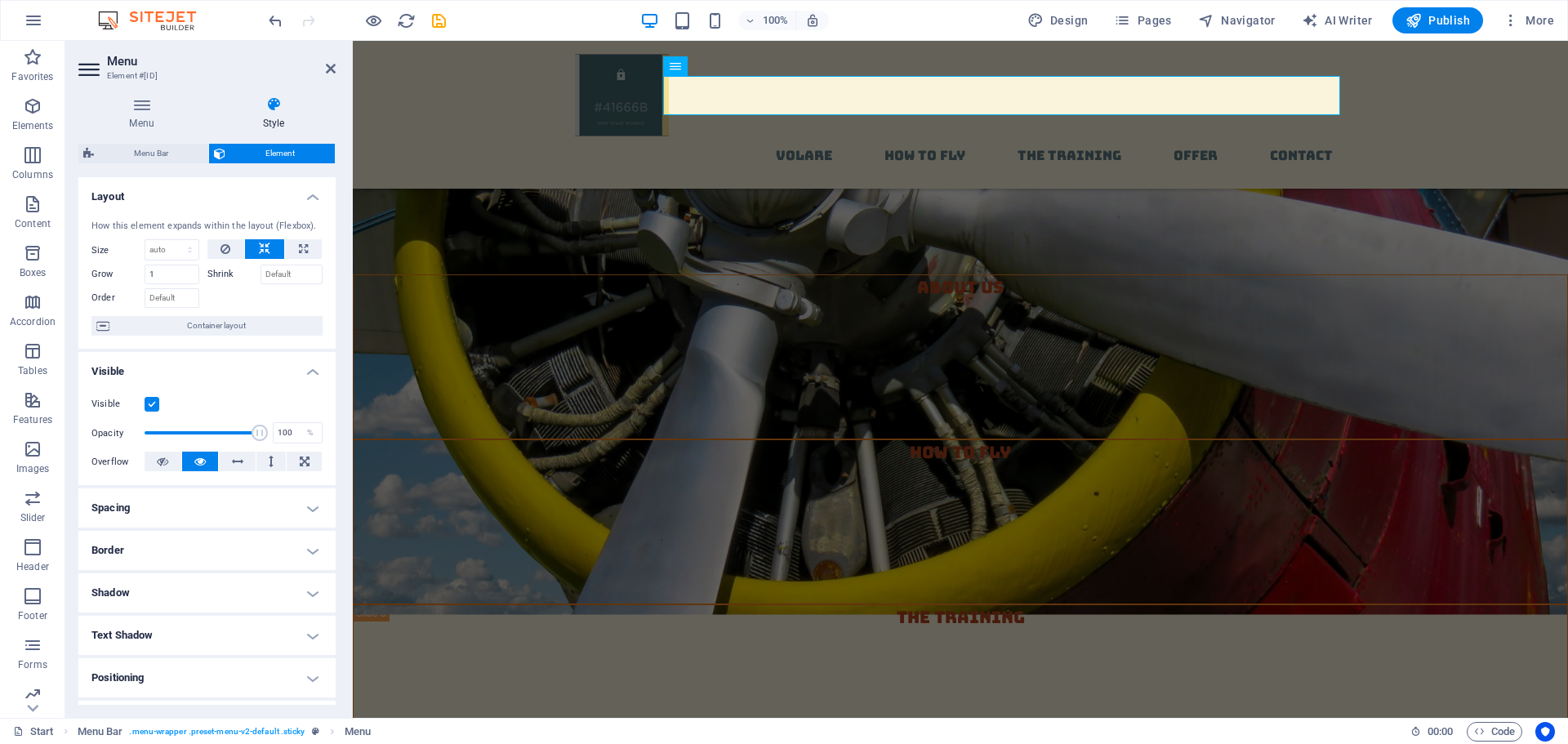 scroll, scrollTop: 264, scrollLeft: 0, axis: vertical 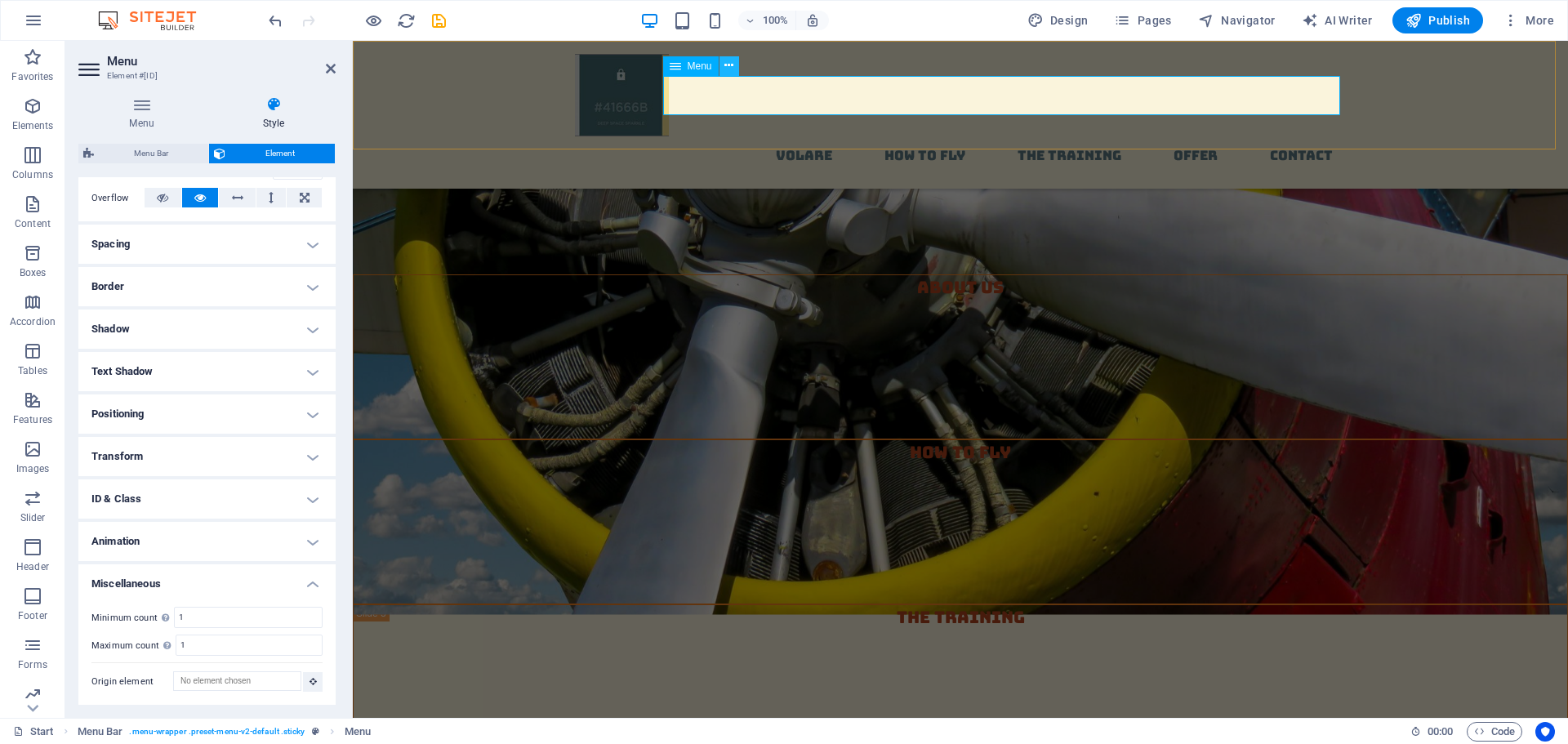click at bounding box center (728, 65) 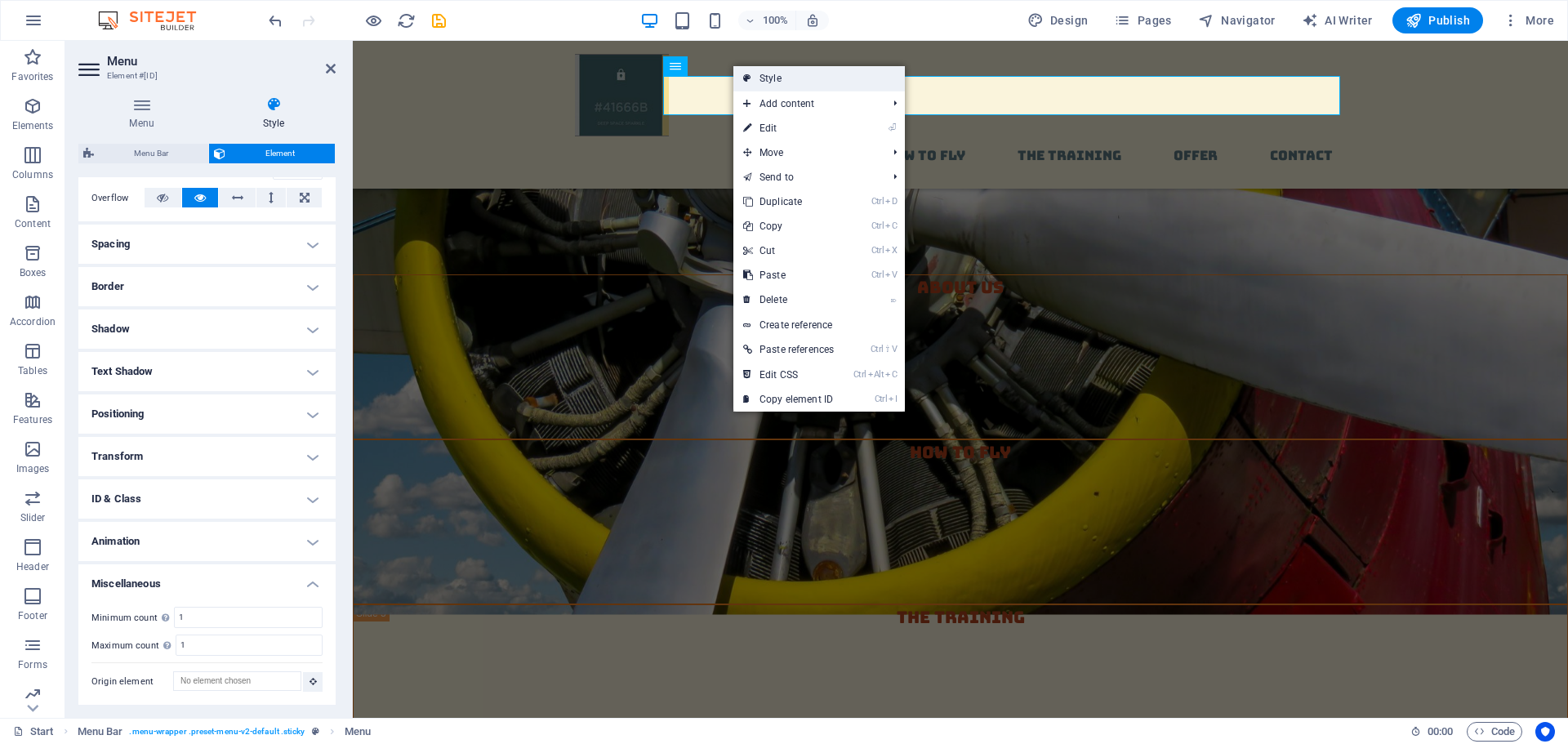 click on "Style" at bounding box center [819, 78] 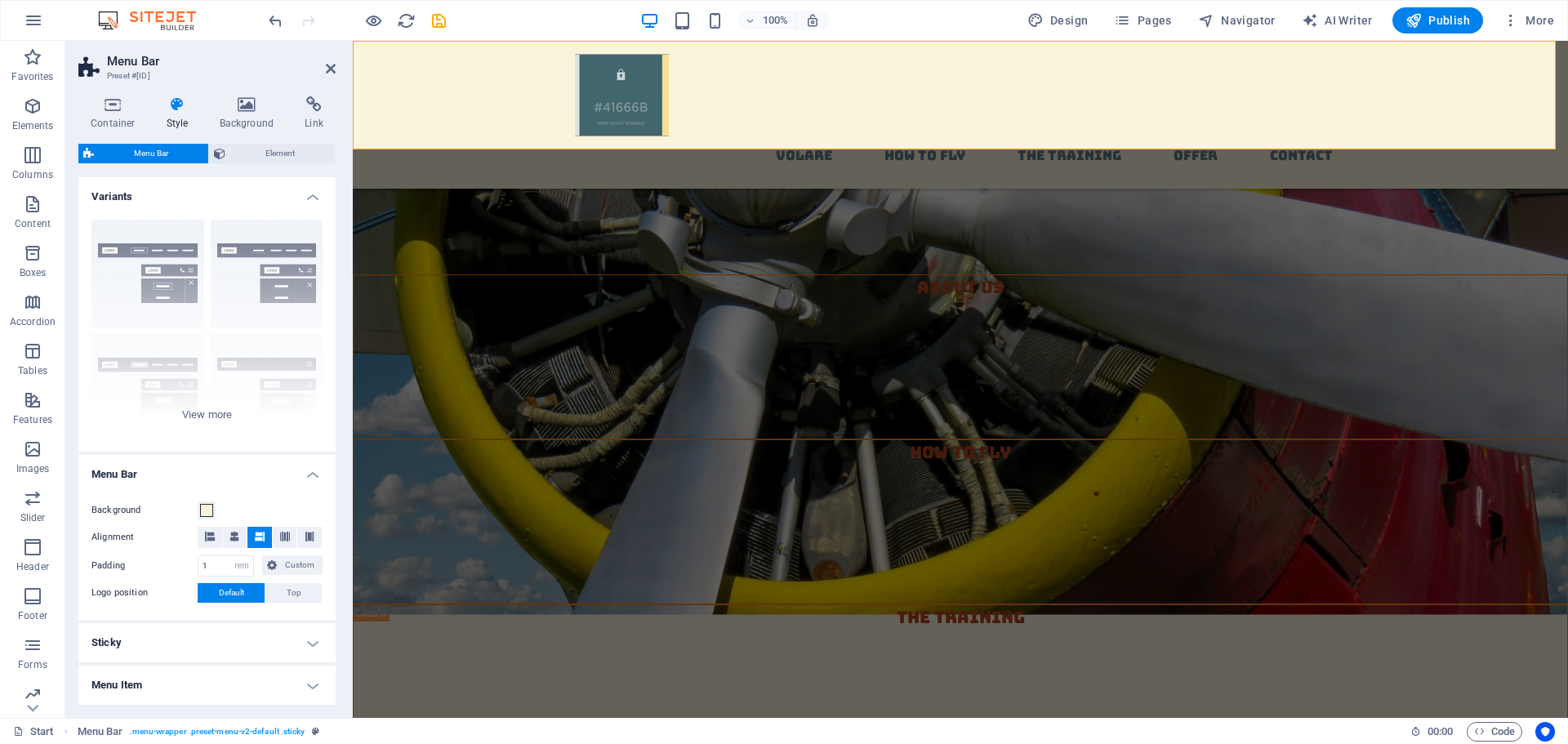 scroll, scrollTop: 193, scrollLeft: 0, axis: vertical 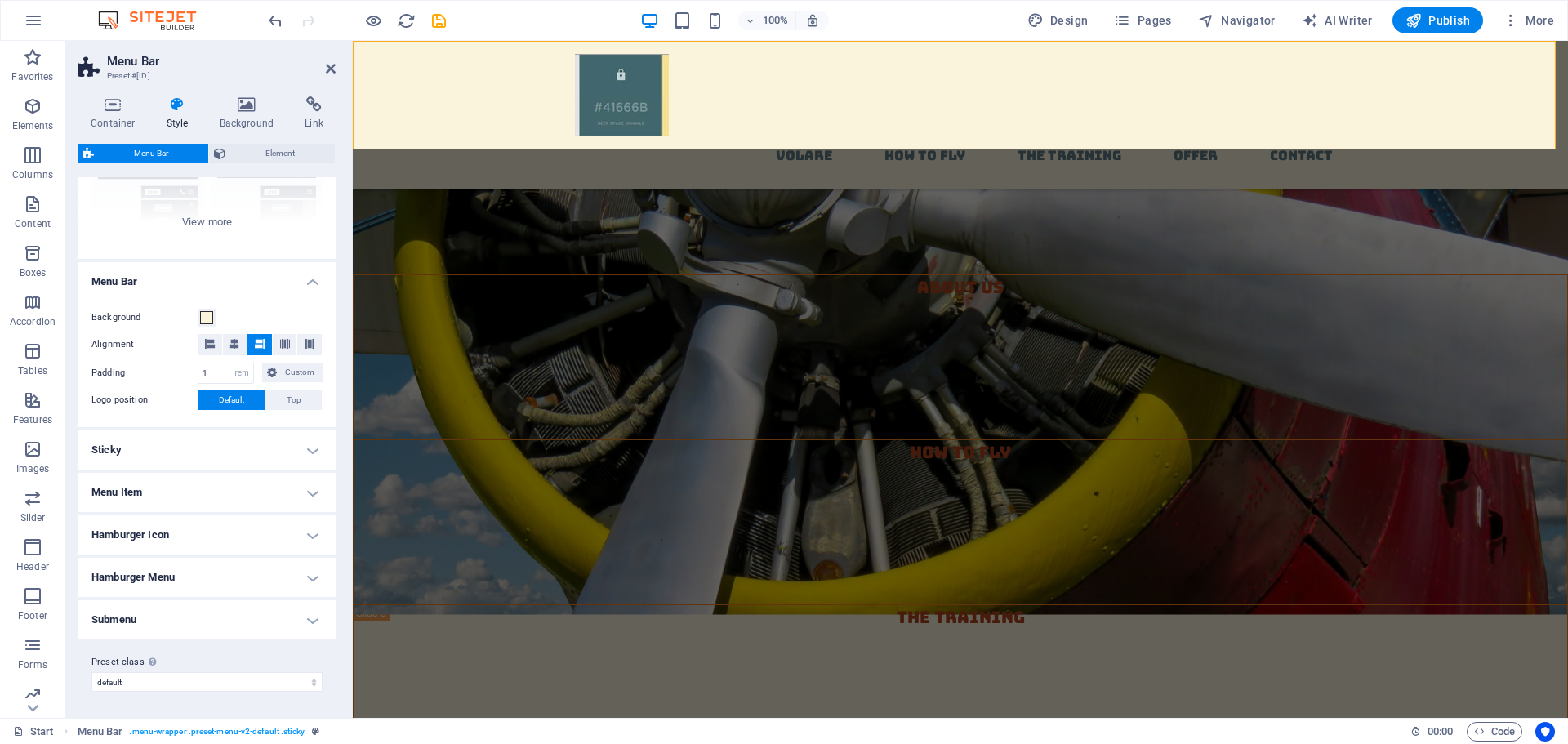 click on "Submenu" at bounding box center [207, 620] 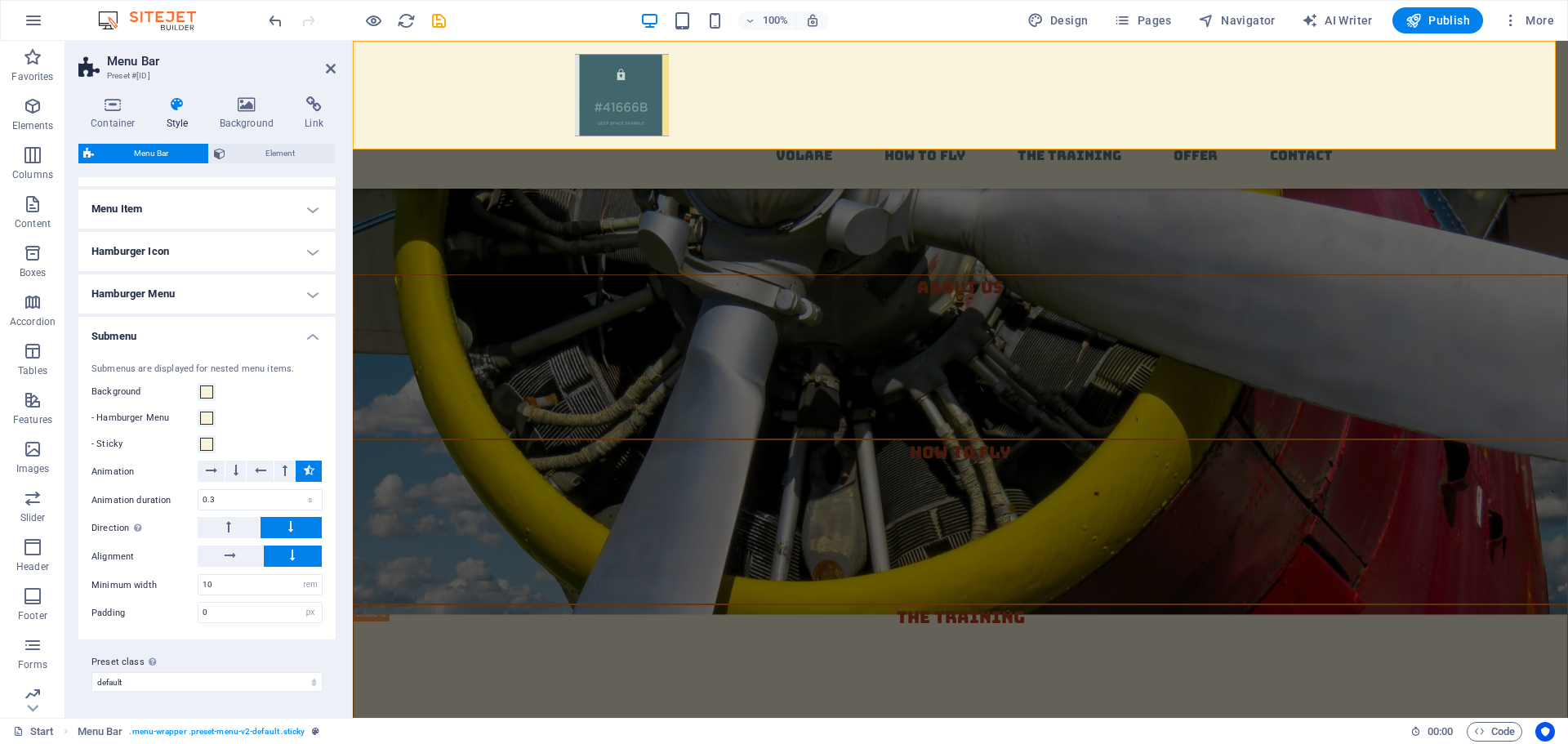 scroll, scrollTop: 0, scrollLeft: 0, axis: both 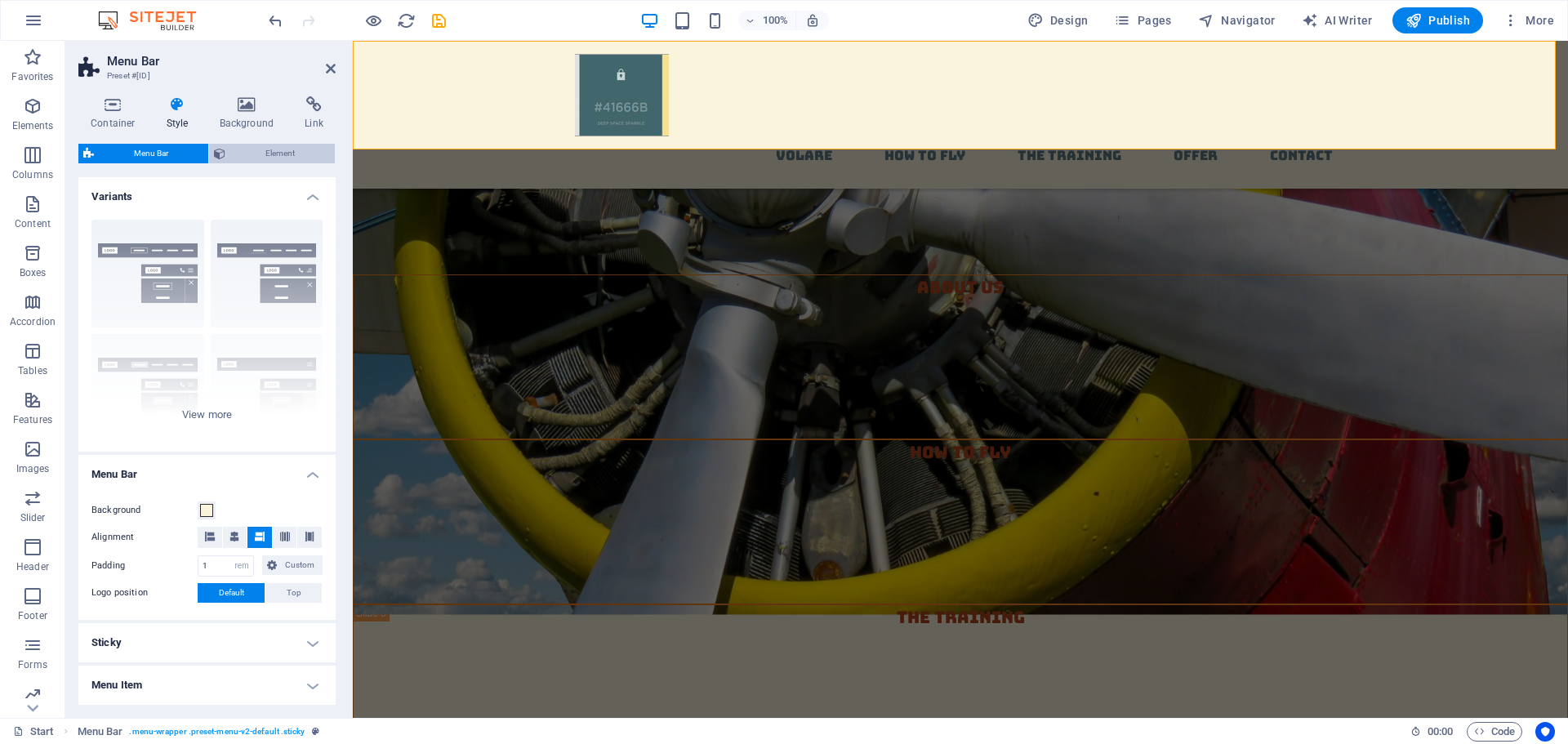 click on "Element" at bounding box center (280, 154) 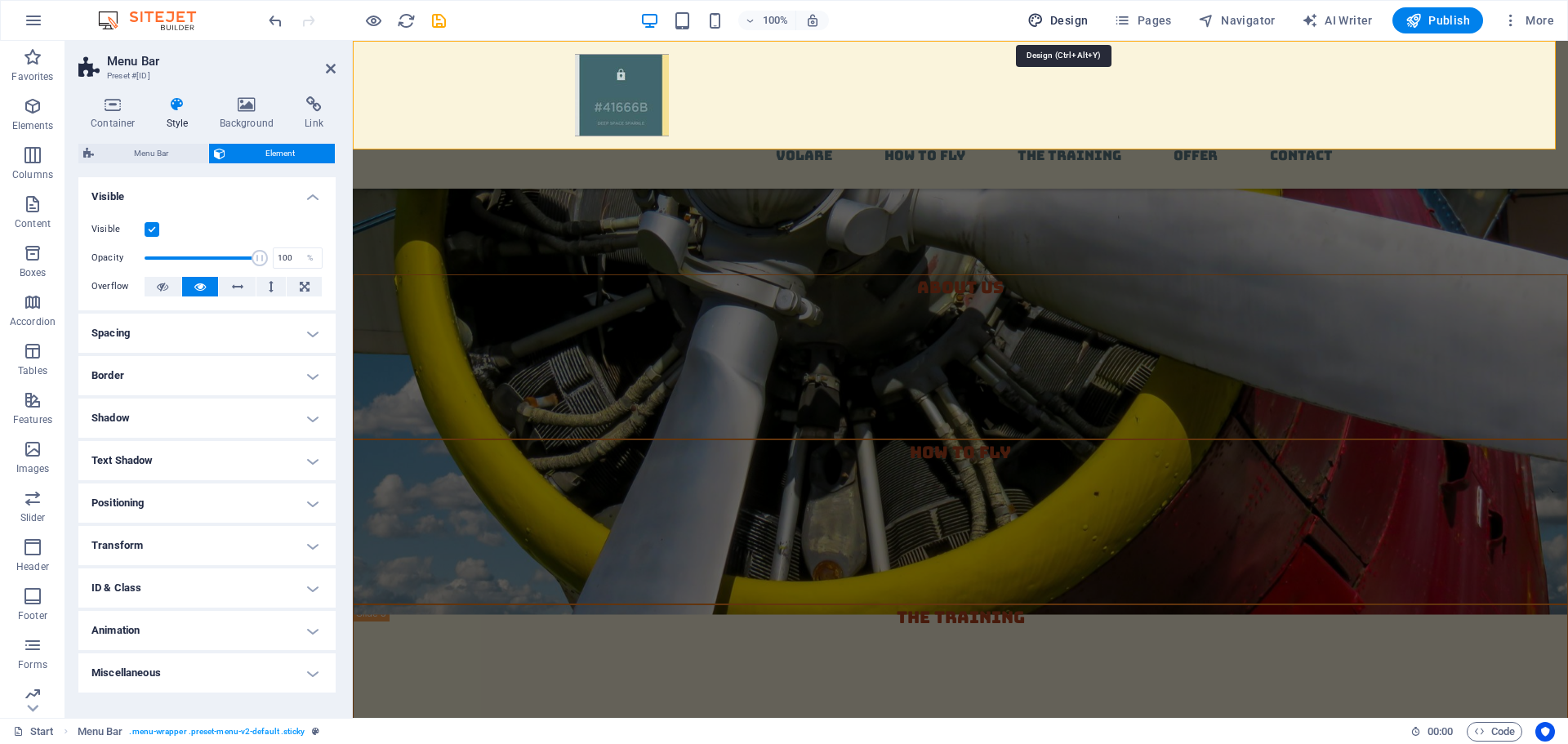 click on "Design" at bounding box center [1058, 20] 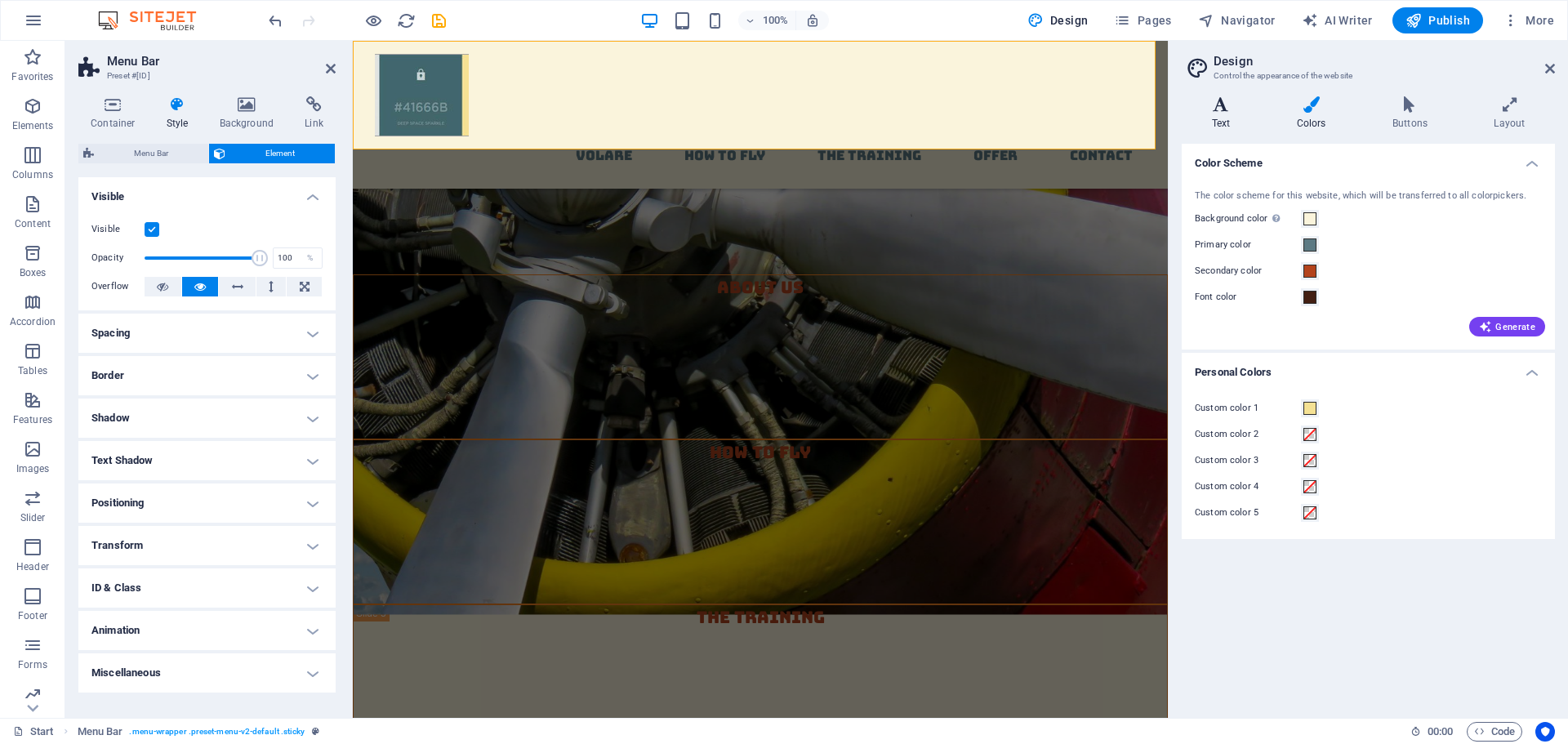 click at bounding box center (1221, 105) 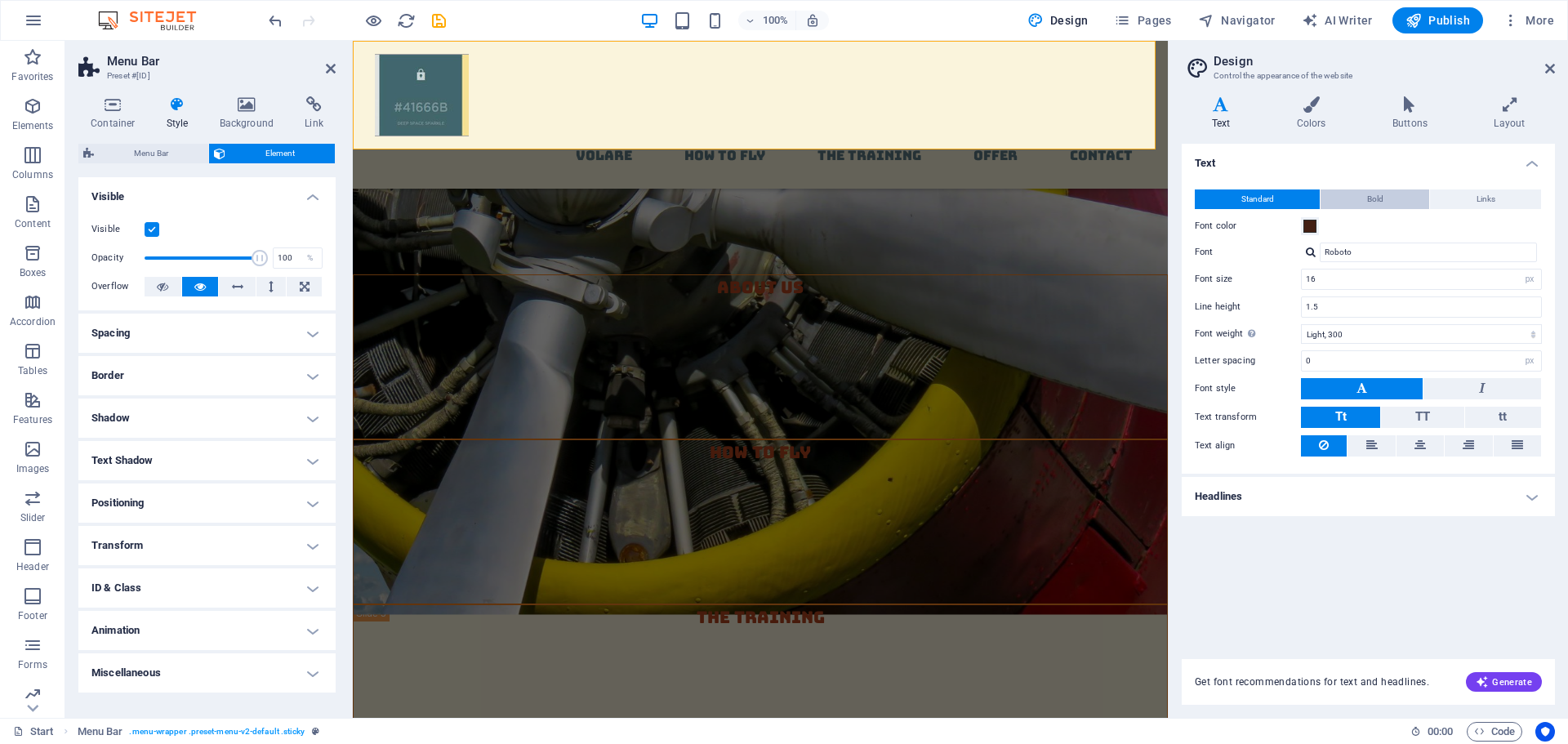 click on "Bold" at bounding box center (1375, 199) 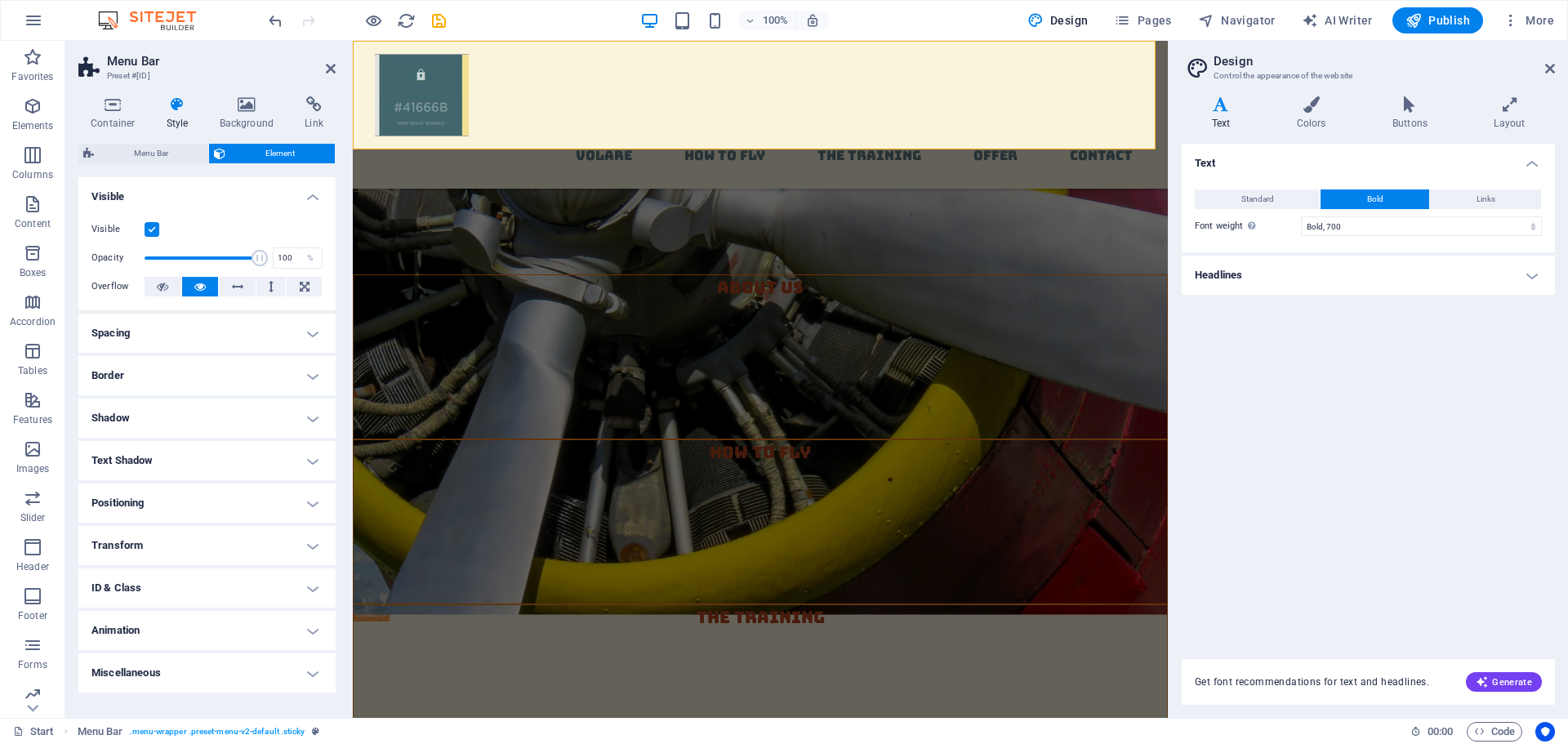 click on "Headlines" at bounding box center [1368, 275] 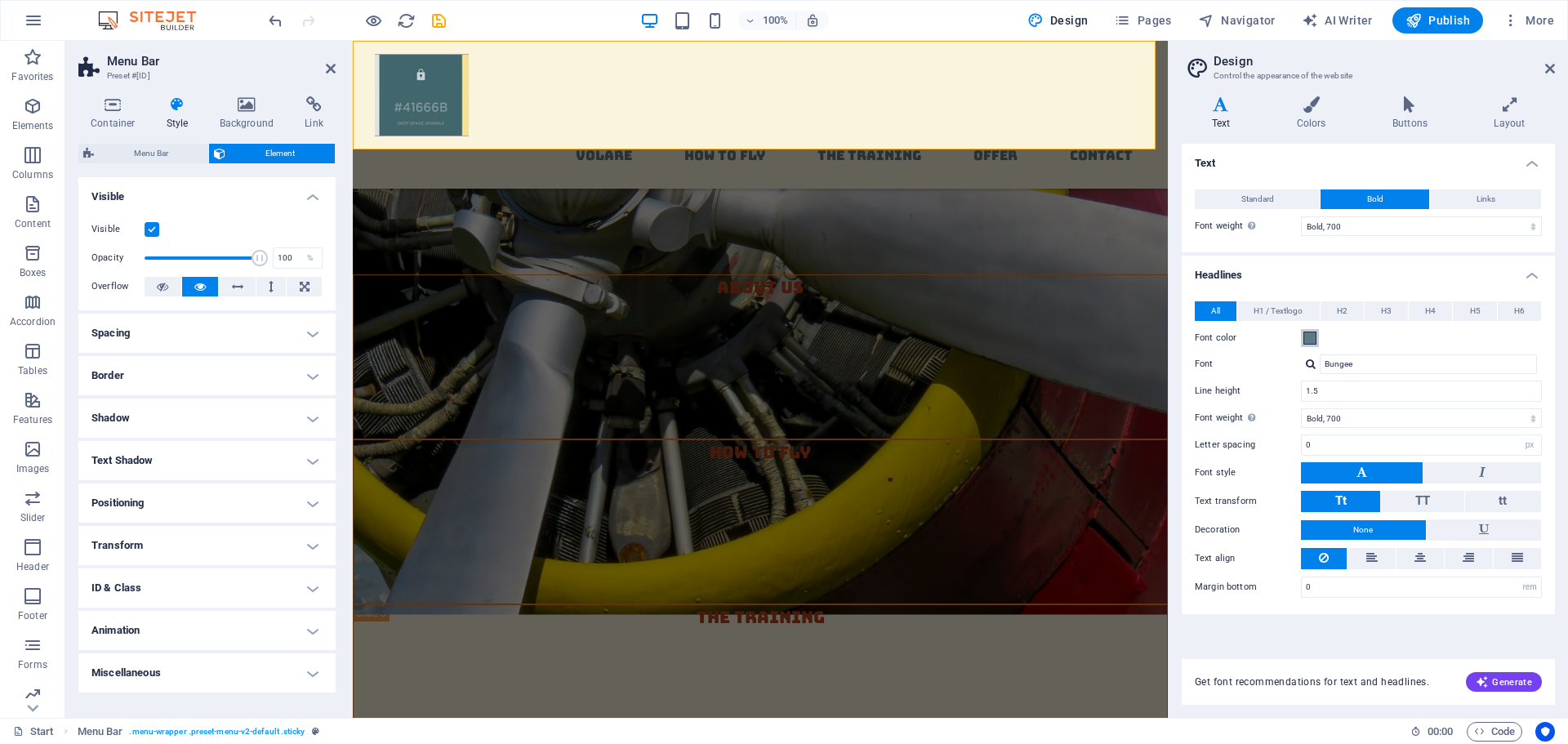 click at bounding box center (1310, 338) 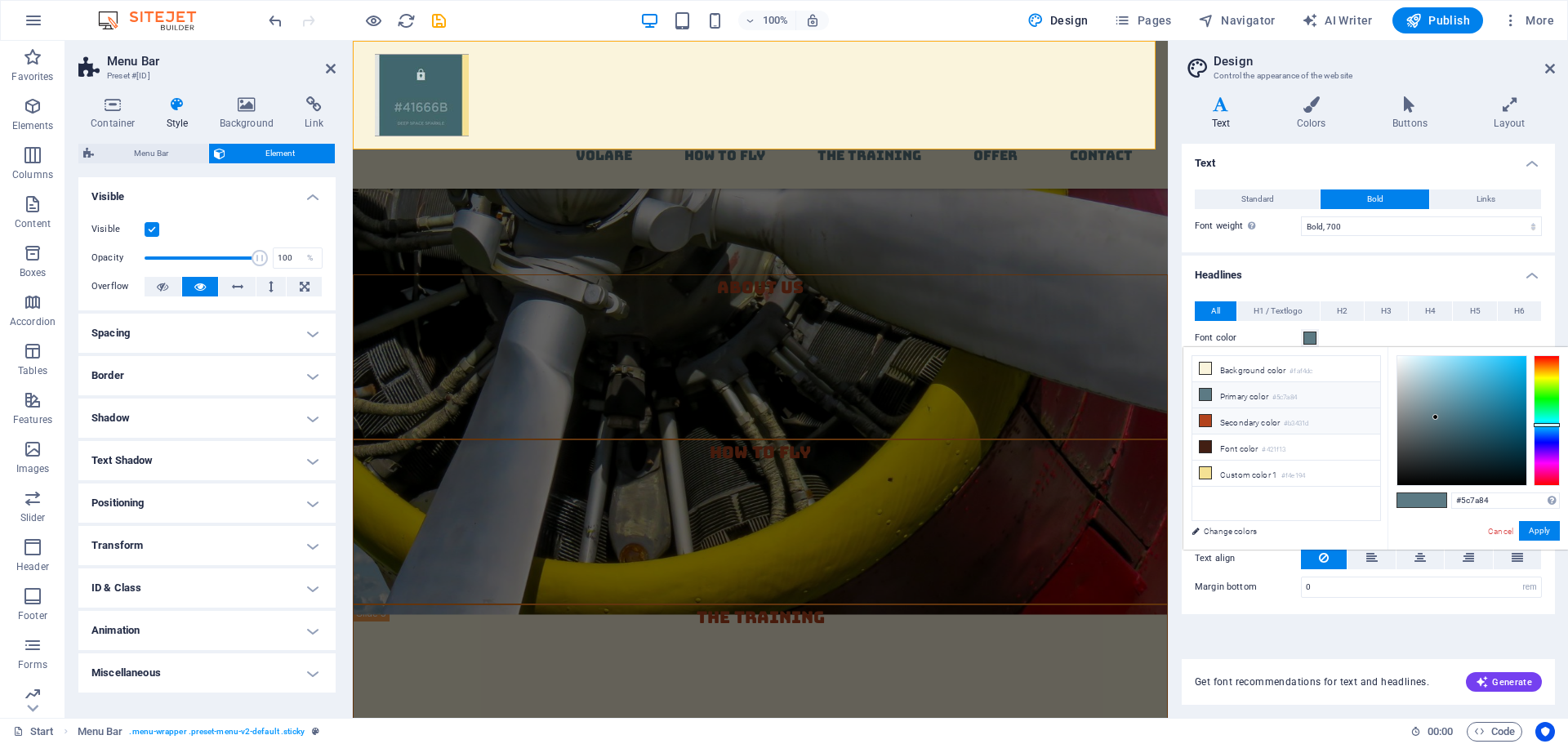 click on "Secondary color
#b3431d" at bounding box center (1286, 421) 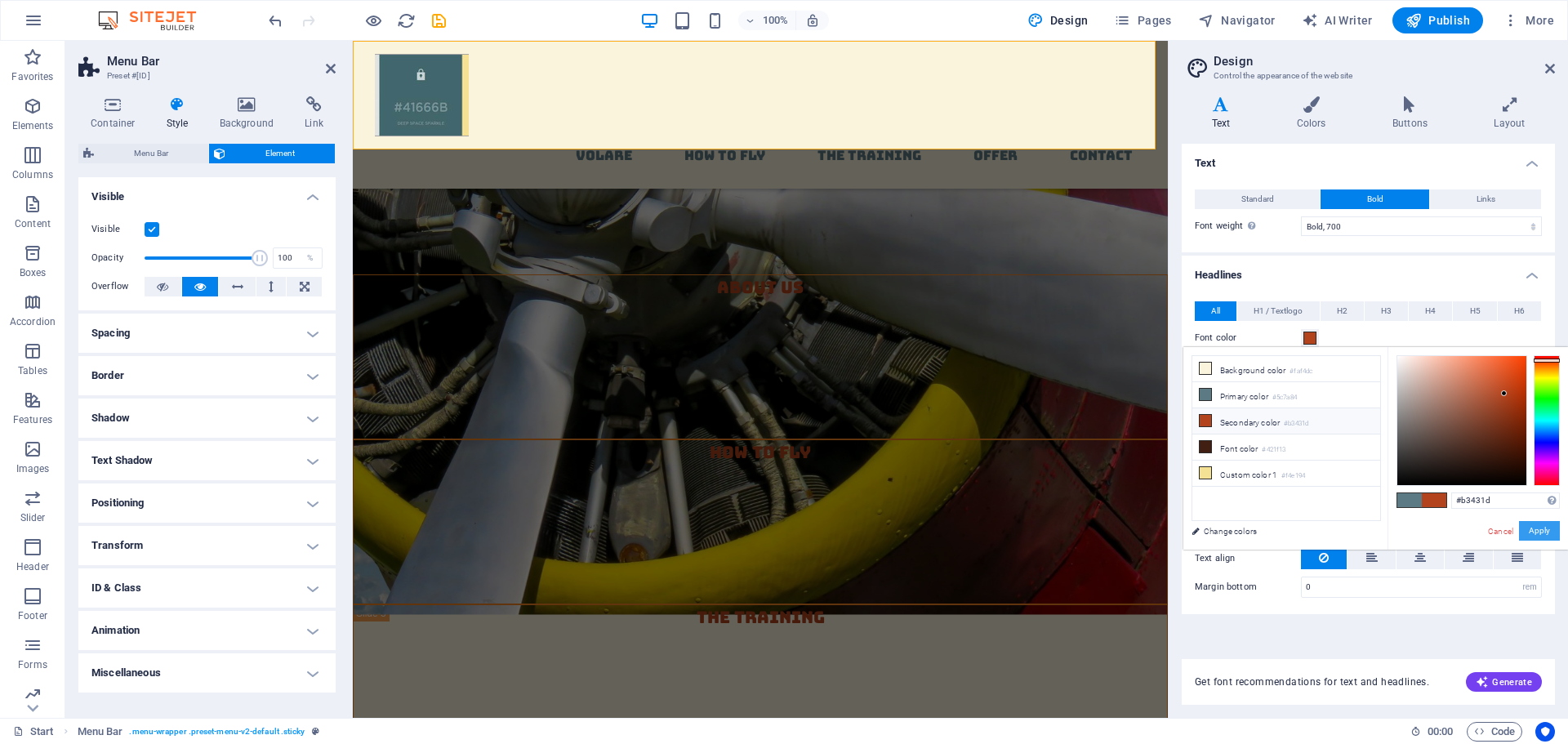 click on "Apply" at bounding box center [1539, 531] 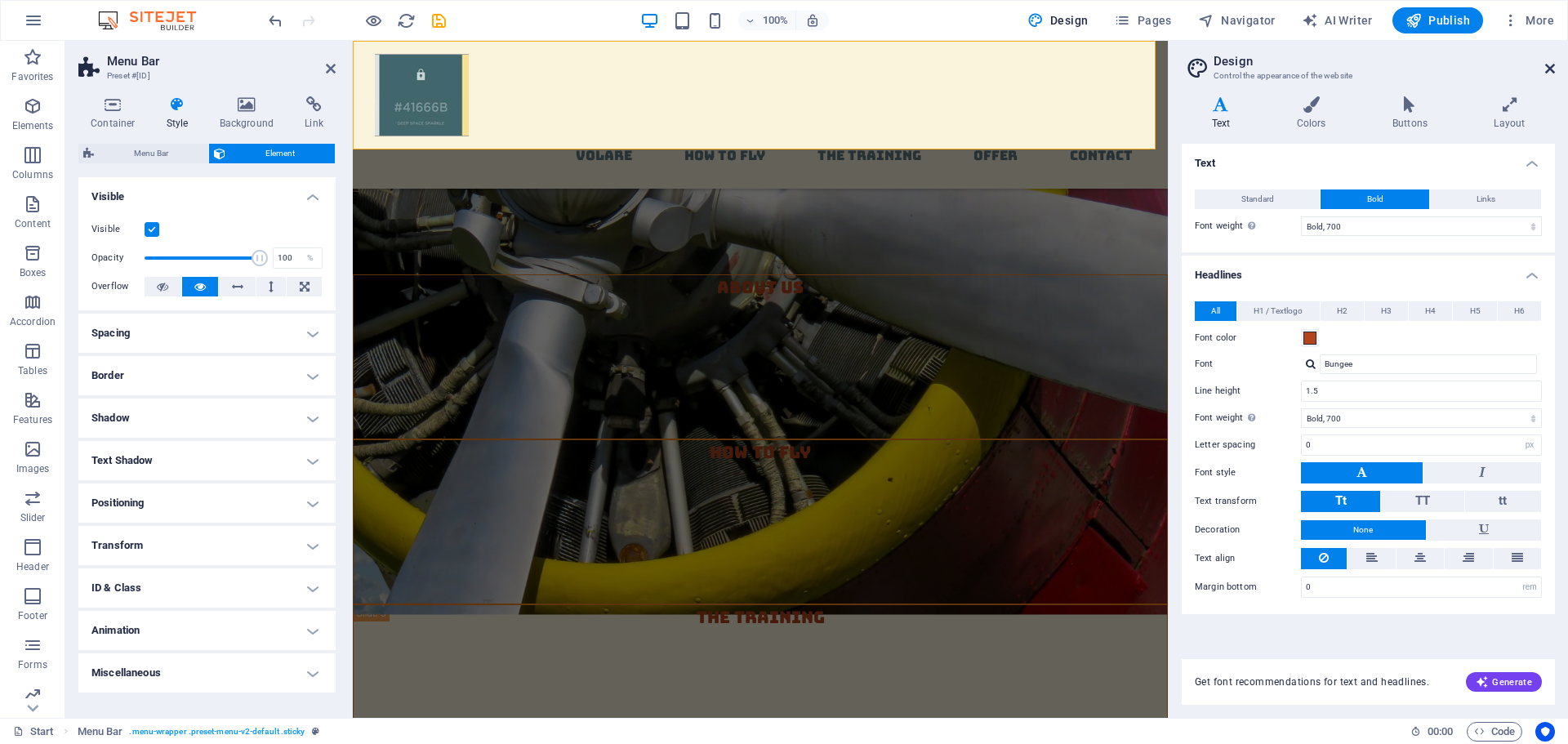 click at bounding box center [1550, 69] 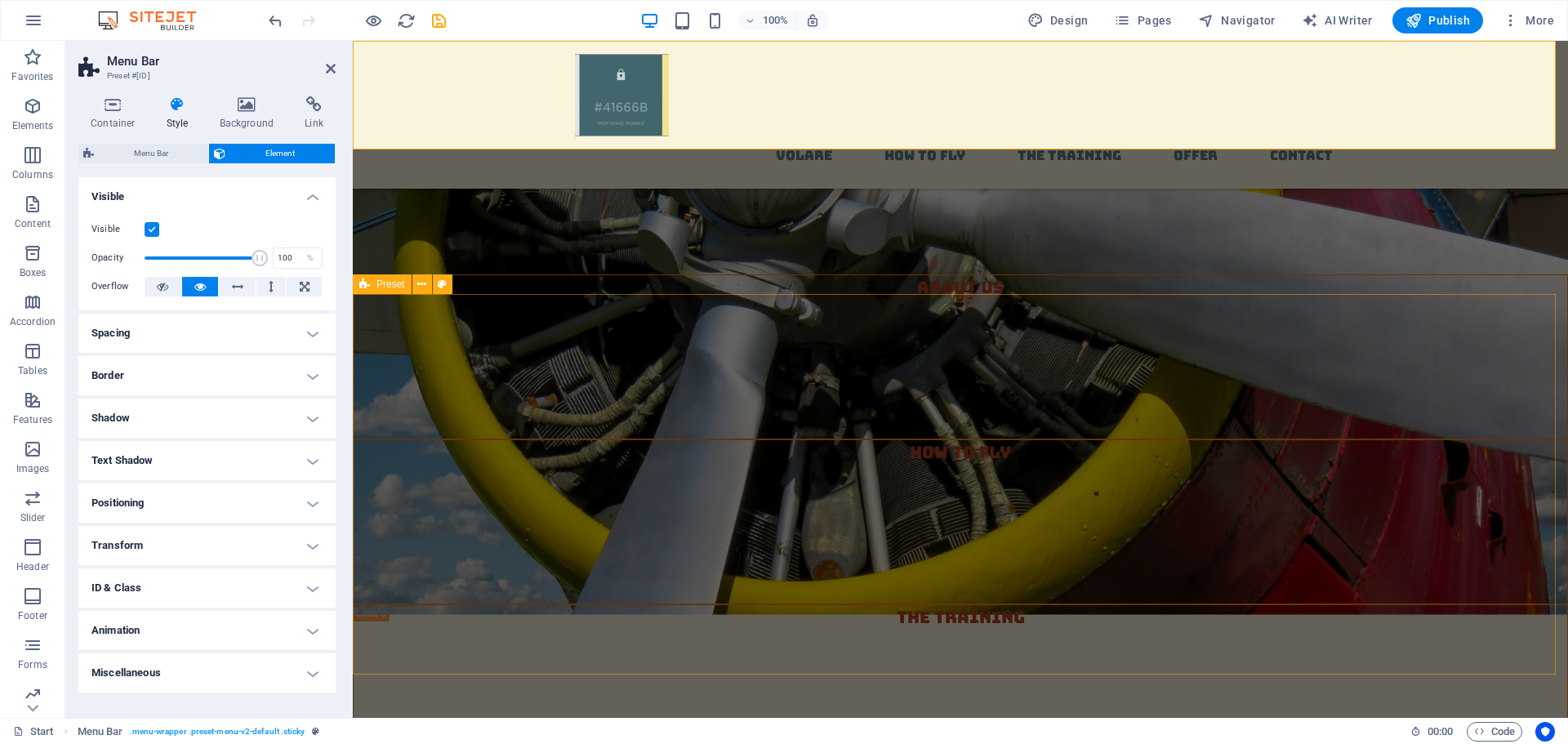 click on "jobaidcookbook.com - About Us Lorem ipsum dolor sit amet, consectetur adipisicing elit. Libero, assumenda, dolore, cum vel modi asperiores consequatur suscipit quidem ducimus eveniet iure expedita consectetur odio voluptatum similique fugit voluptates rem accusamus quae quas dolorem tenetur facere tempora maiores adipisci reiciendis accusantium voluptatibus id voluptate tempore dolor harum nisi amet! Nobis, eaquedolorem tenetur facere tempora maiores adipisci reiciendis accusantium voluptatibus id voluptate tempore dolor harum nisi amet! Nobis, eaque. dolorem tenetur facere tempora maiores adipisci reiciendis accusantium voluptatibus id voluptate tempore dolor harum nisi amet! Nobis, eaque.dolorem tenetur facere tempora maiores adipisci reiciendis accusantium voluptatibus id voluptate tempore dolor harum nisi amet! Nobis, eaque. More about the Training" at bounding box center (960, 1355) 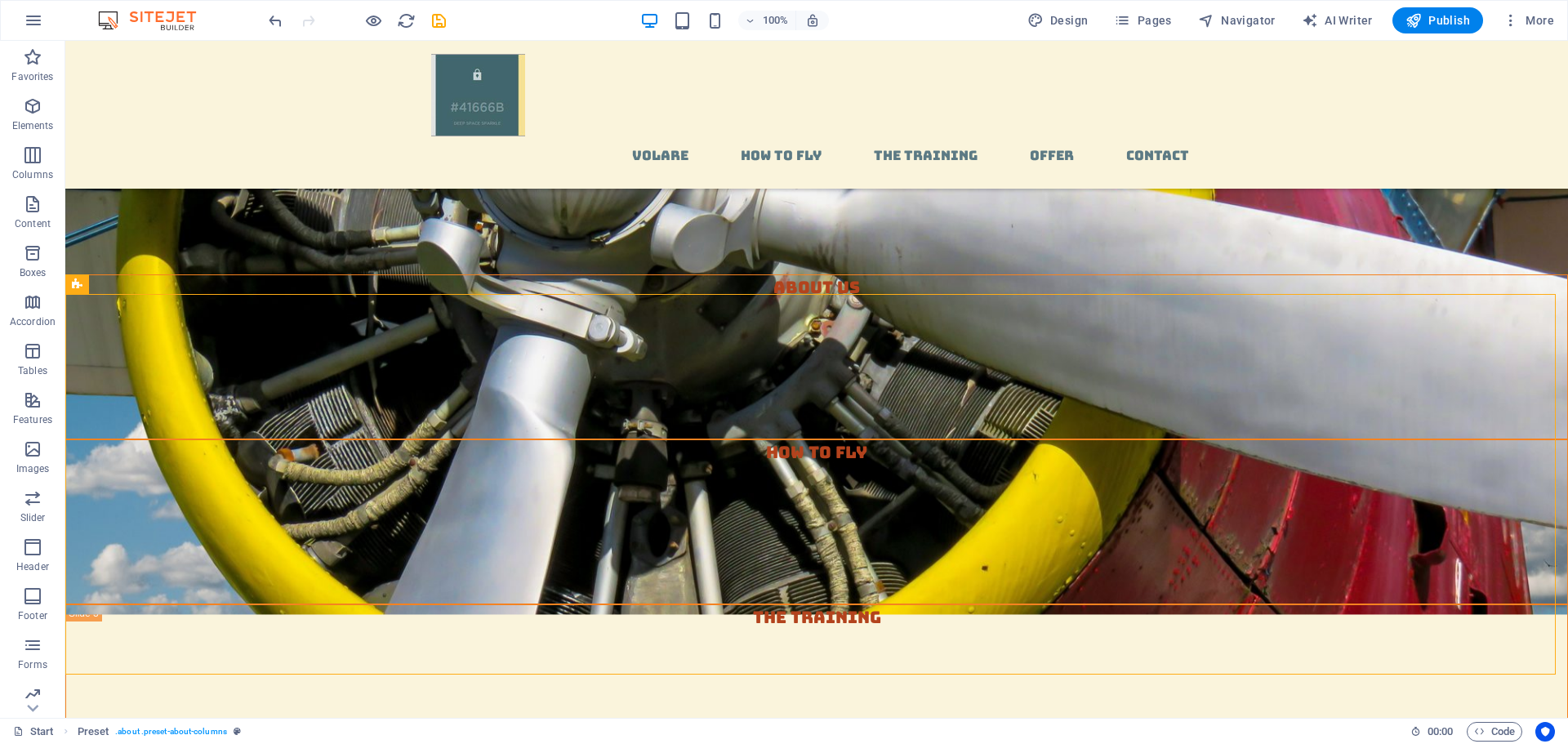 click at bounding box center (817, 180) 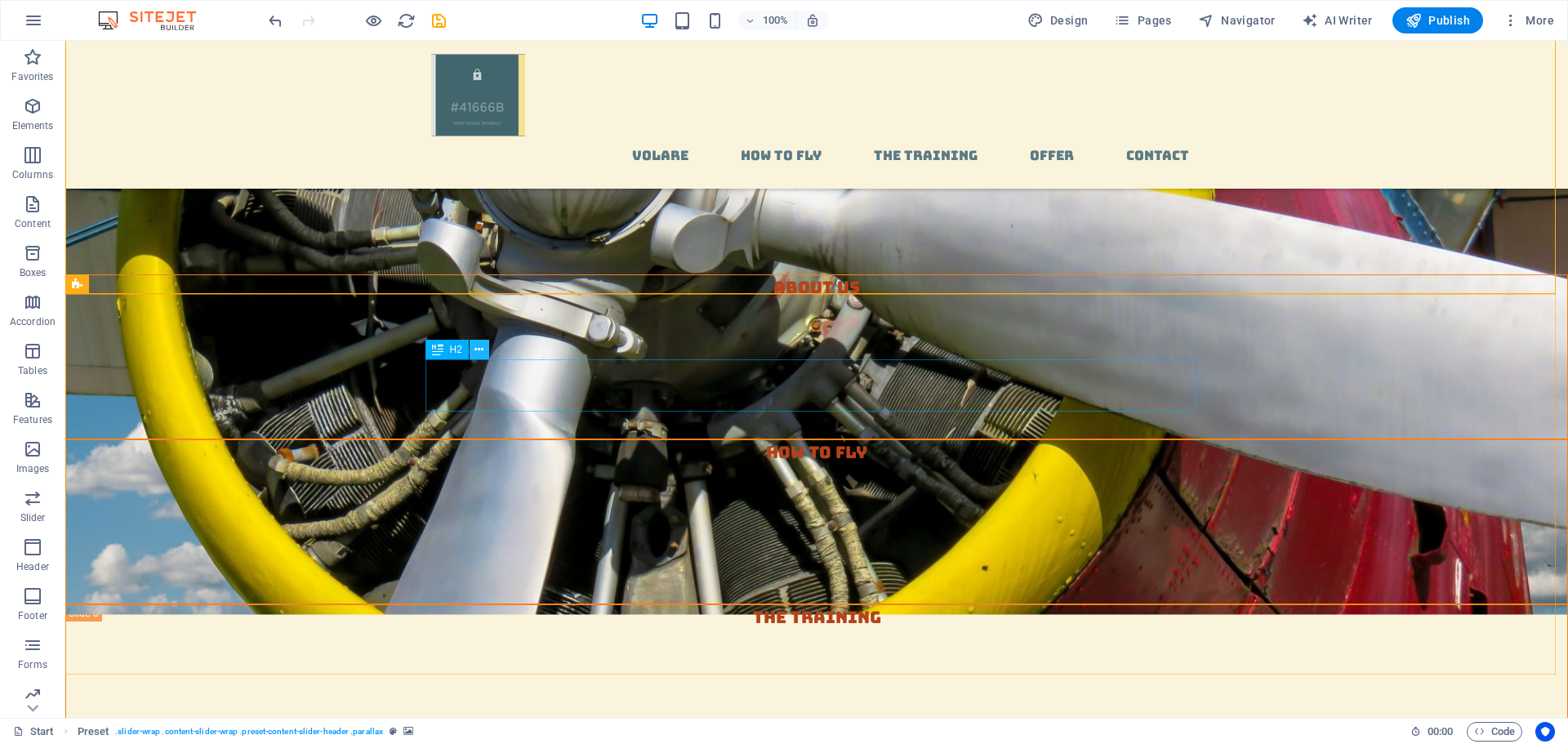 click at bounding box center (479, 350) 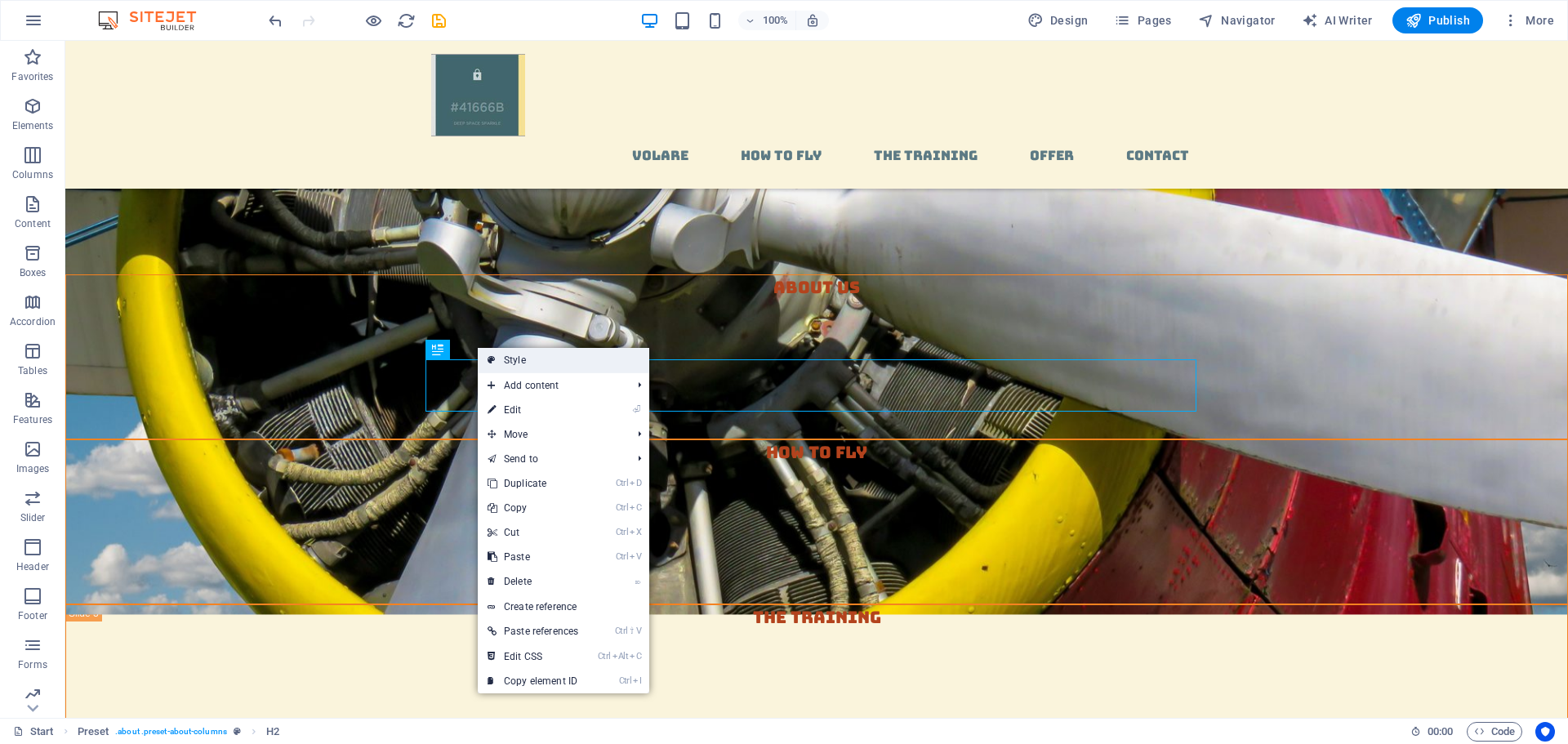 click on "Style" at bounding box center [564, 360] 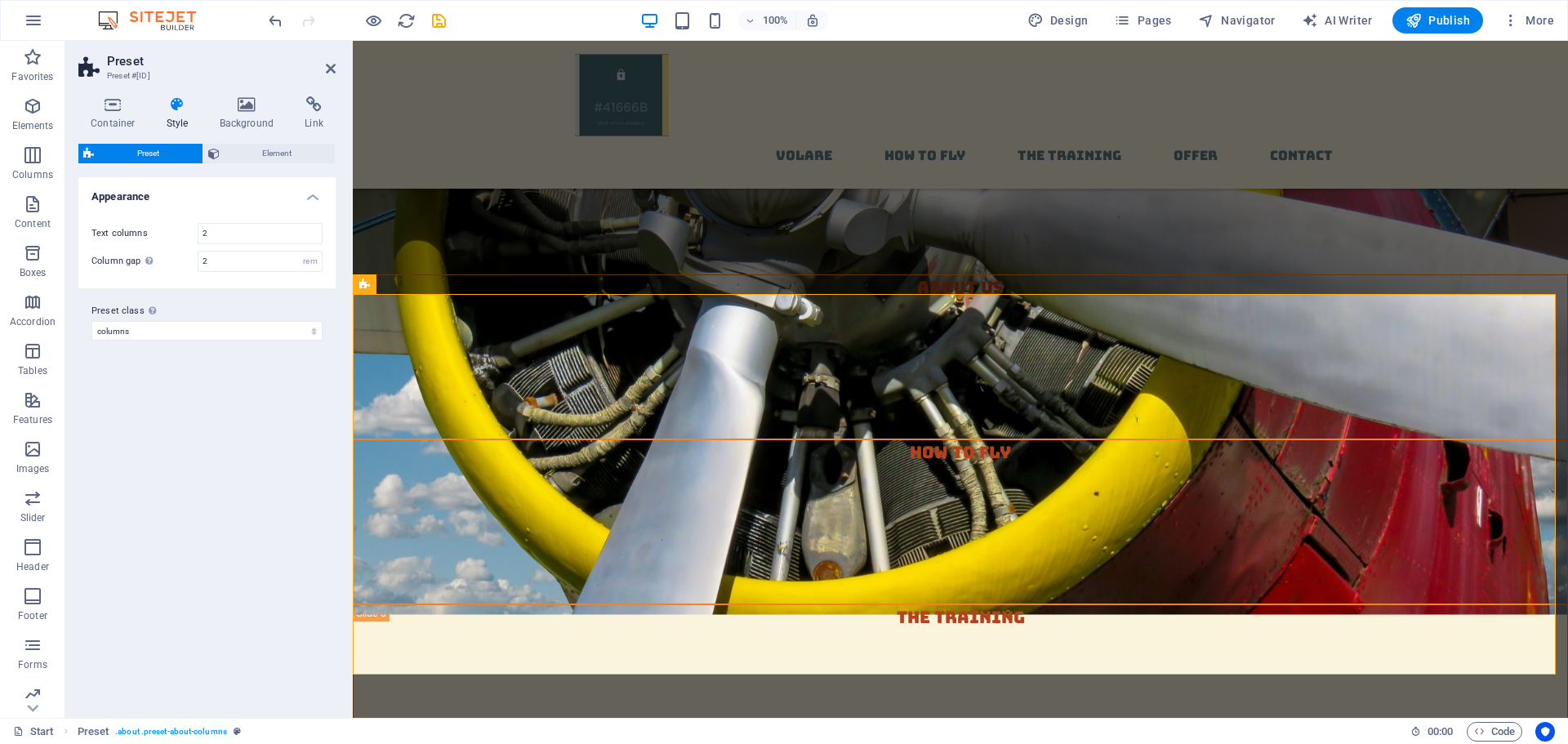 click on "Preset Preset #ed-823440456" at bounding box center [207, 62] 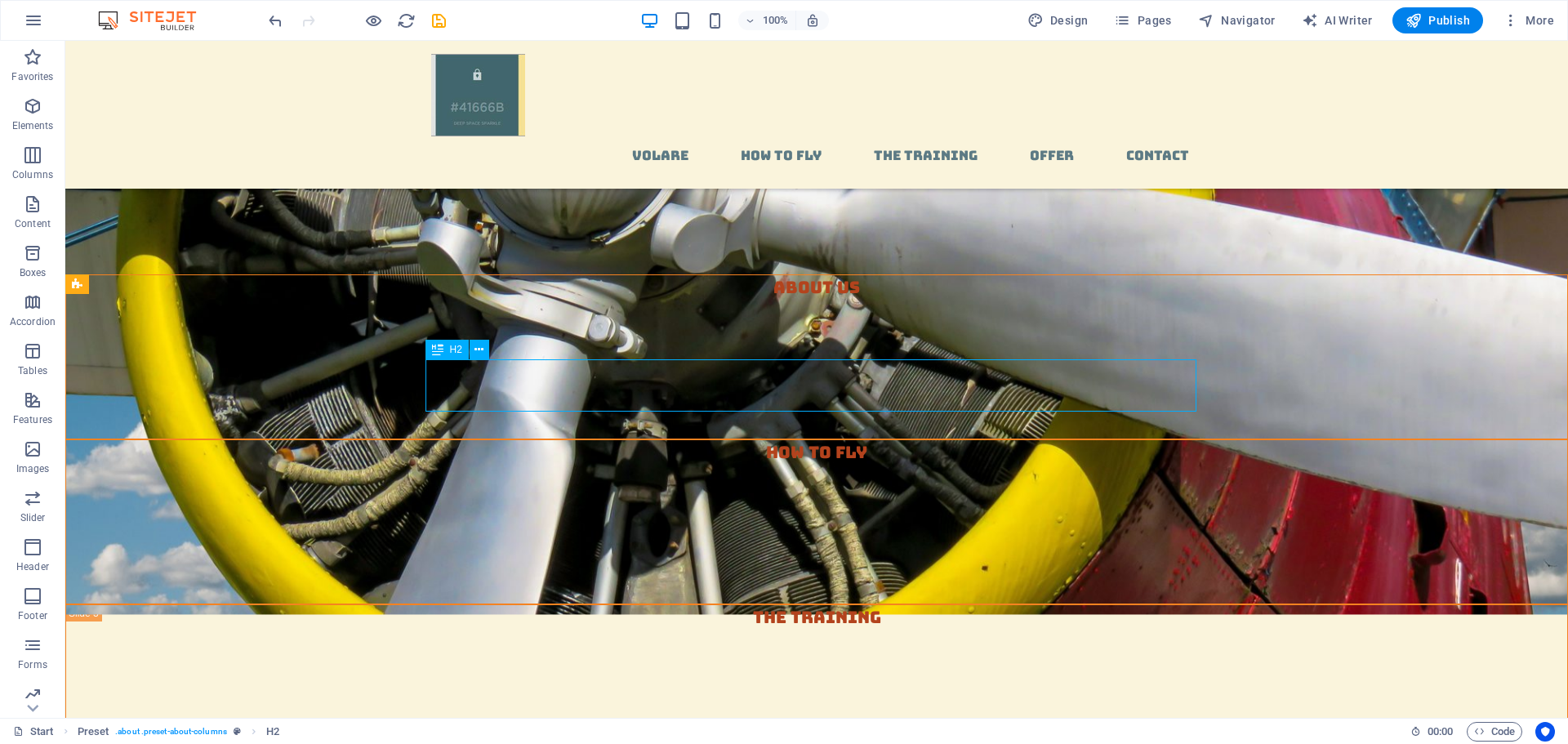 click on "jobaidcookbook.com - About Us" at bounding box center (817, 1250) 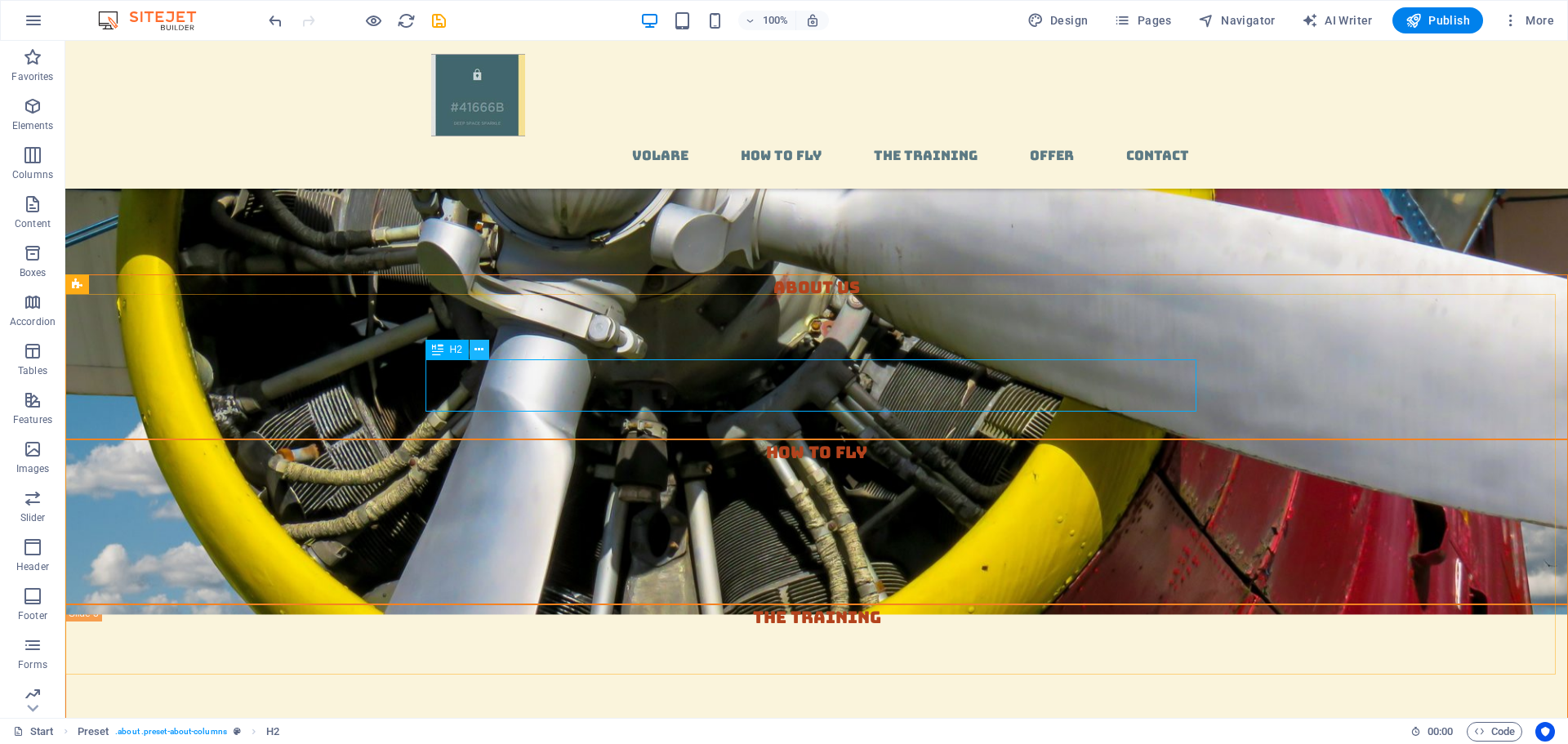 click at bounding box center (479, 350) 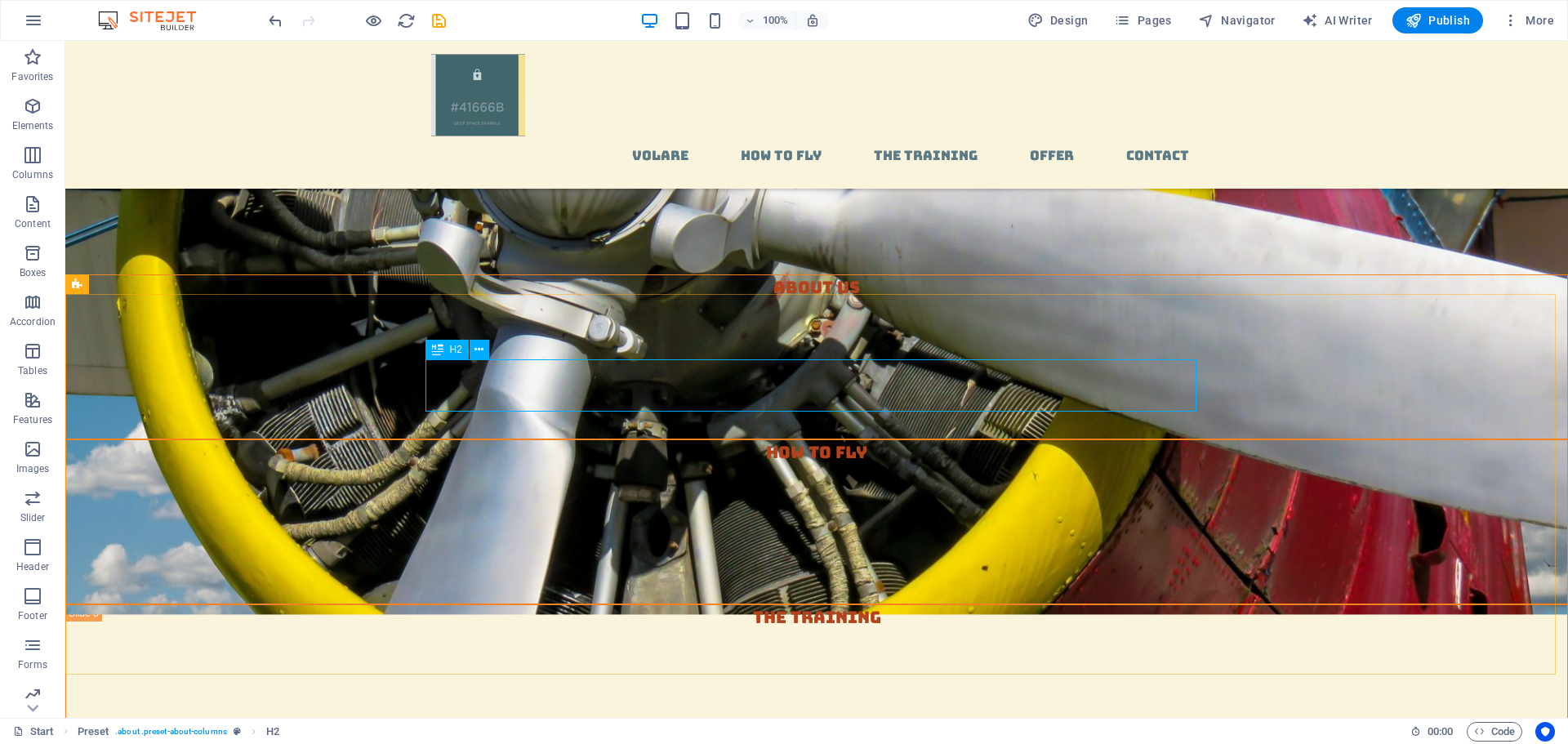 click at bounding box center [438, 350] 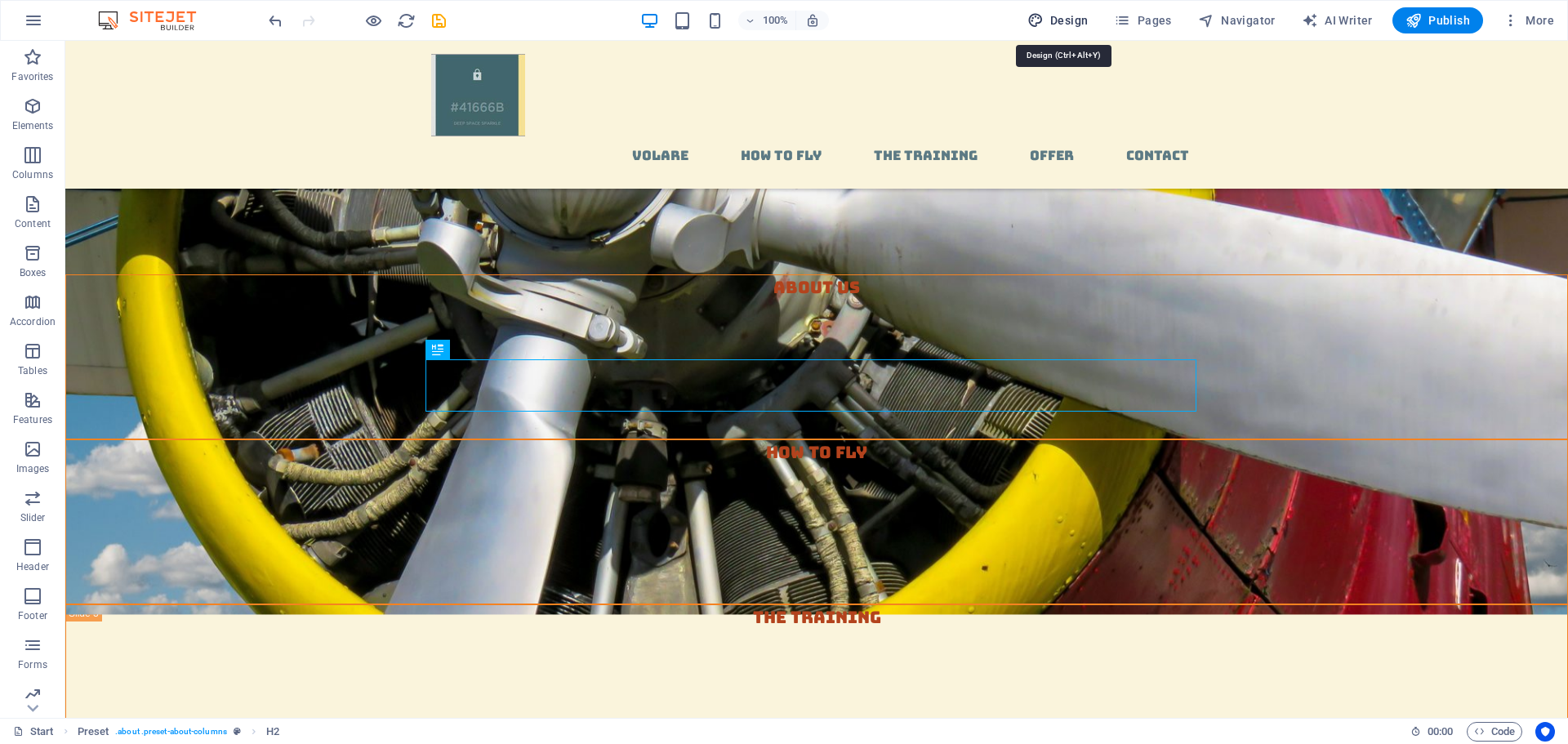 click on "Design" at bounding box center [1058, 20] 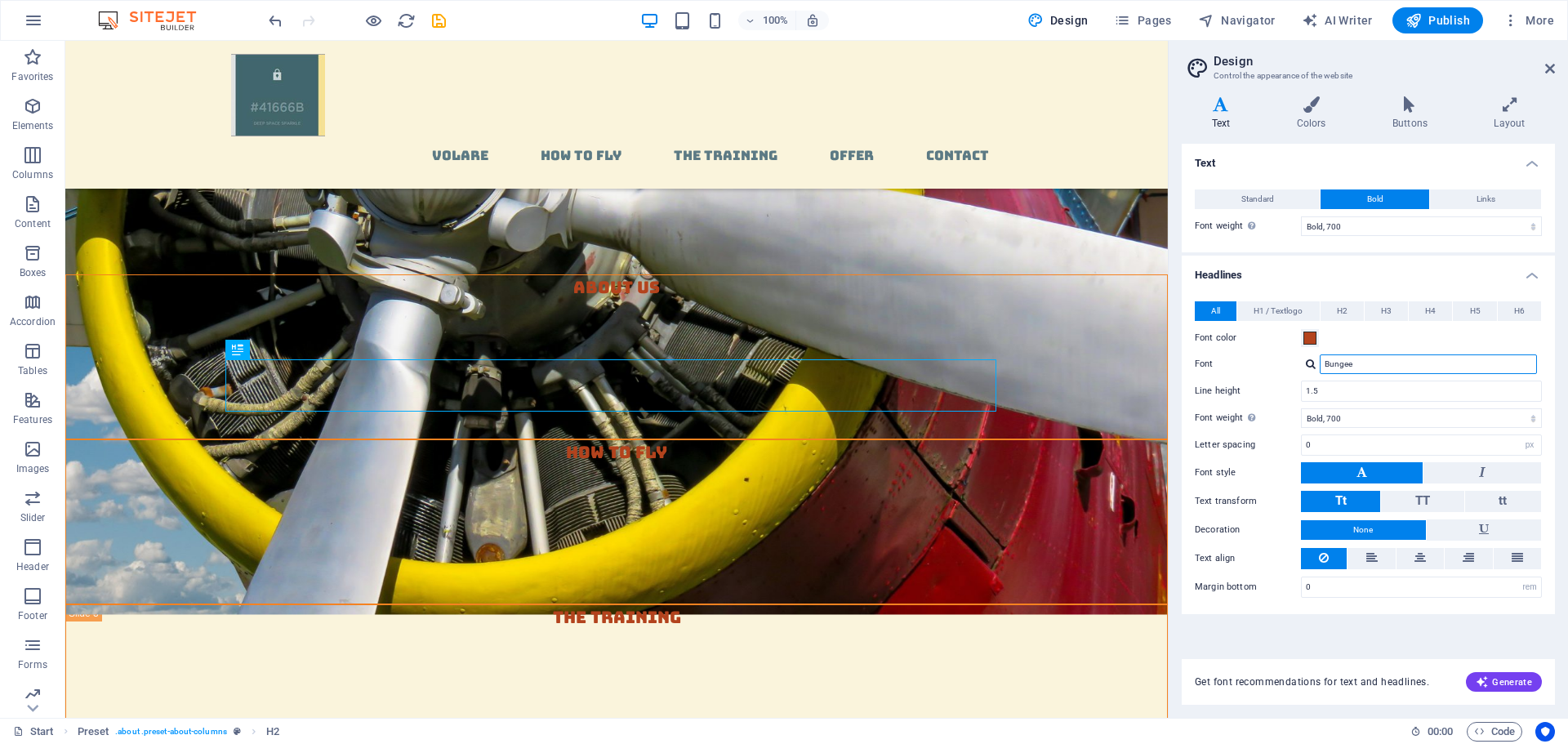 click on "Bungee" at bounding box center (1428, 364) 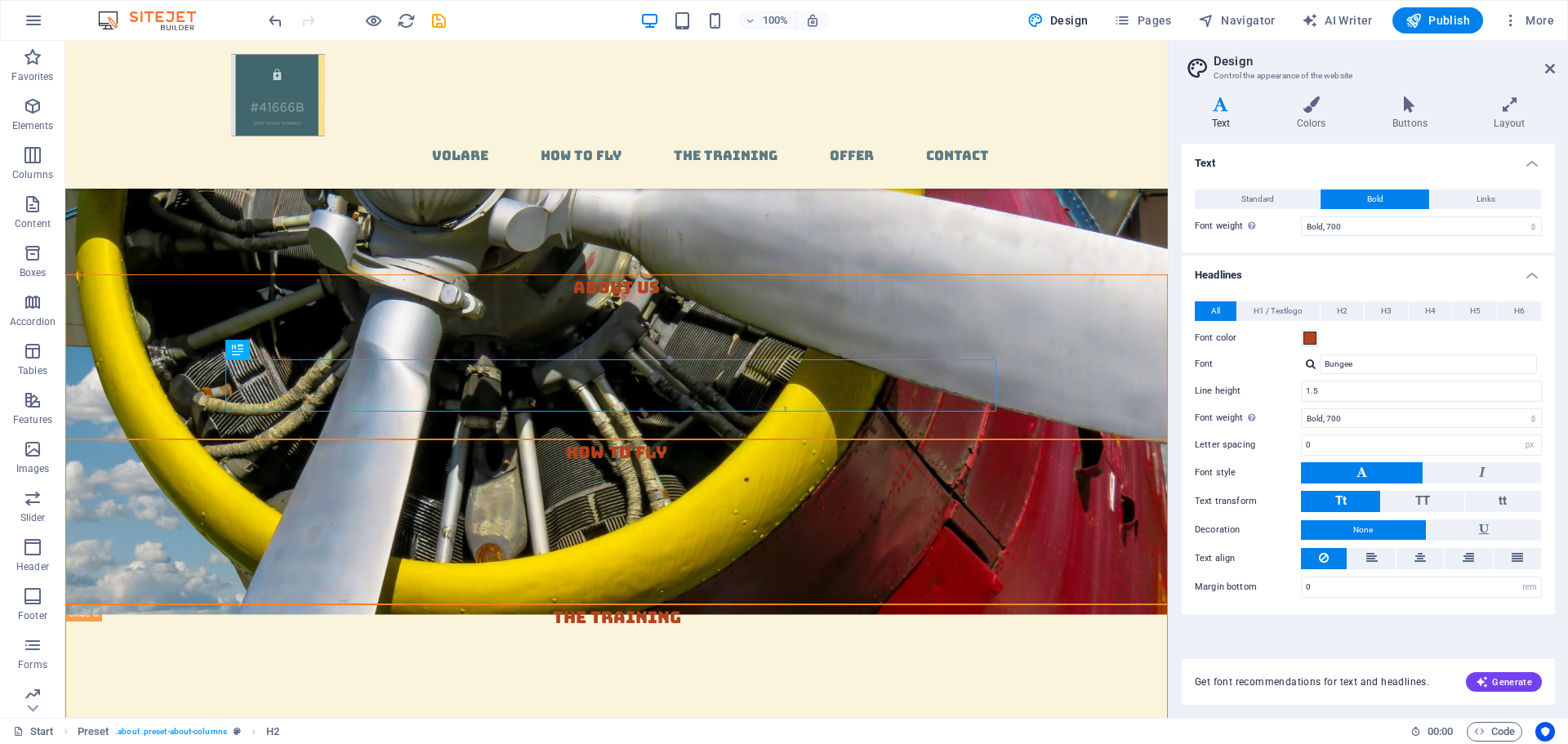 click at bounding box center (1311, 363) 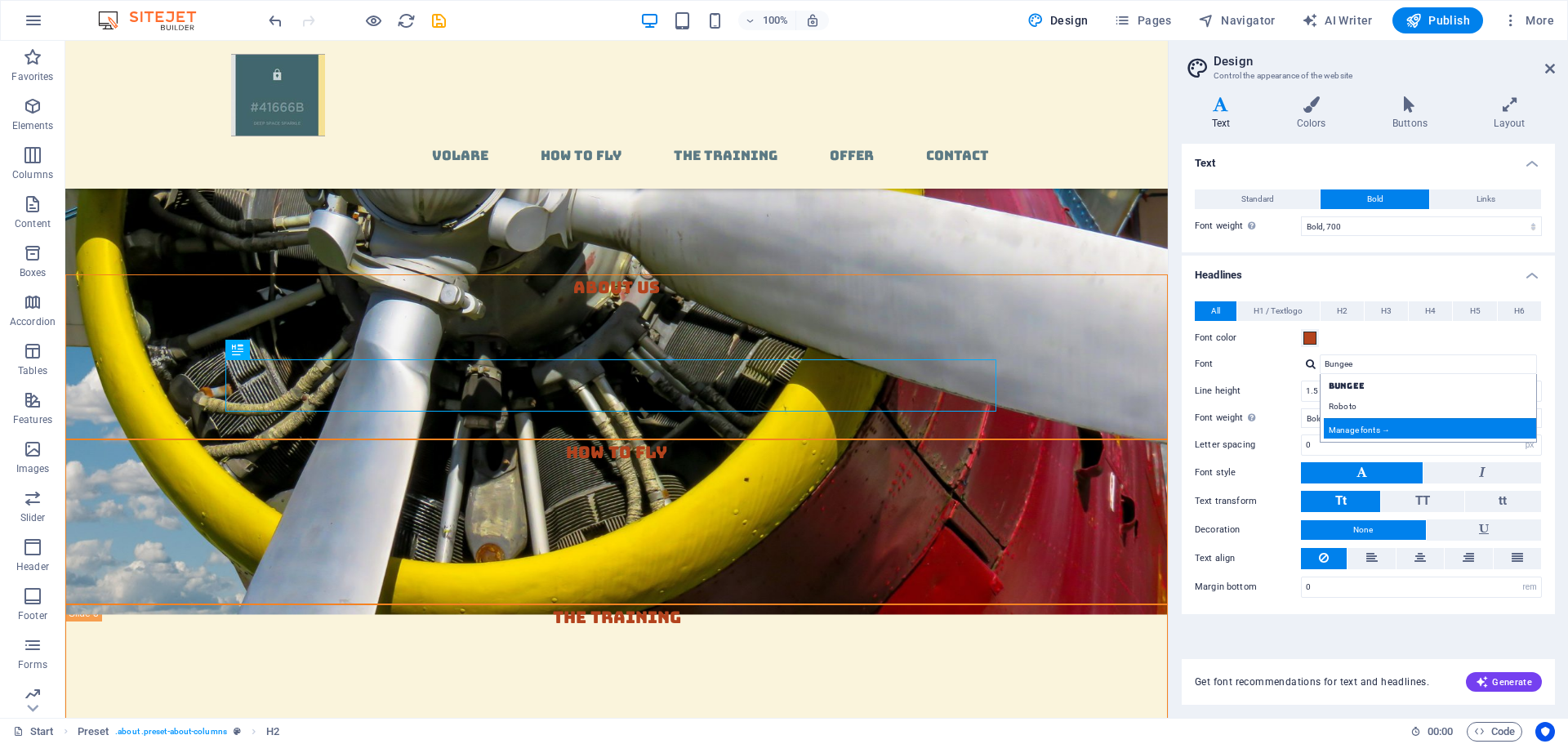 click on "Manage fonts →" at bounding box center (1432, 428) 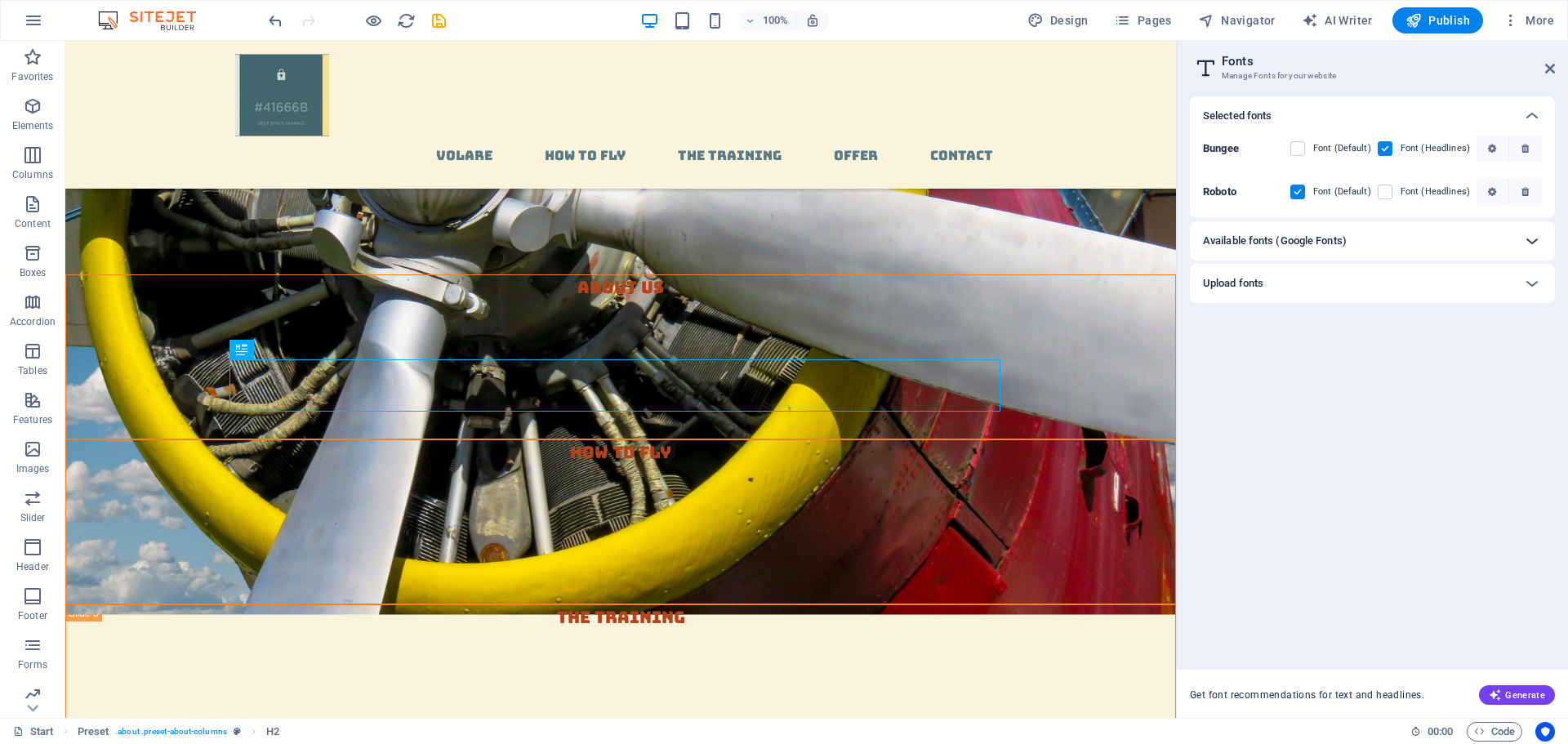 click at bounding box center (1532, 241) 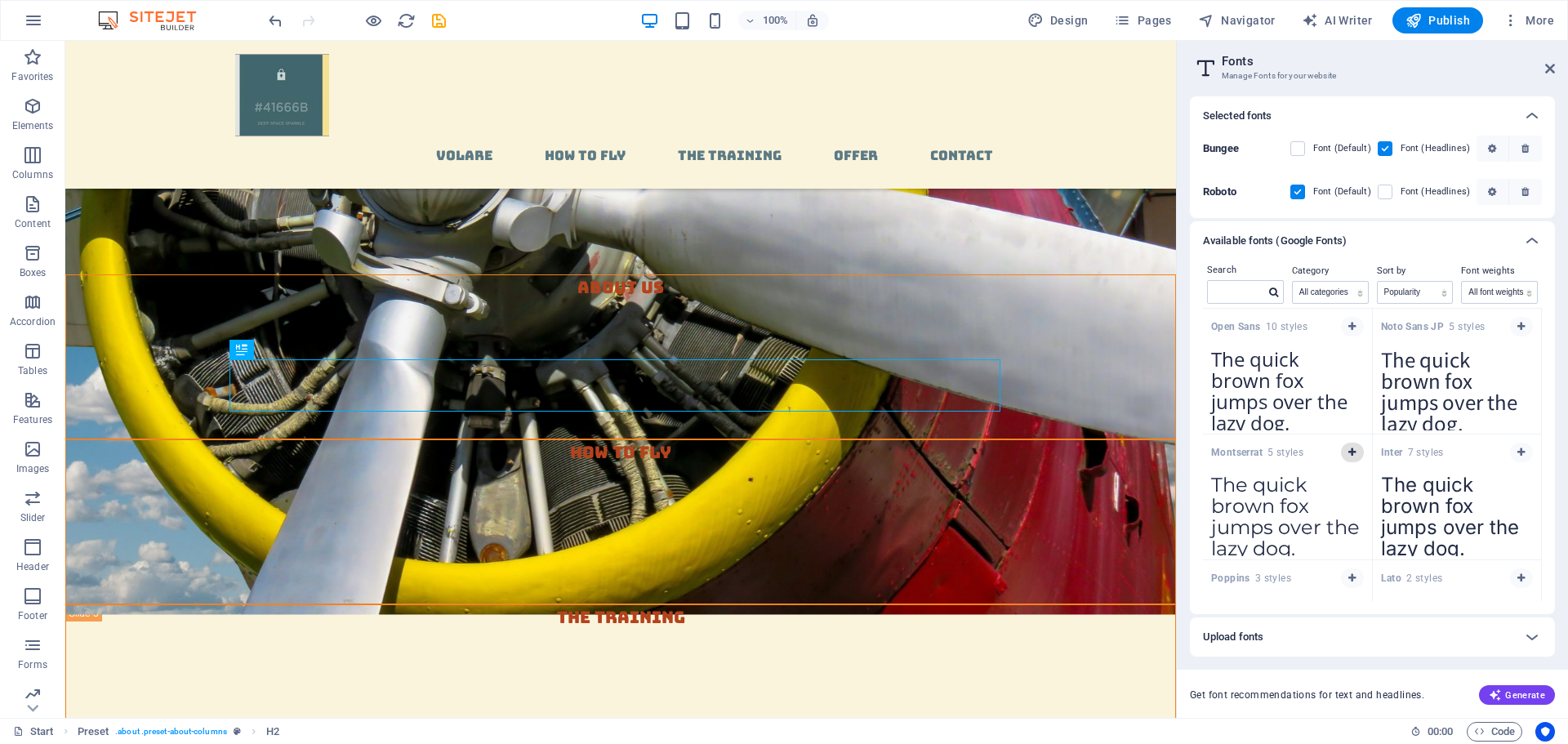 click at bounding box center (1352, 452) 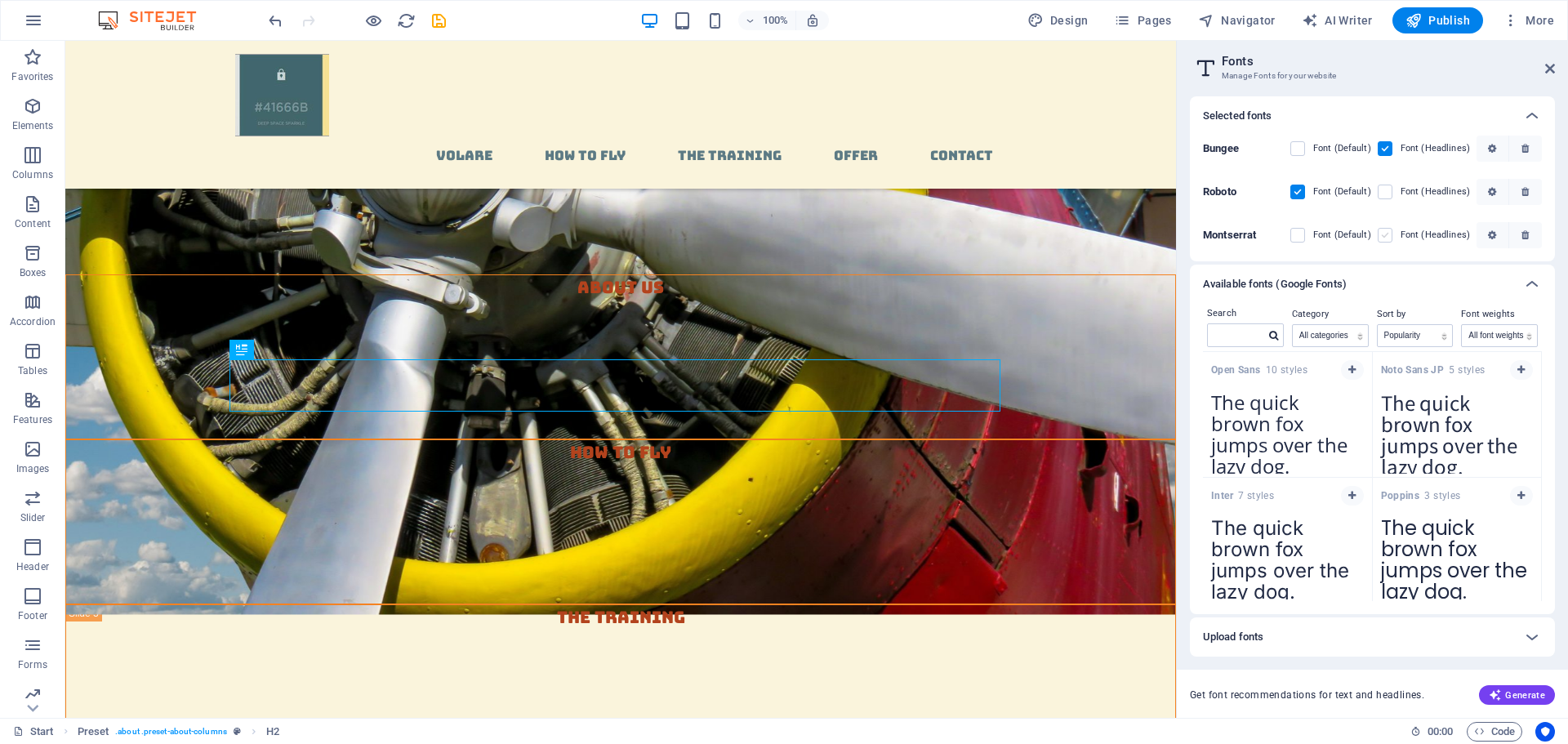 click at bounding box center (1385, 235) 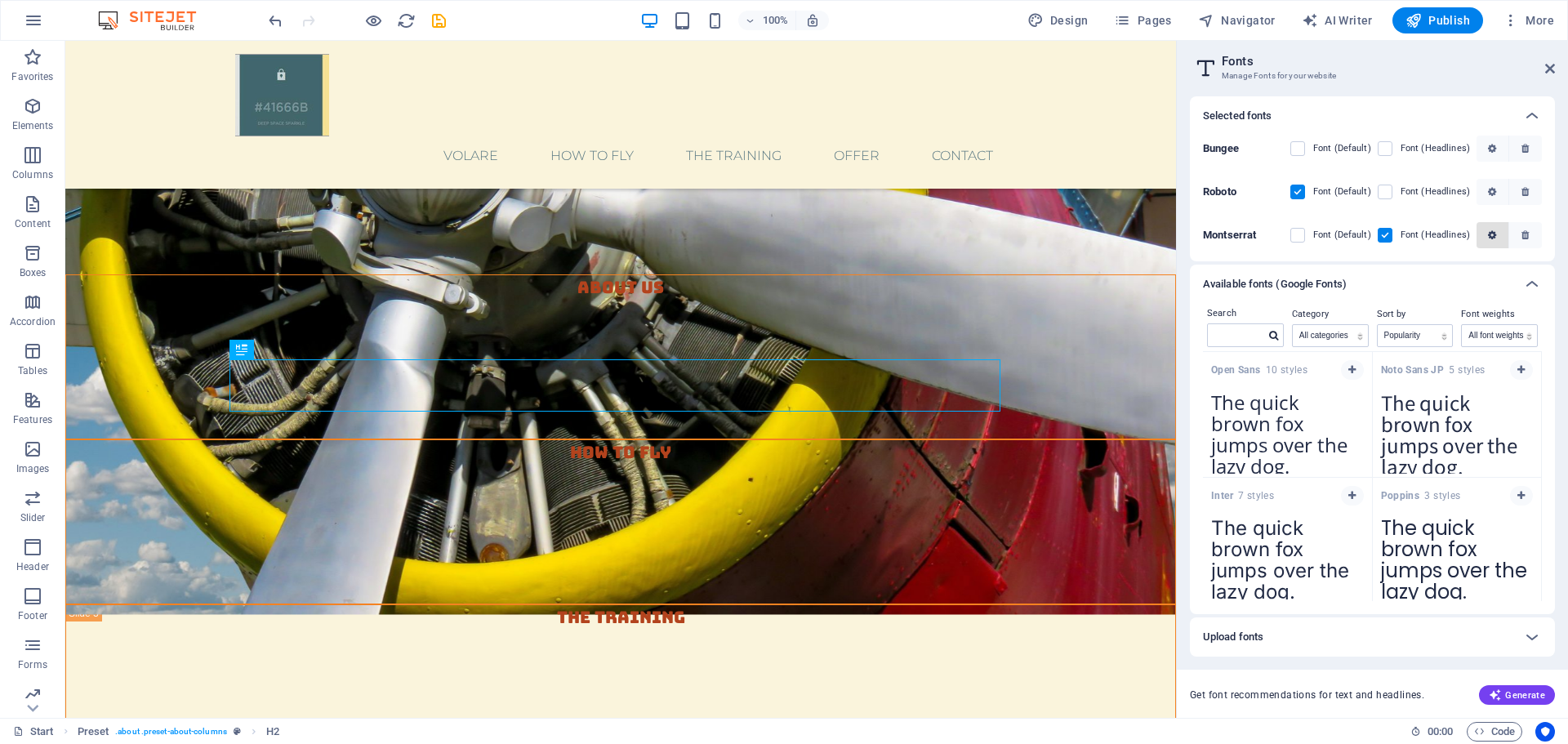 click at bounding box center (1492, 235) 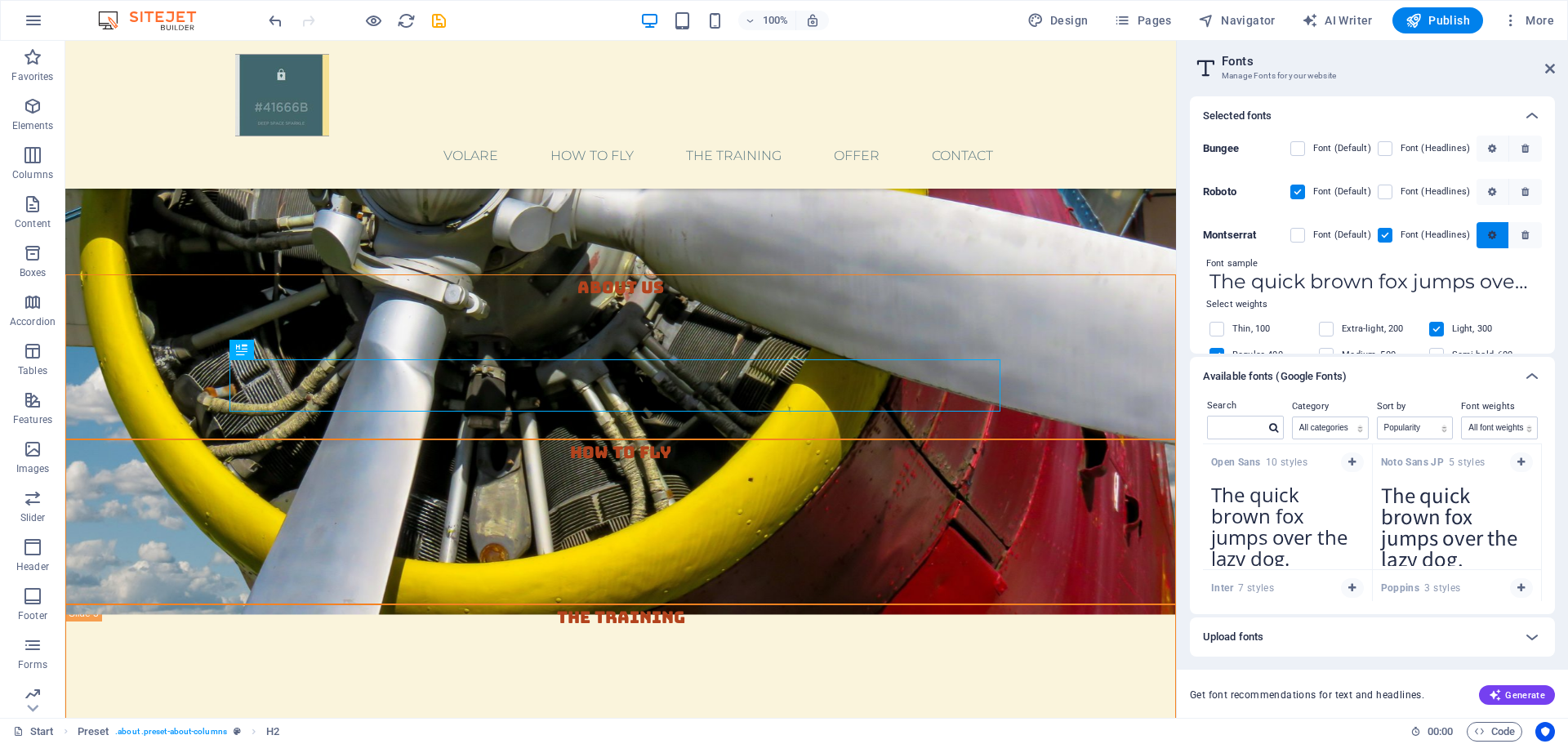 click at bounding box center (1493, 235) 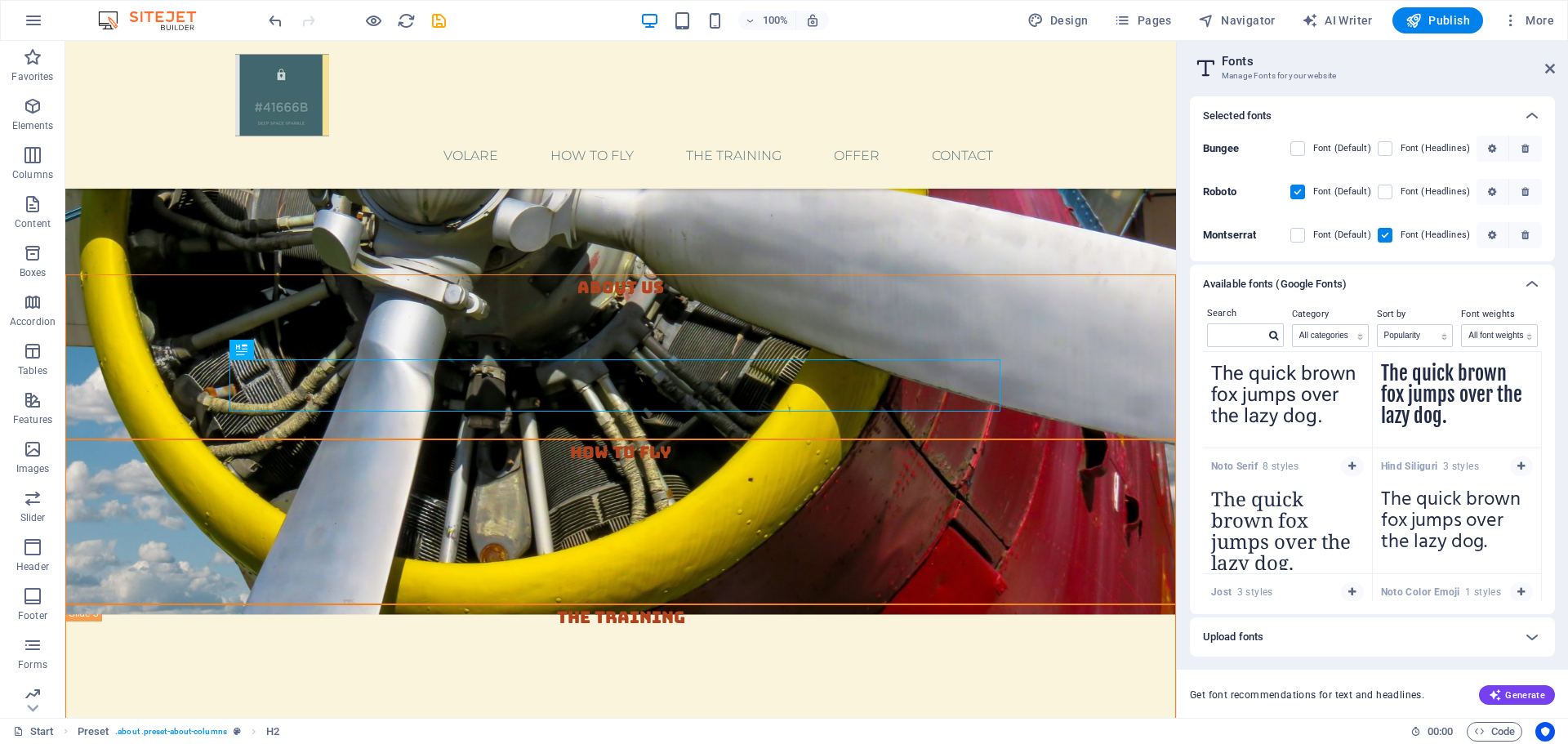 scroll, scrollTop: 2684, scrollLeft: 0, axis: vertical 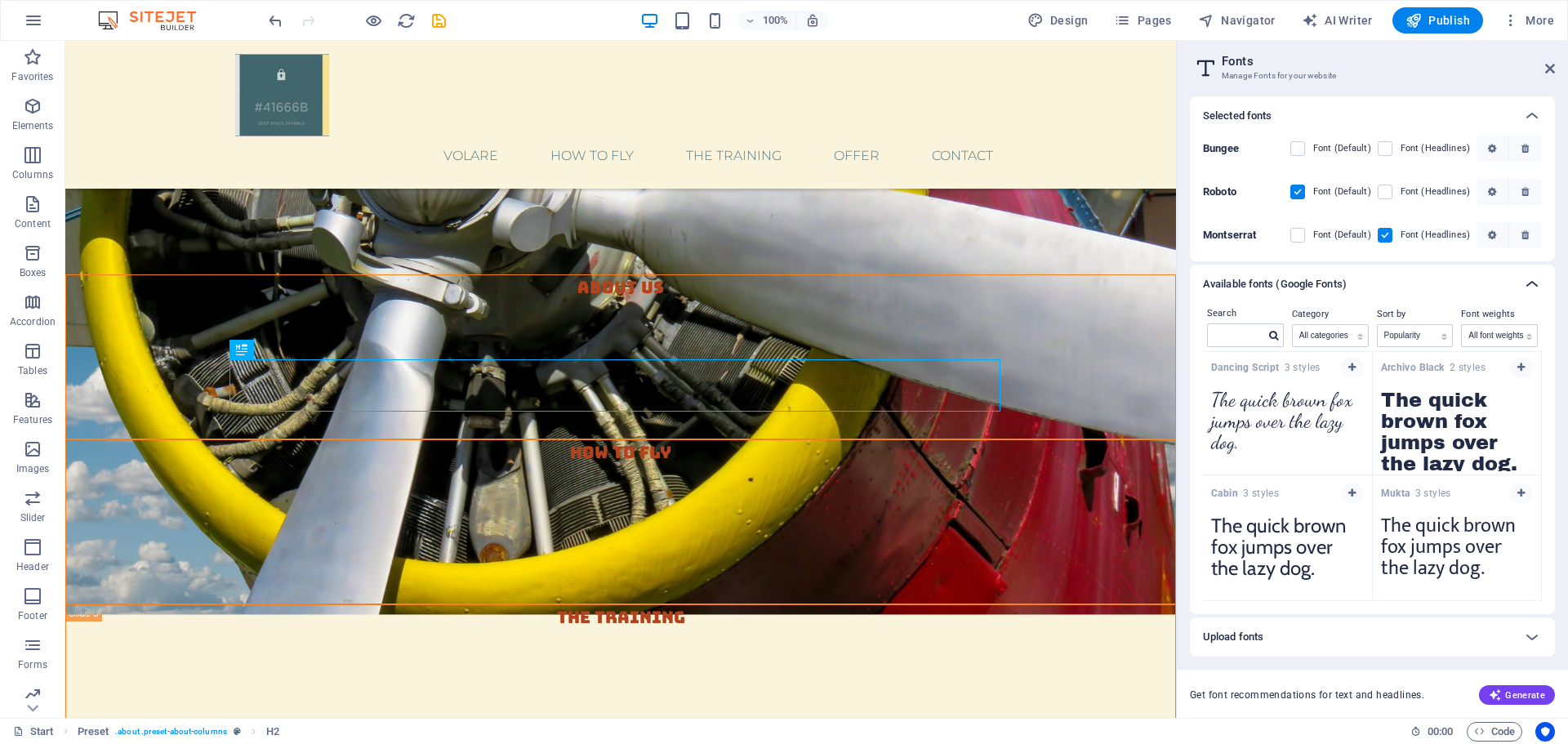 click at bounding box center (1532, 284) 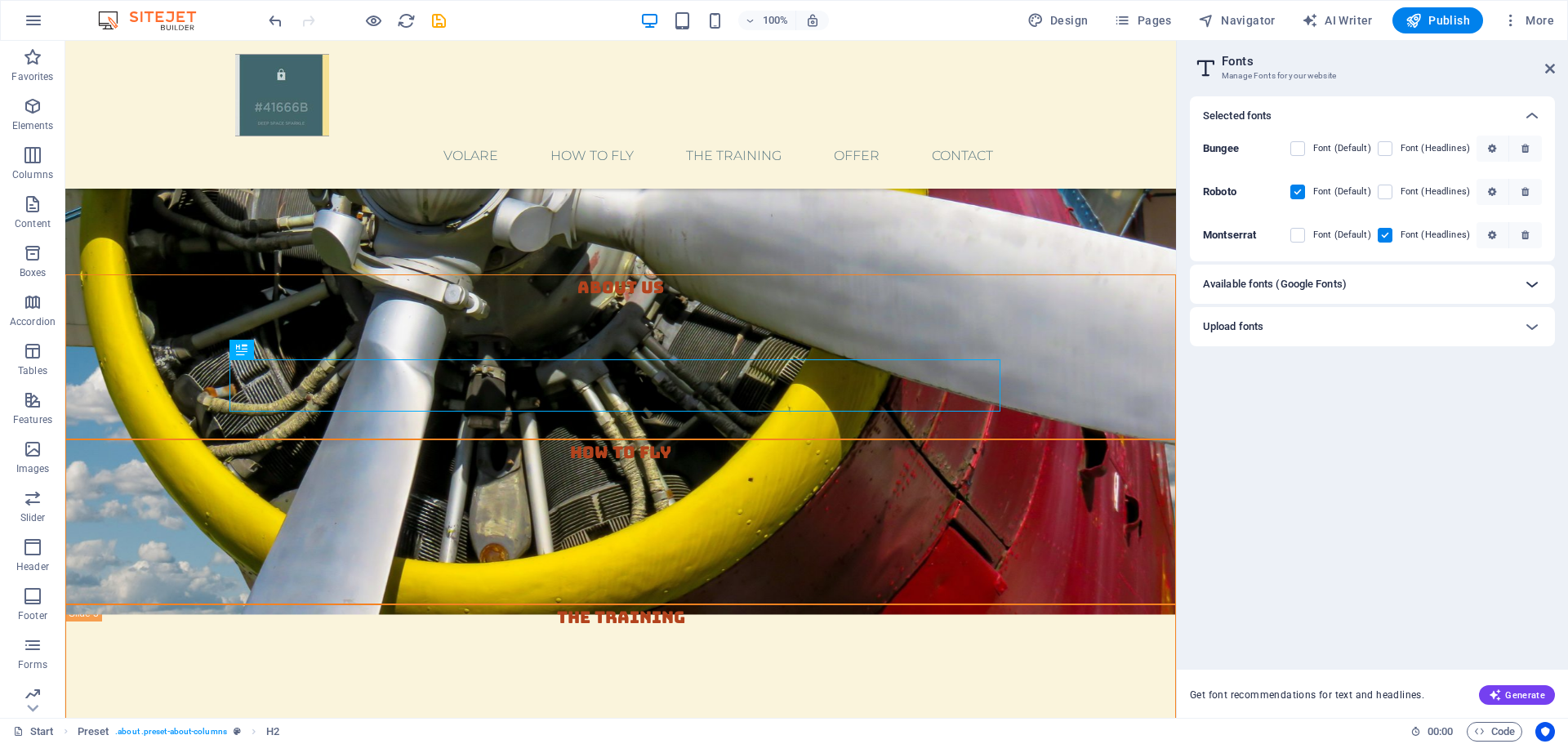 scroll, scrollTop: 0, scrollLeft: 0, axis: both 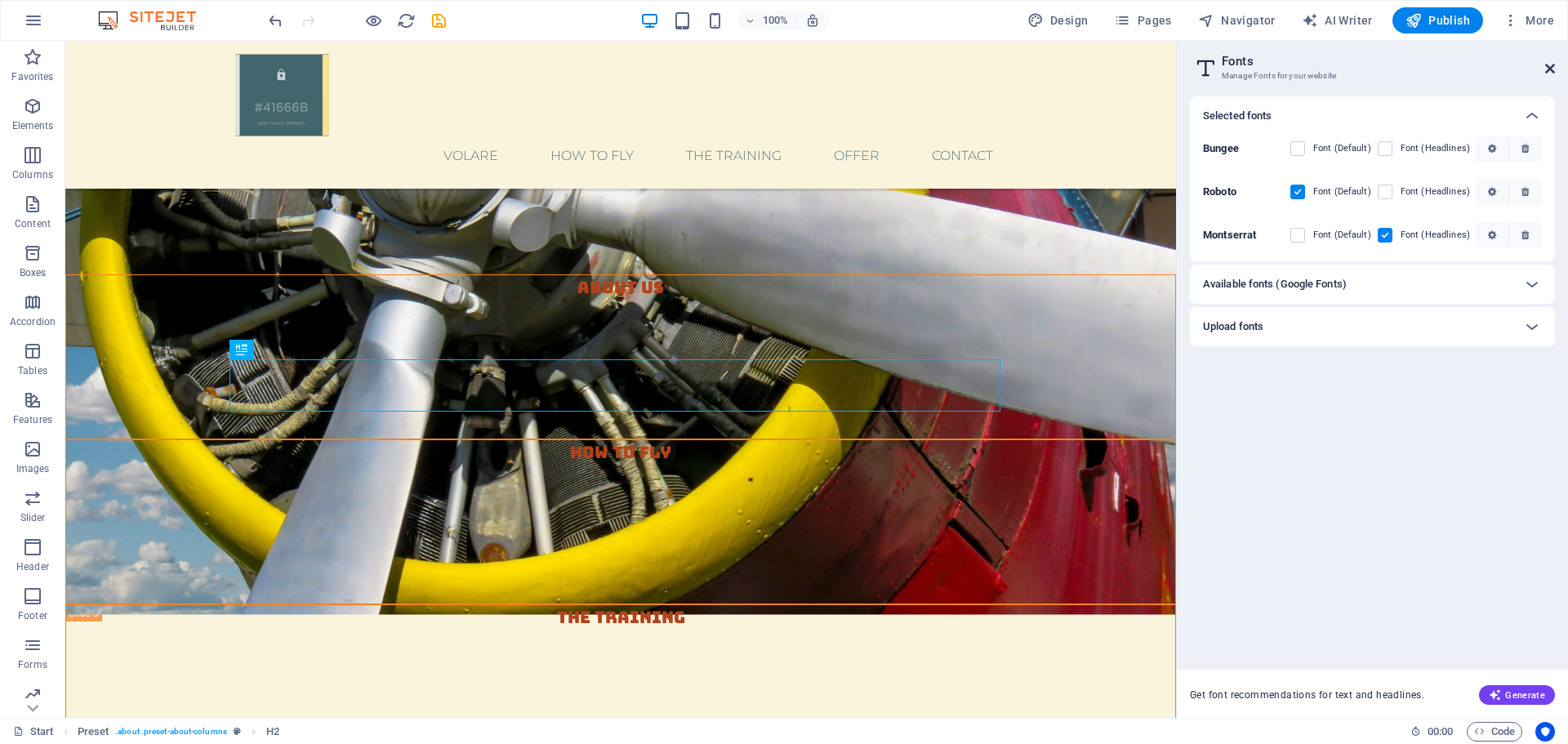 click at bounding box center [1550, 69] 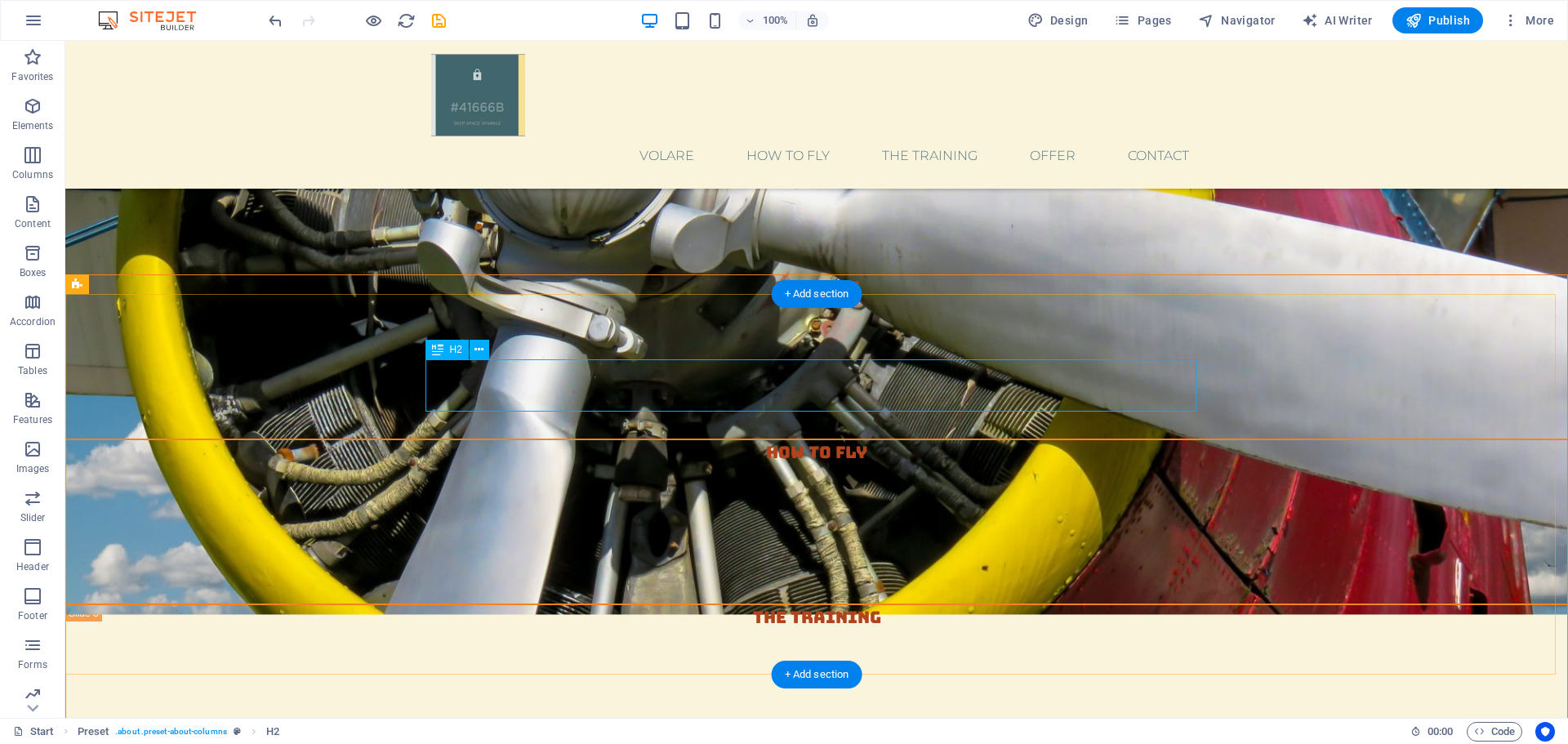 click on "jobaidcookbook.com - About Us" at bounding box center (817, 1250) 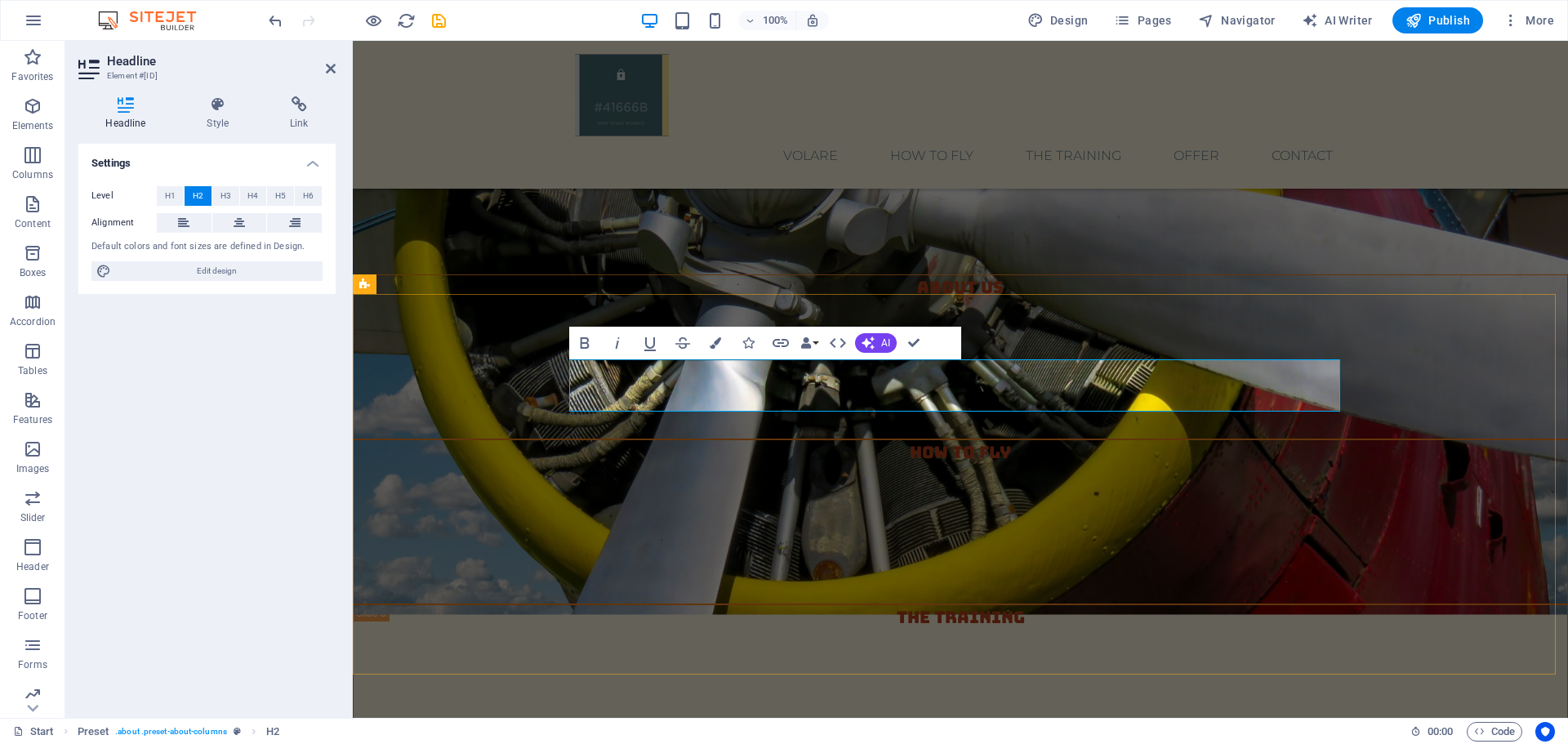 click on "jobaidcookbook.com" at bounding box center (889, 1249) 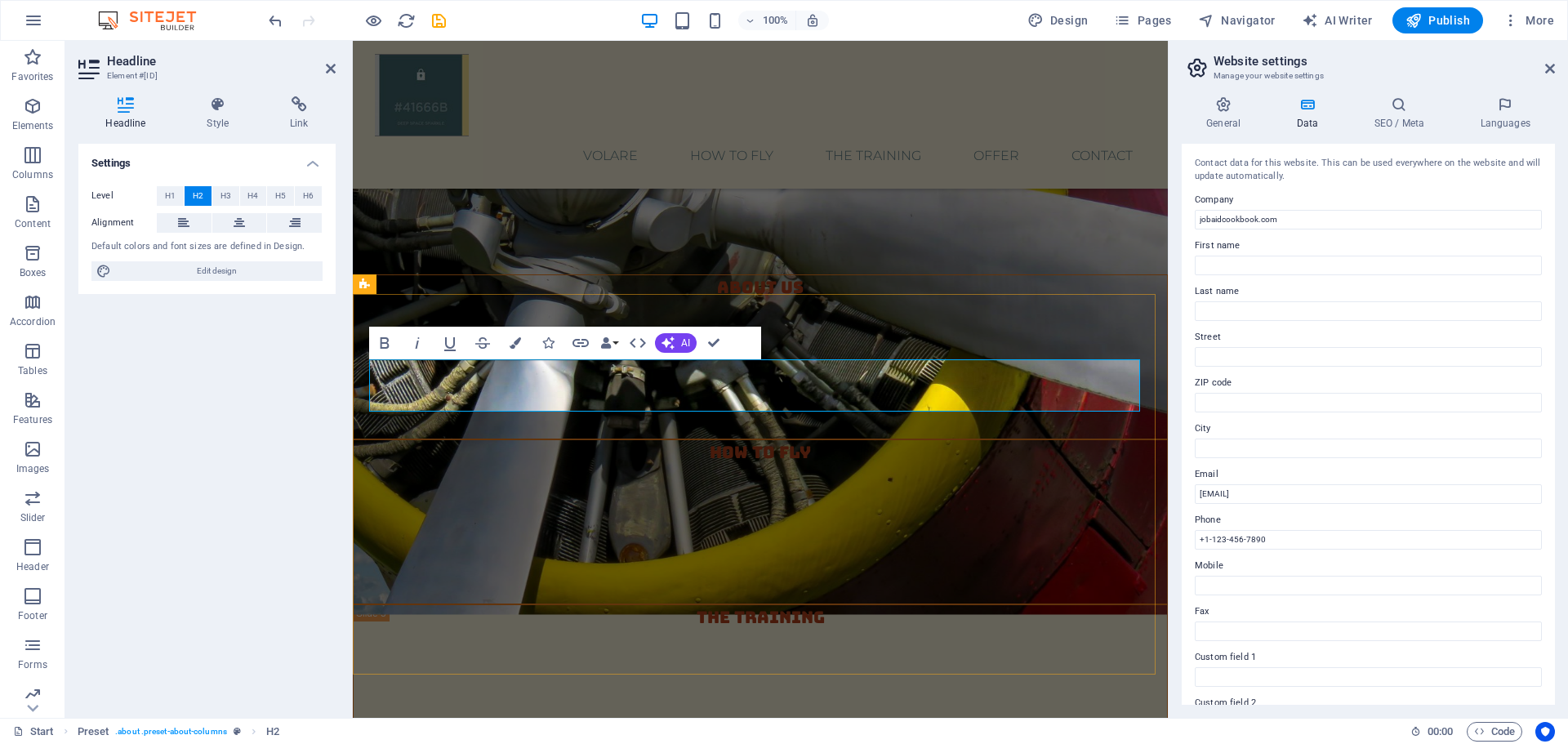 type 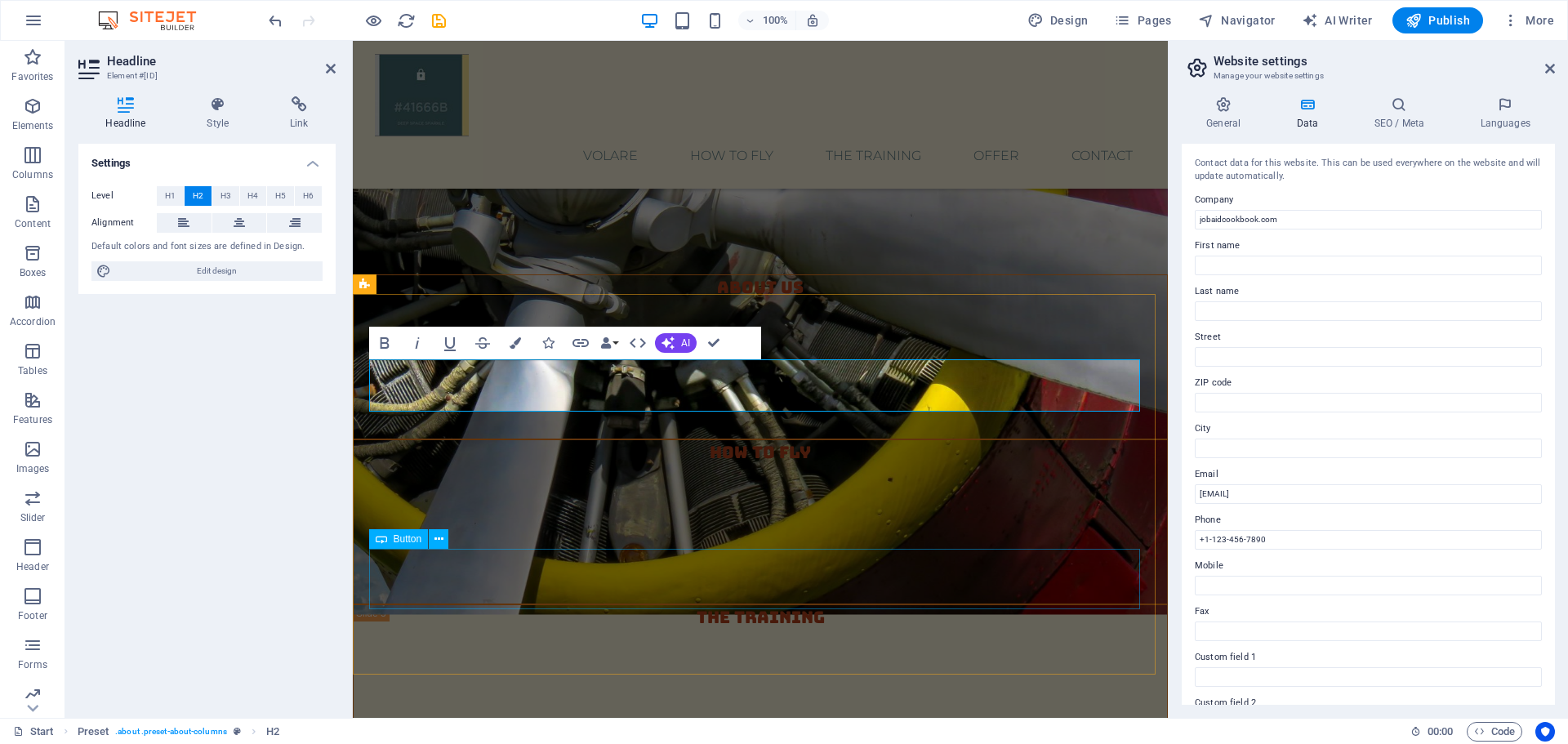 click on "More about the Training" at bounding box center (760, 1450) 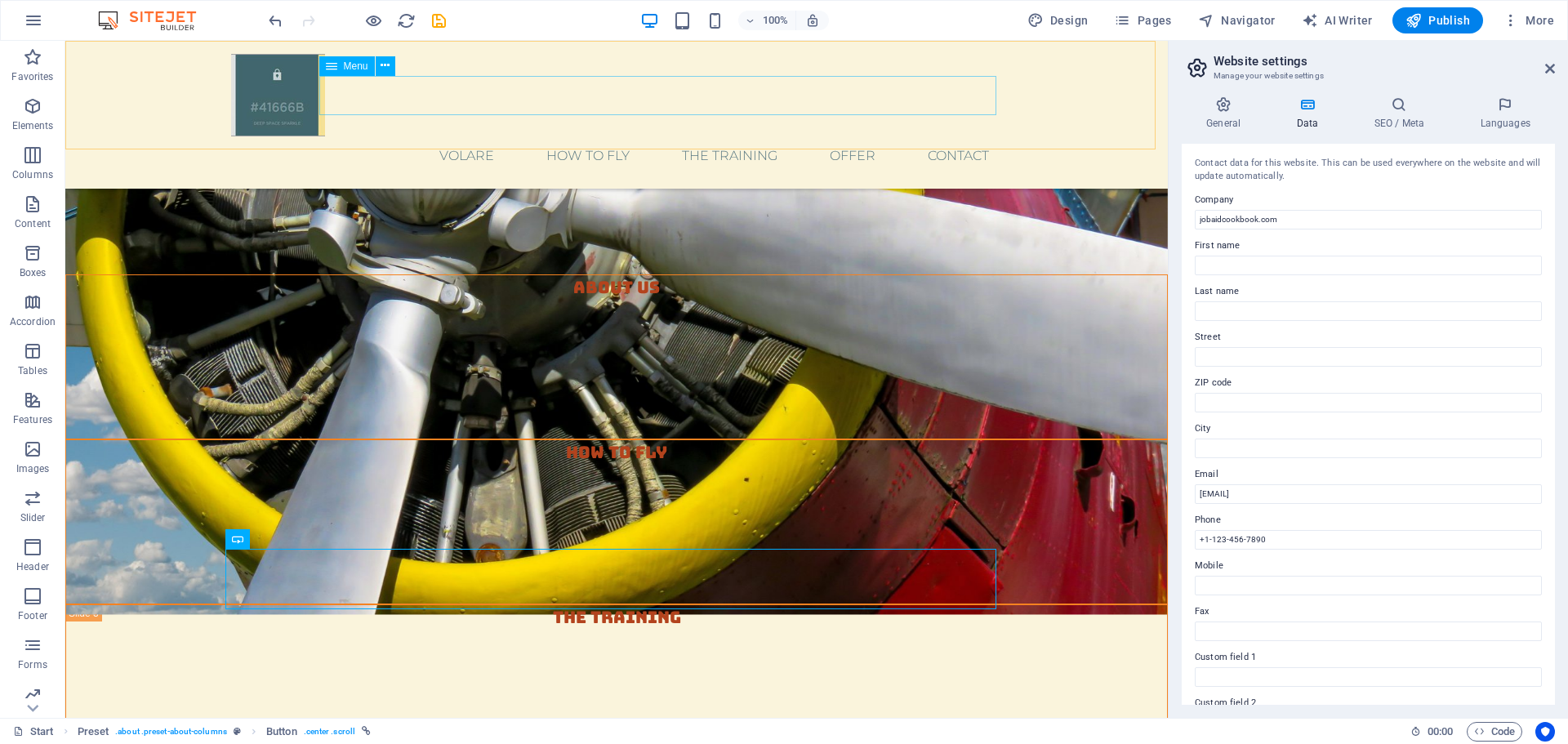 click on "Volare How to fly The Training Offer contact" at bounding box center (617, 156) 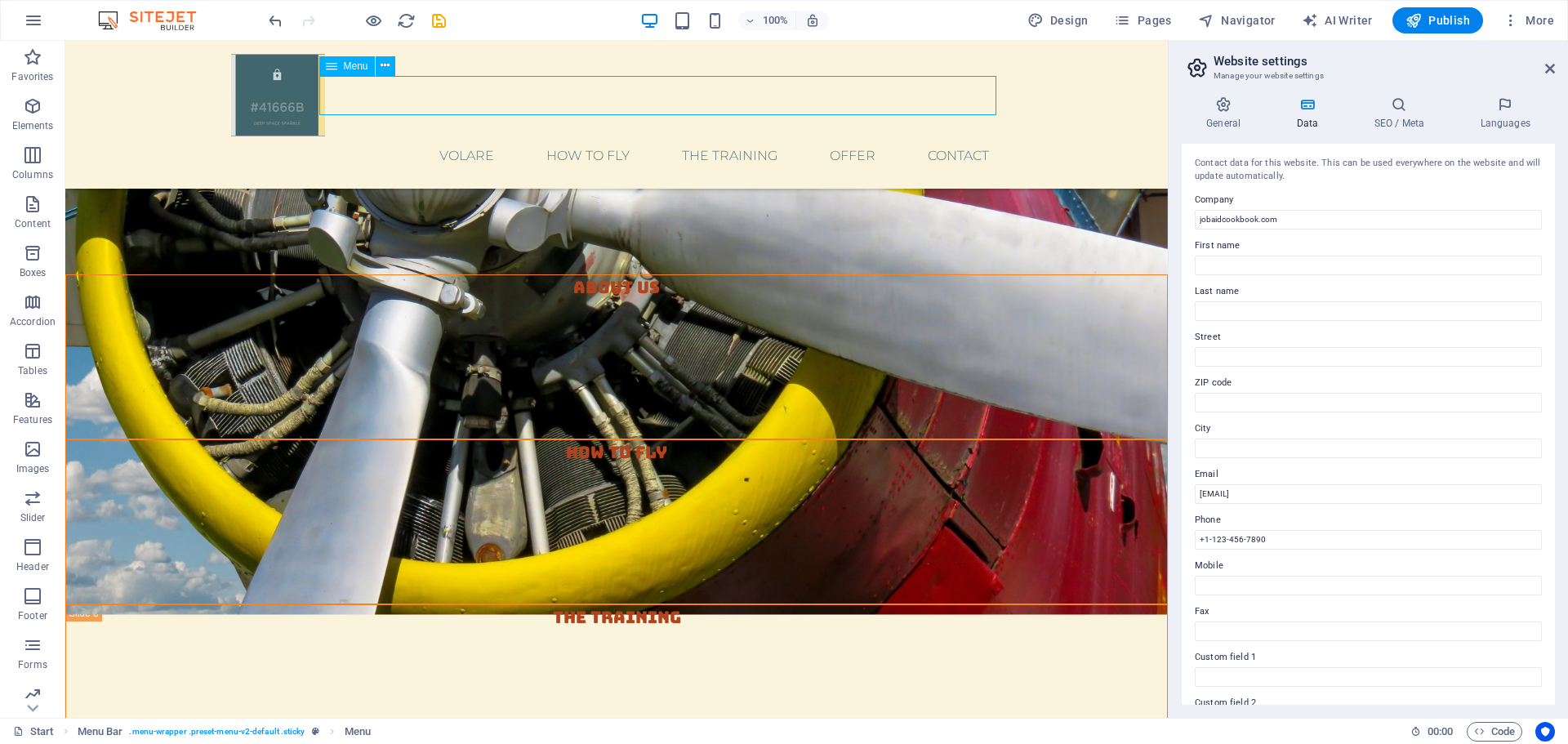 click on "Volare How to fly The Training Offer contact" at bounding box center [617, 156] 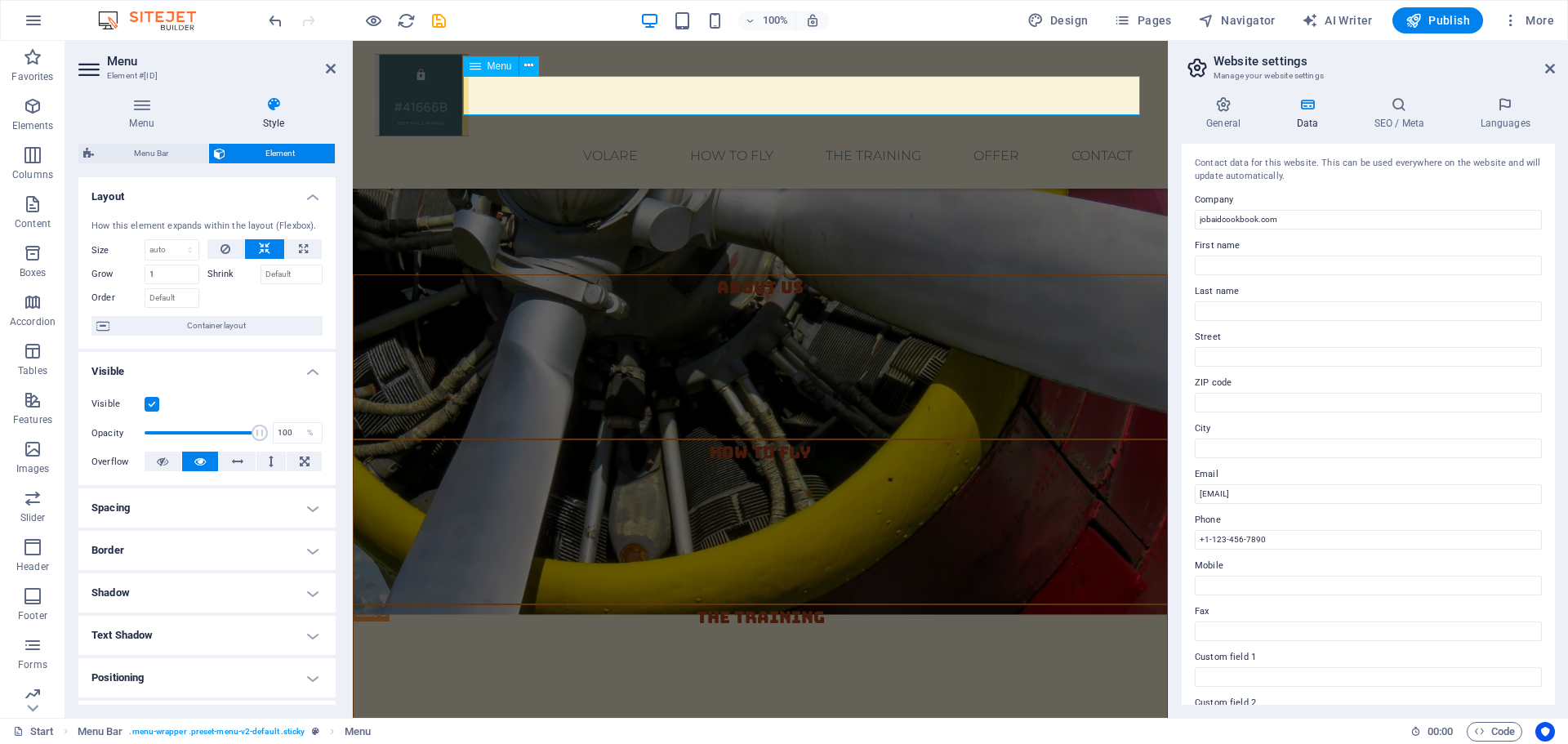click on "Volare How to fly The Training Offer contact" at bounding box center [760, 156] 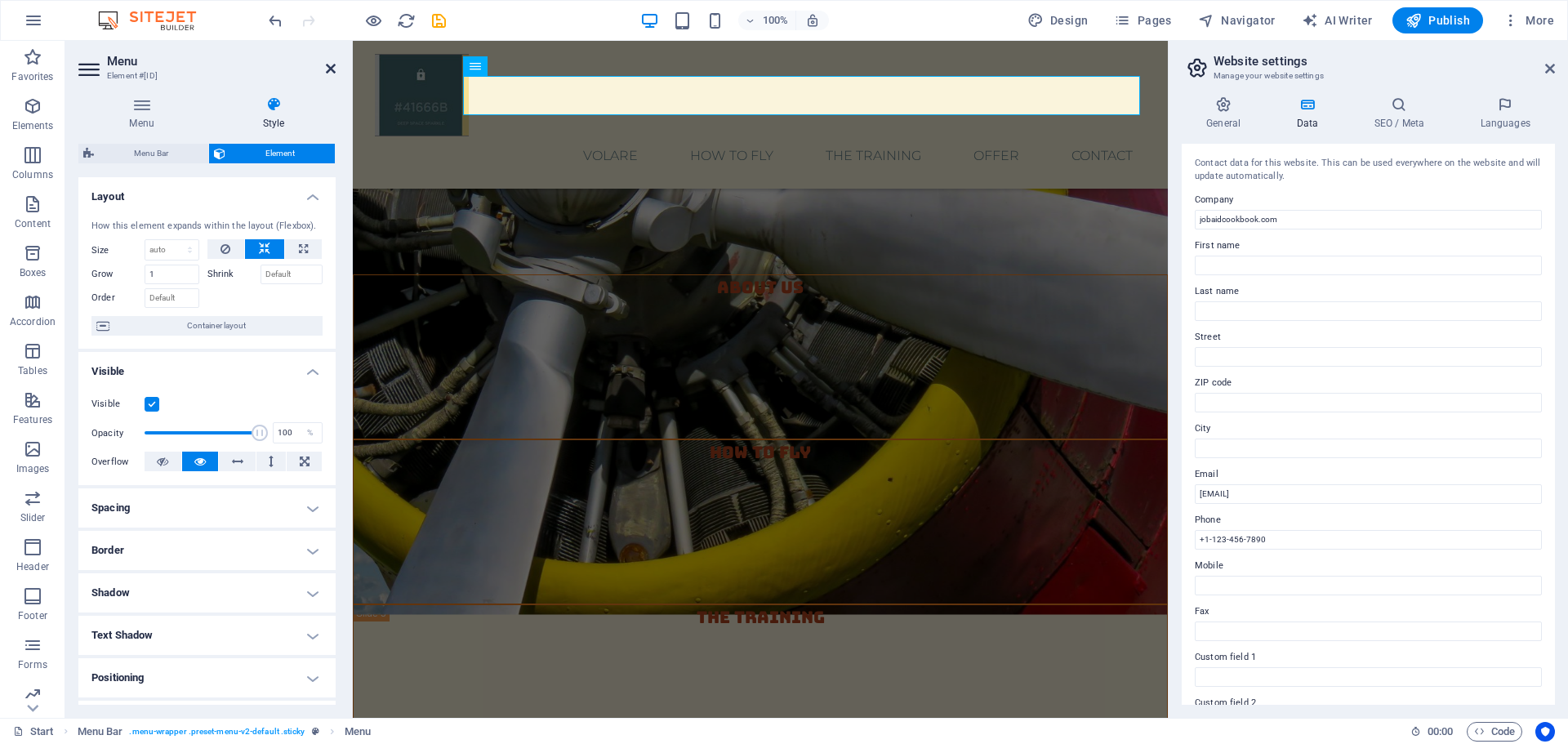 click at bounding box center (331, 69) 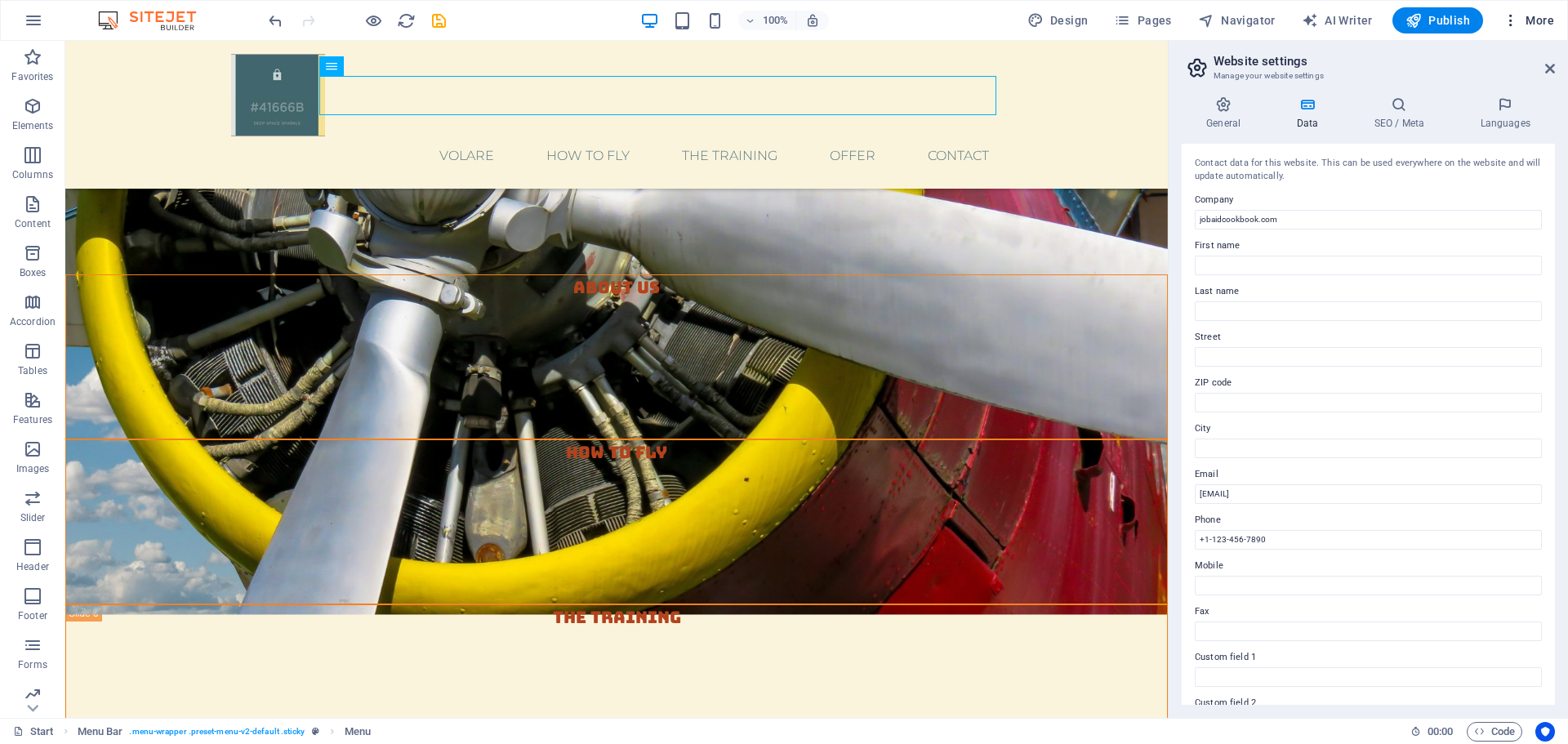 click on "More" at bounding box center (1528, 20) 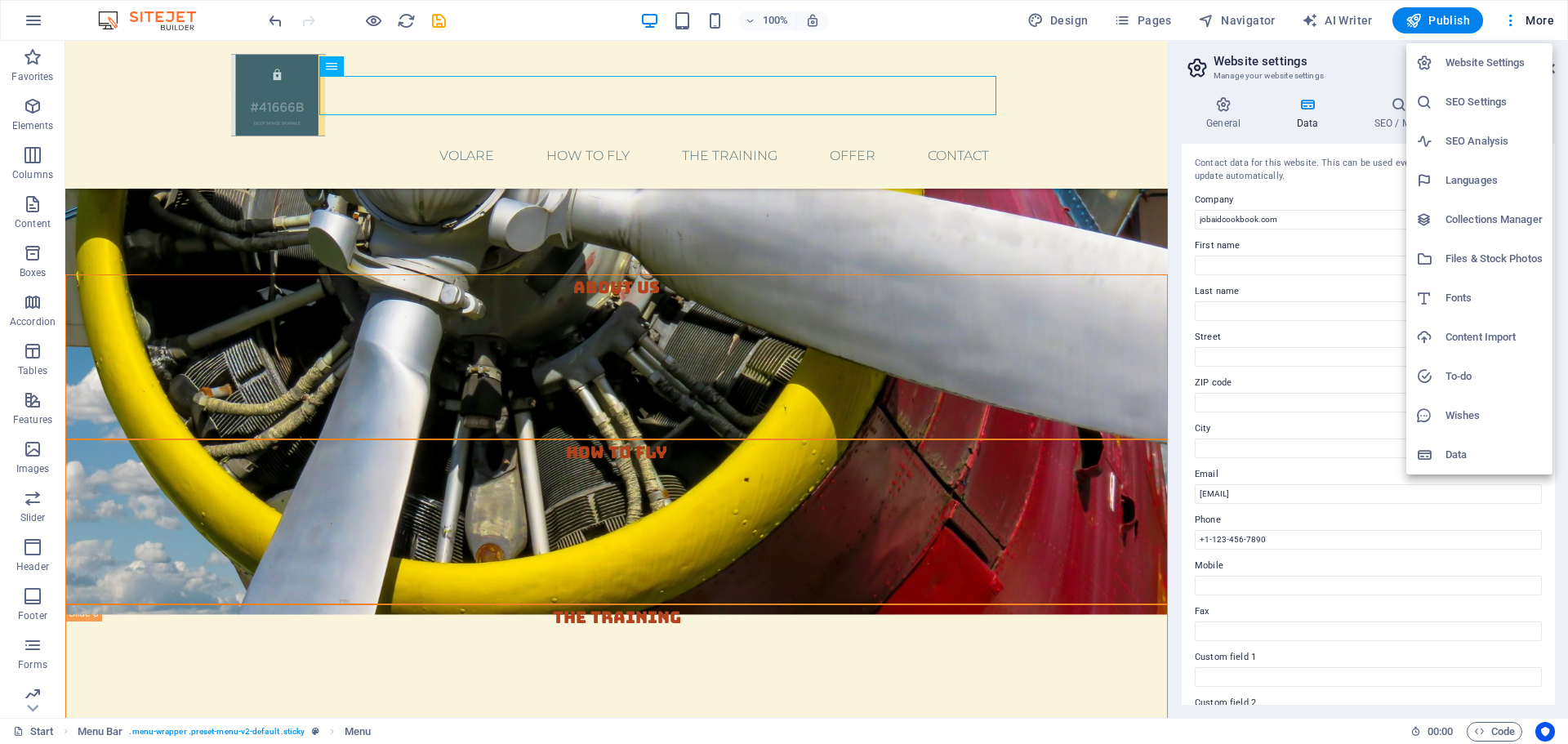 click at bounding box center [784, 372] 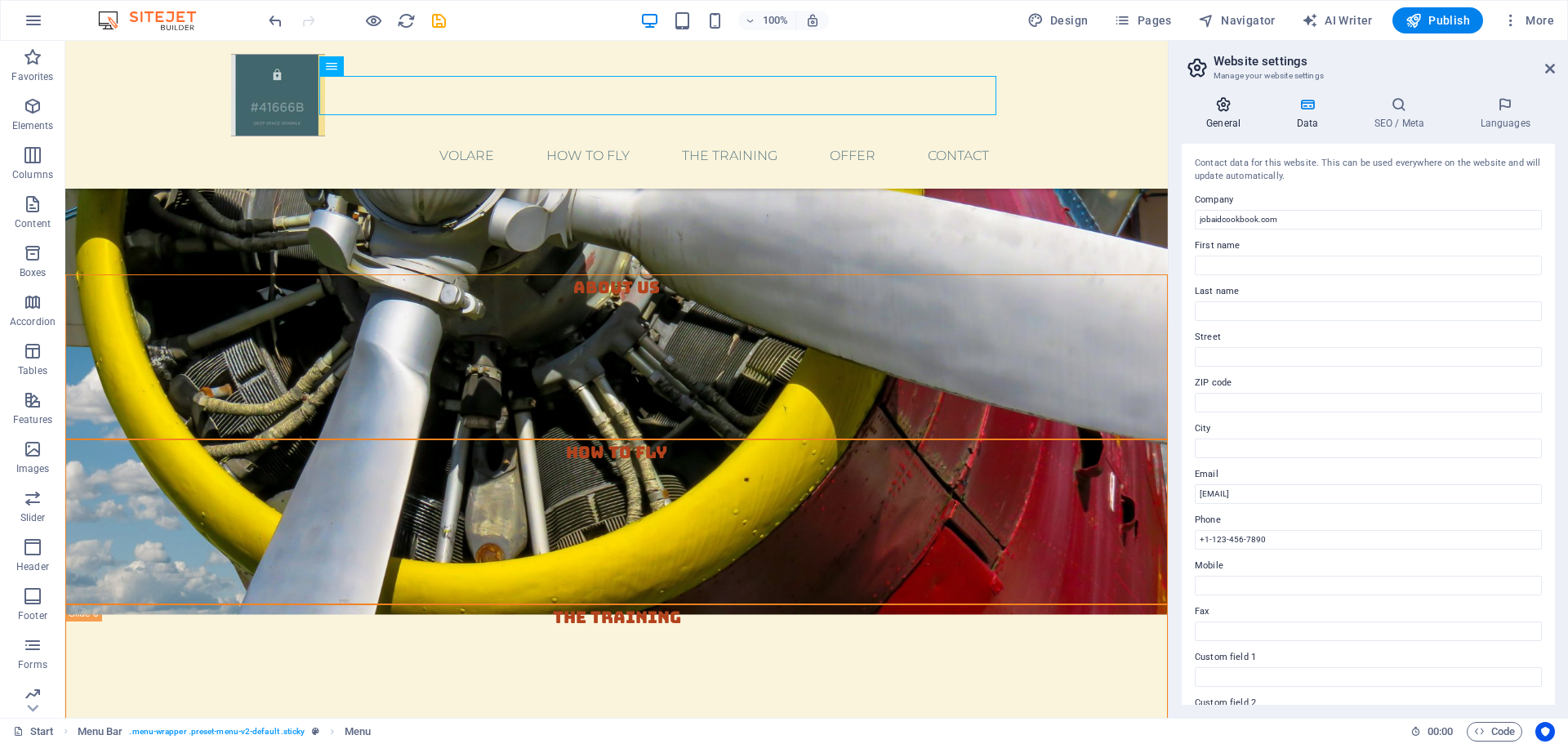 click at bounding box center [1223, 105] 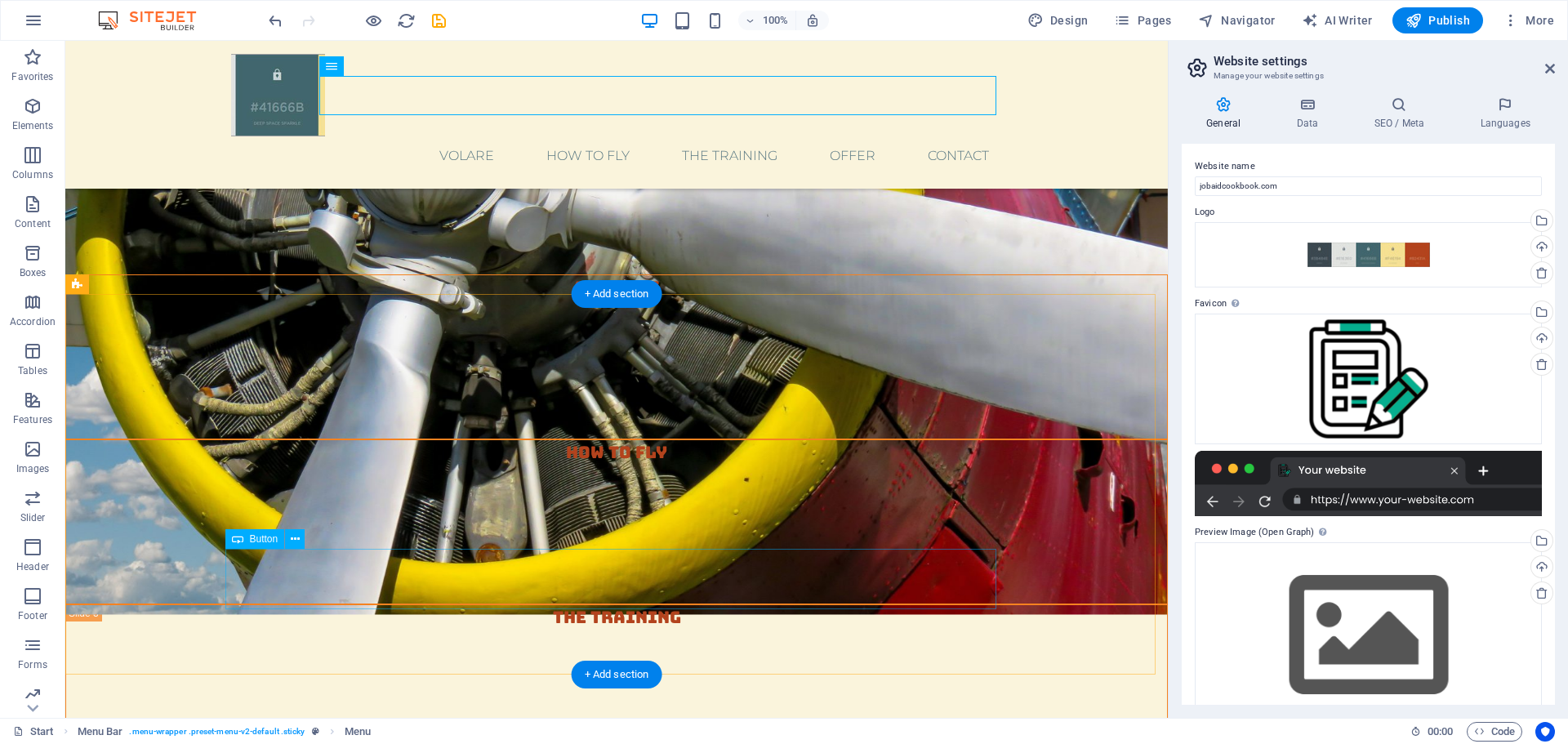 click on "More about the Training" at bounding box center [617, 1450] 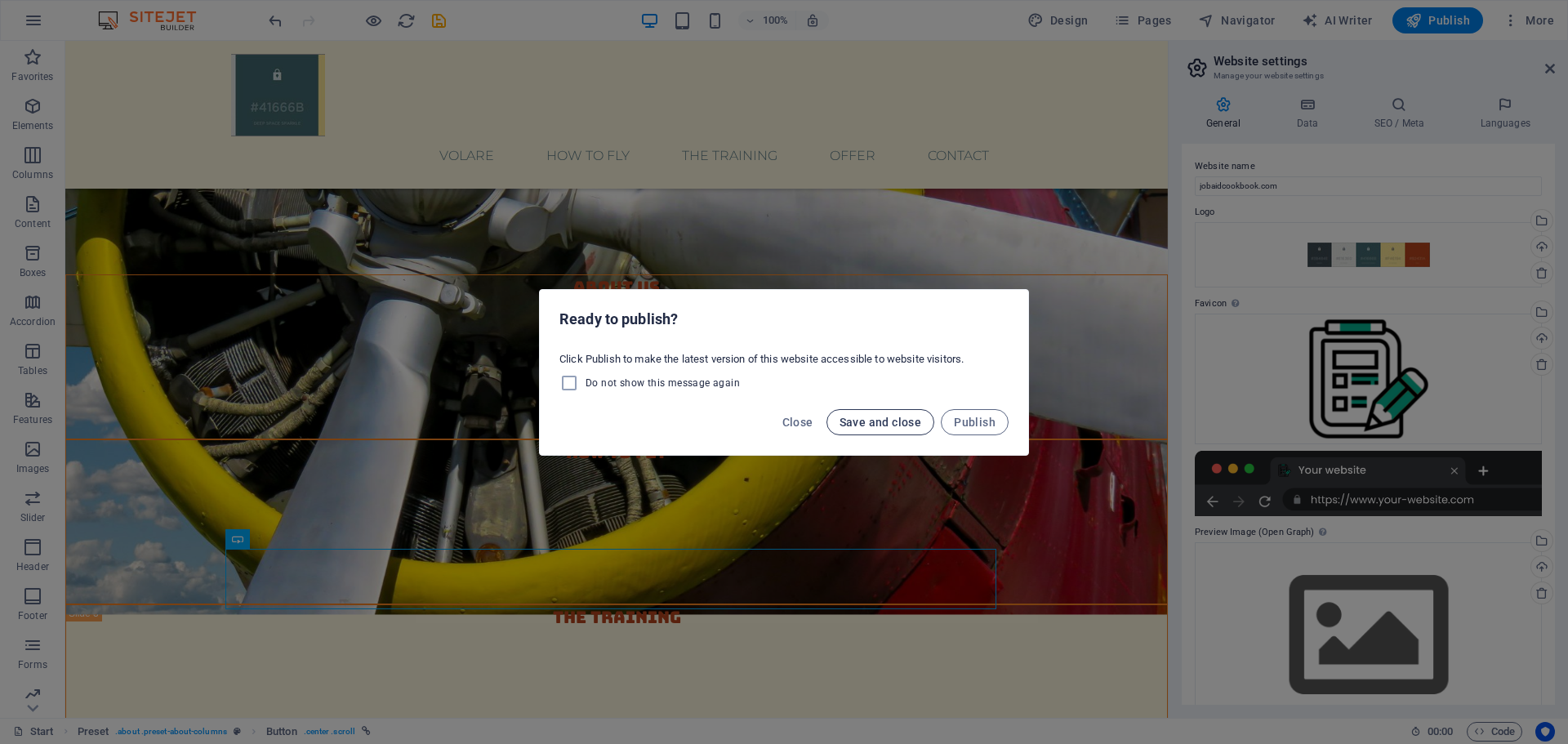 click on "Save and close" at bounding box center [880, 422] 